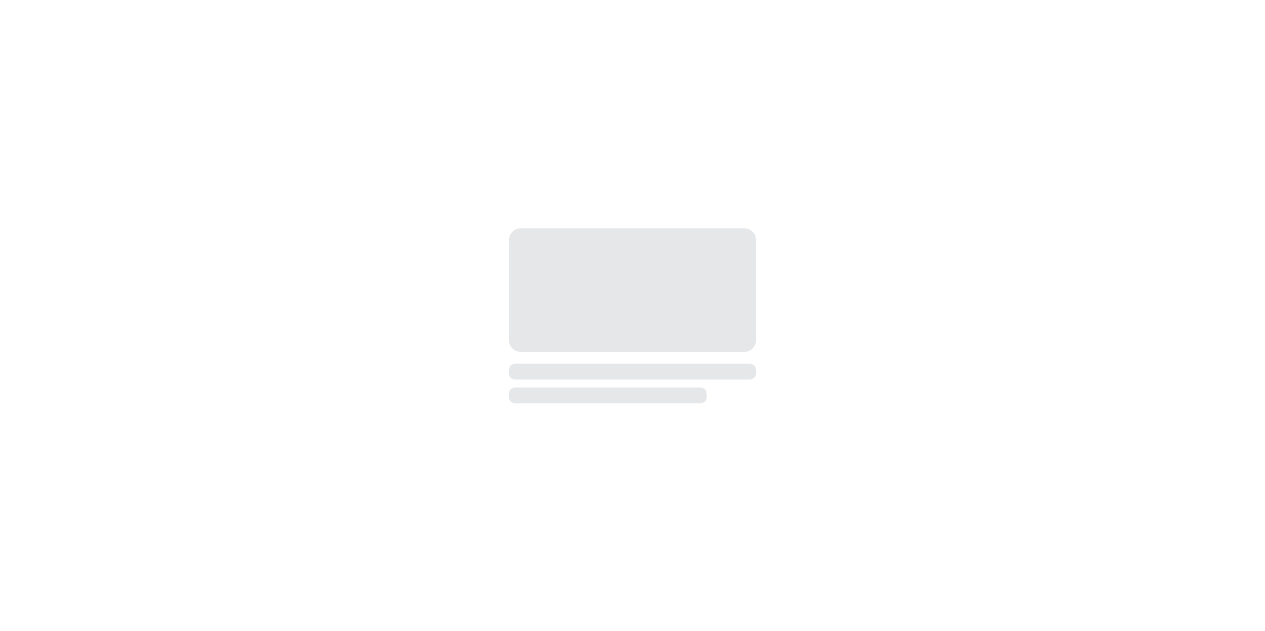 scroll, scrollTop: 0, scrollLeft: 0, axis: both 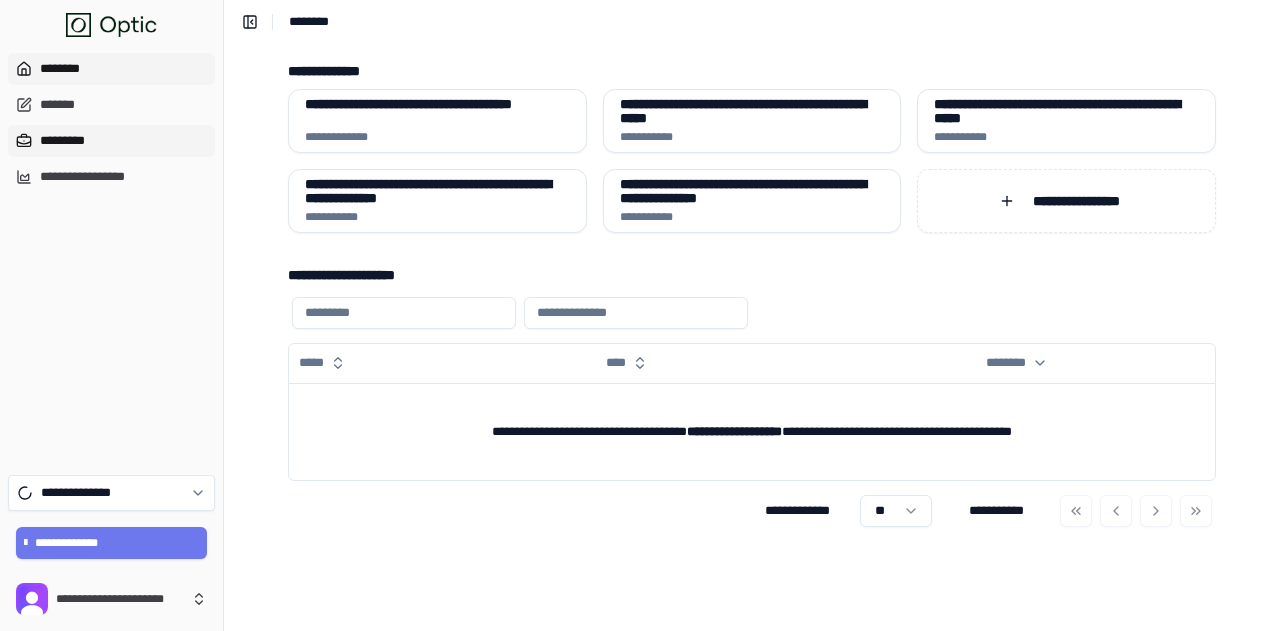 click on "*********" at bounding box center [111, 141] 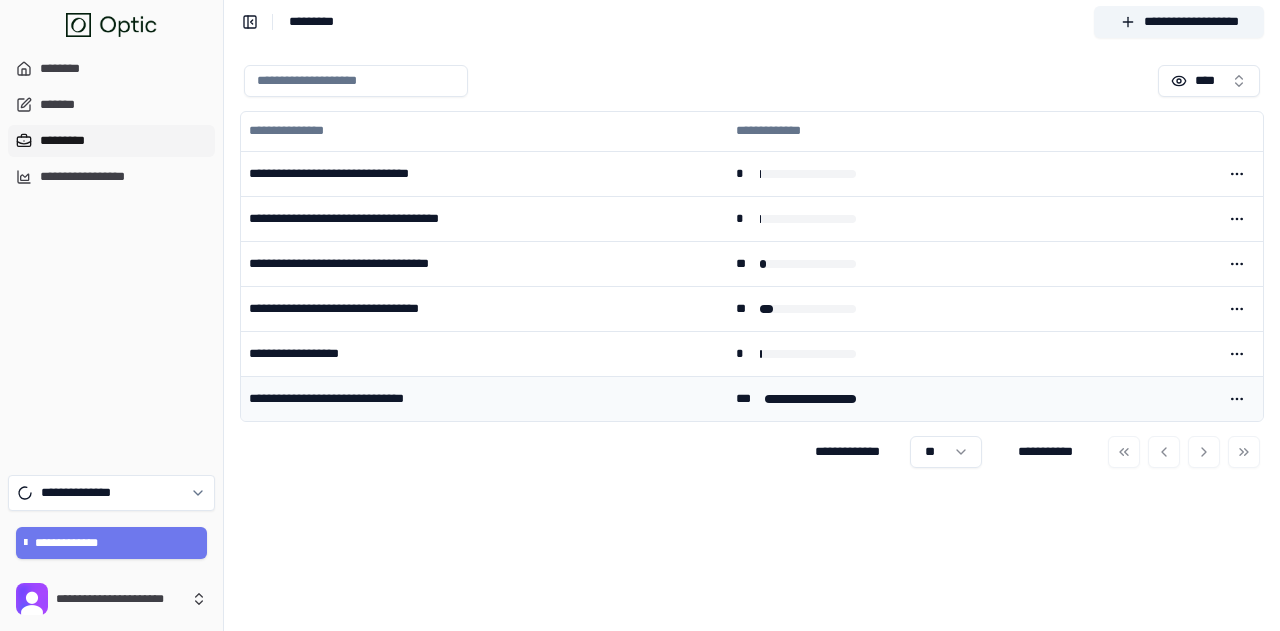 click on "**********" at bounding box center [484, 399] 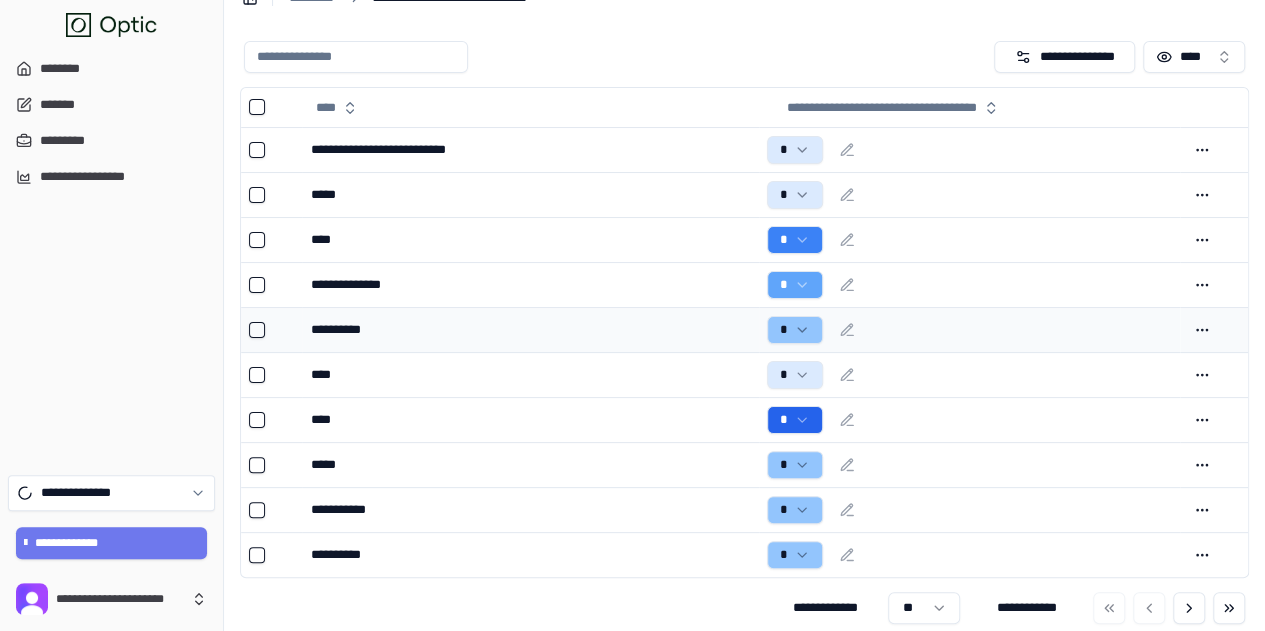 scroll, scrollTop: 36, scrollLeft: 0, axis: vertical 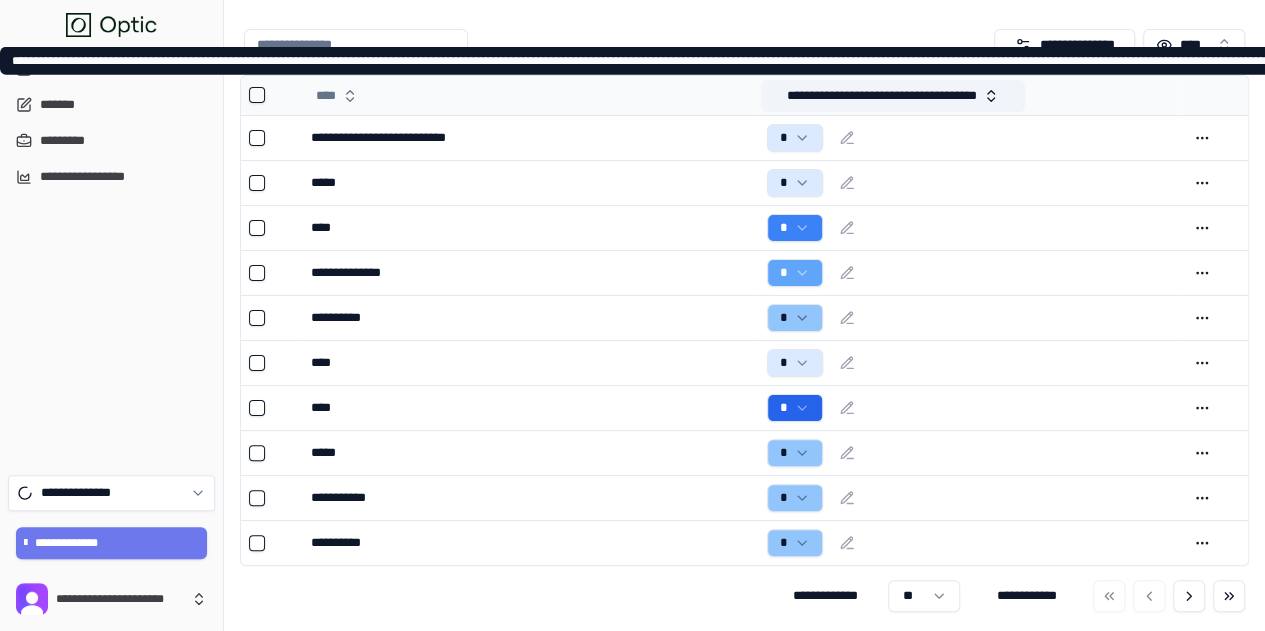 click on "**********" at bounding box center (893, 96) 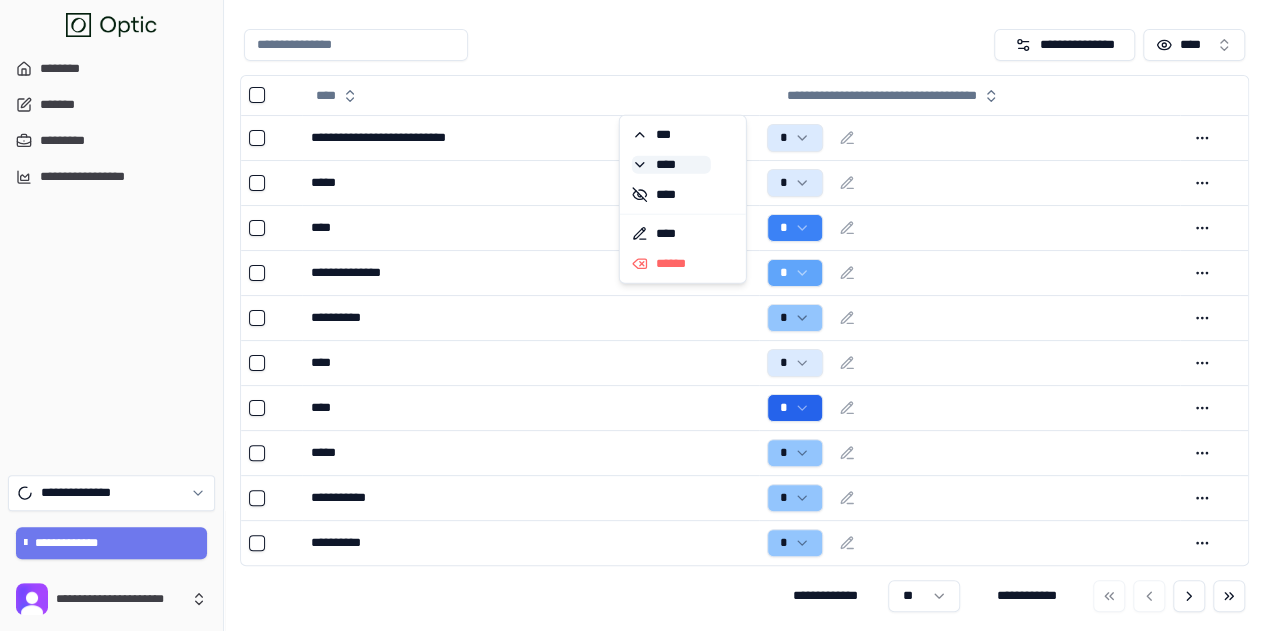 click on "****" at bounding box center [671, 165] 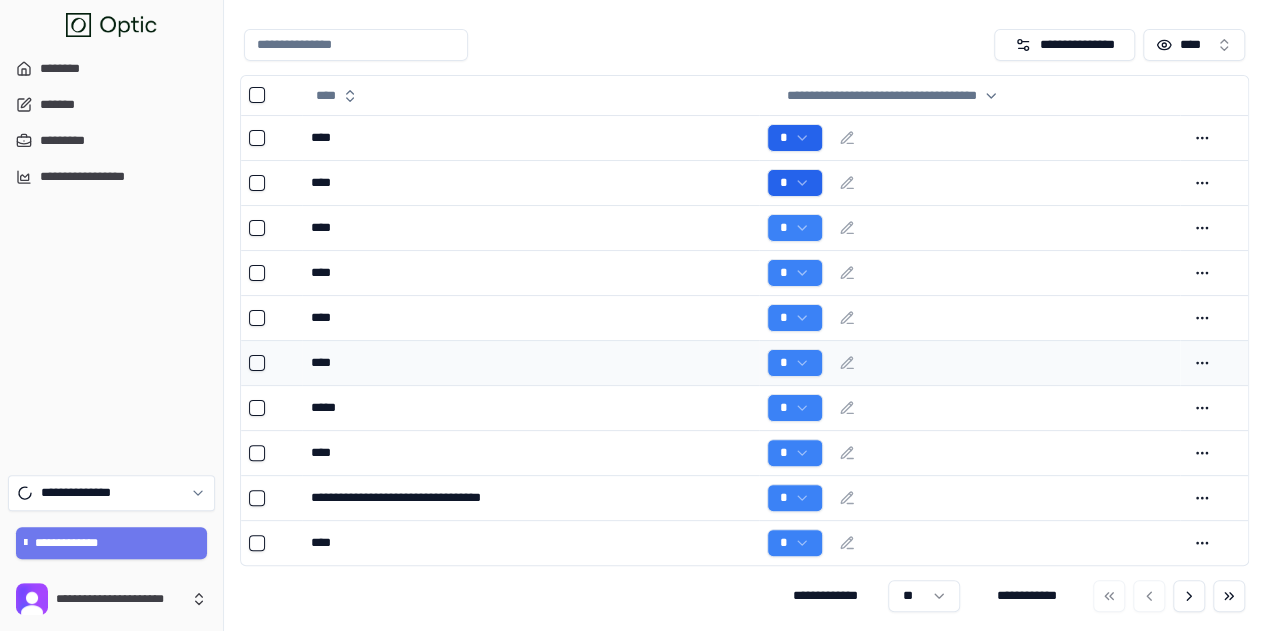 click on "****" at bounding box center (530, 363) 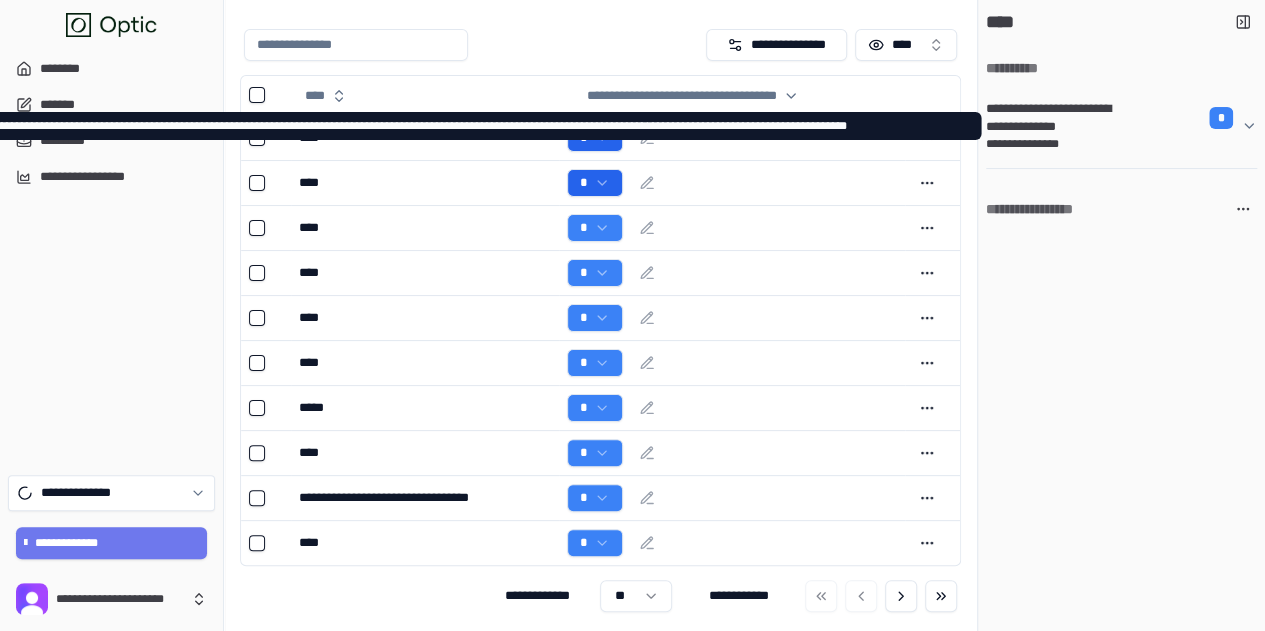 click on "**********" at bounding box center [1113, 144] 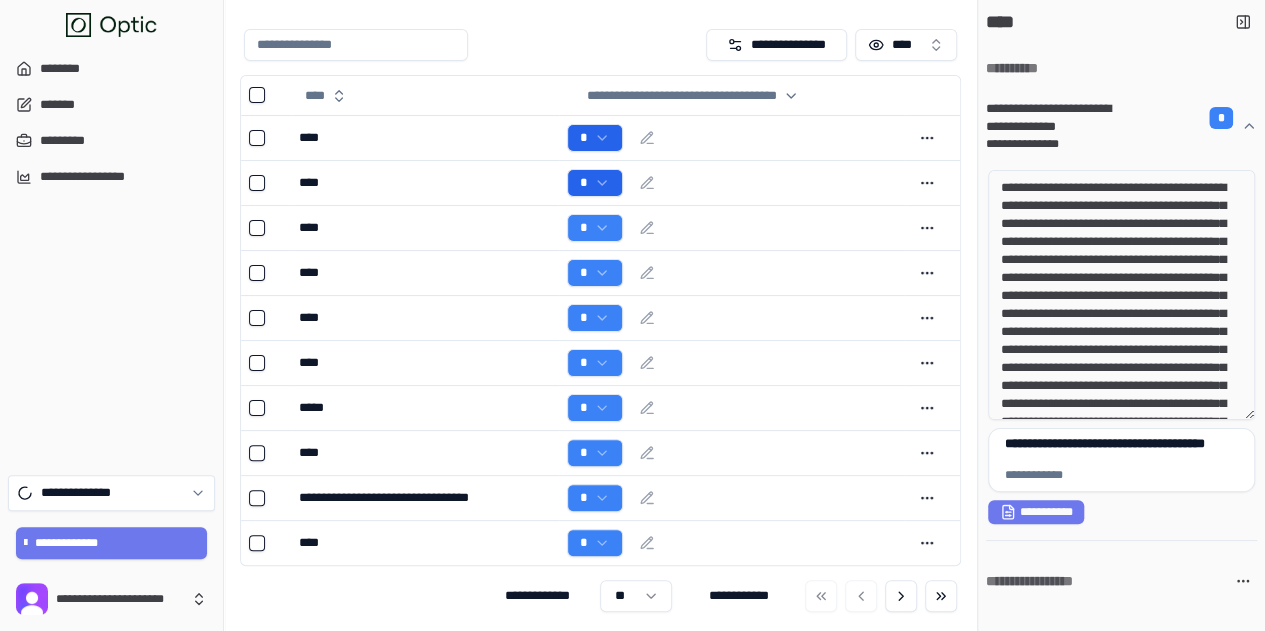 drag, startPoint x: 1083, startPoint y: 189, endPoint x: 1189, endPoint y: 339, distance: 183.67363 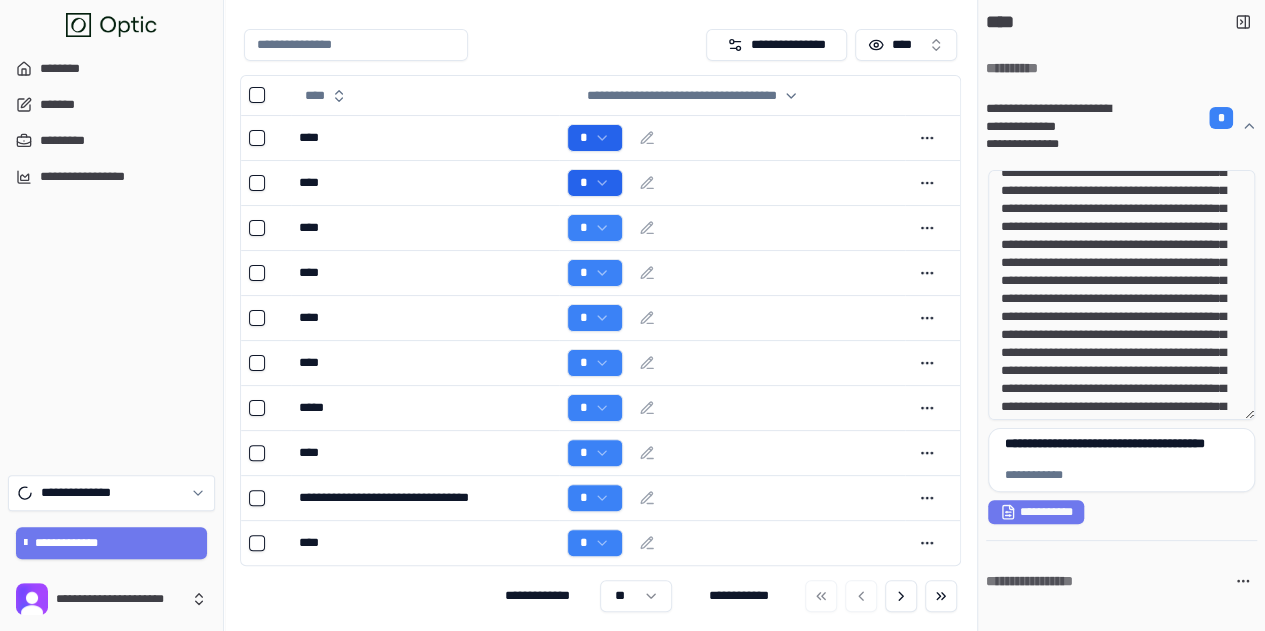 scroll, scrollTop: 100, scrollLeft: 0, axis: vertical 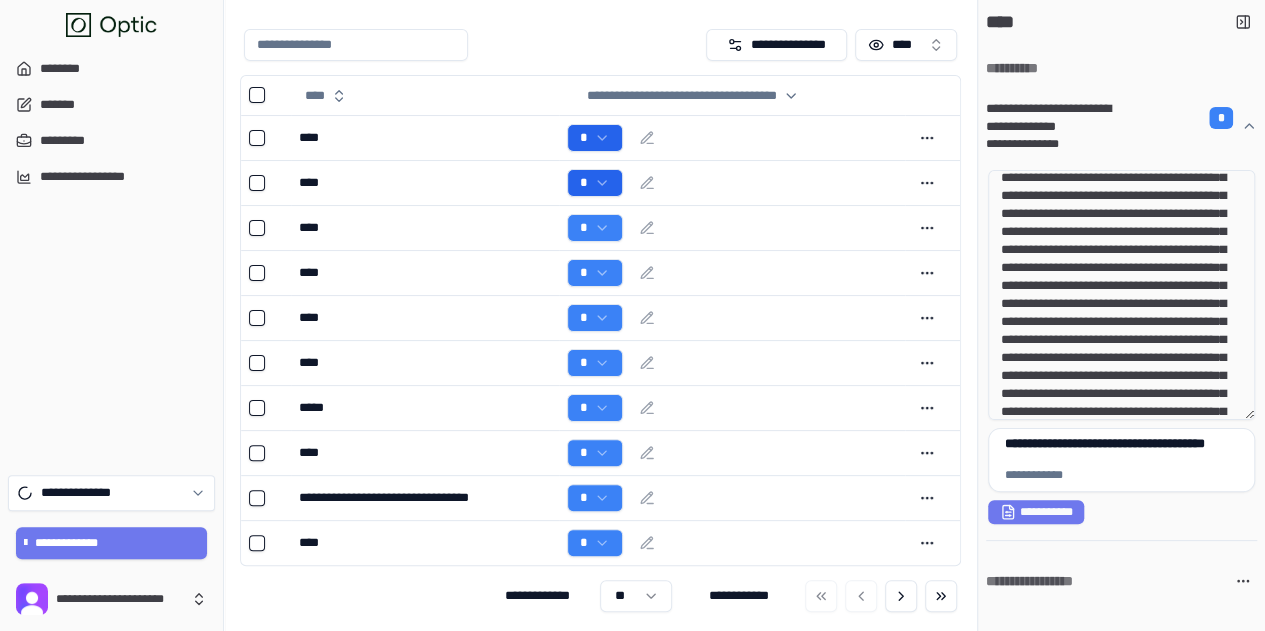 drag, startPoint x: 1084, startPoint y: 357, endPoint x: 1129, endPoint y: 393, distance: 57.628117 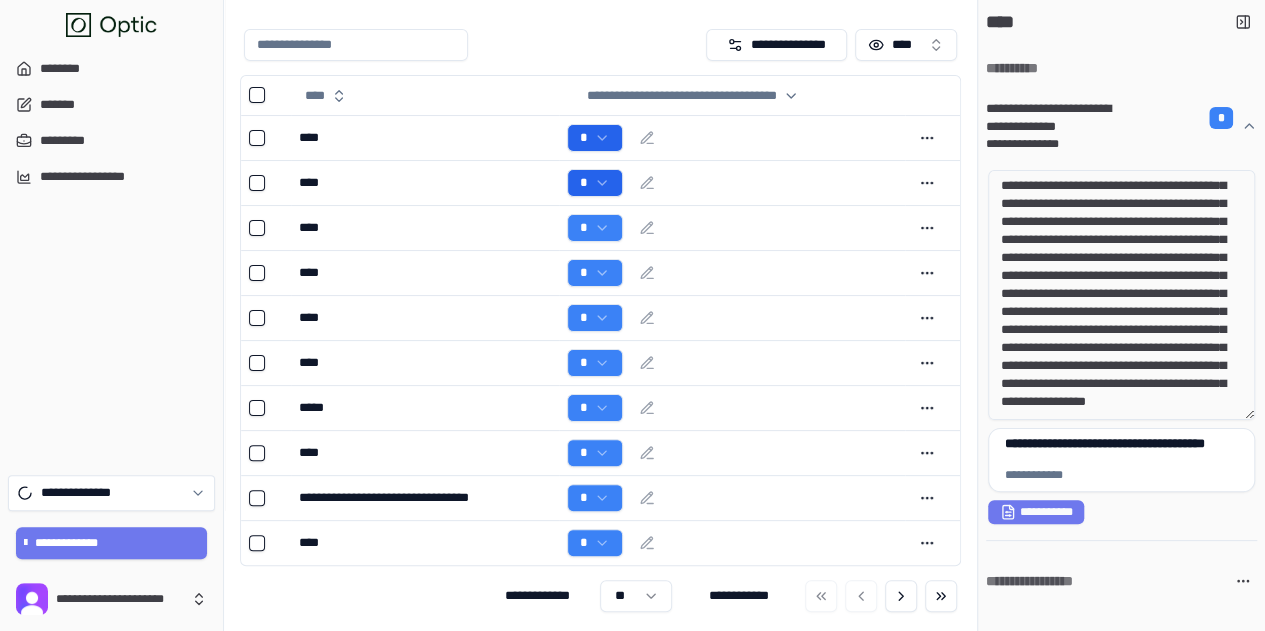 scroll, scrollTop: 433, scrollLeft: 0, axis: vertical 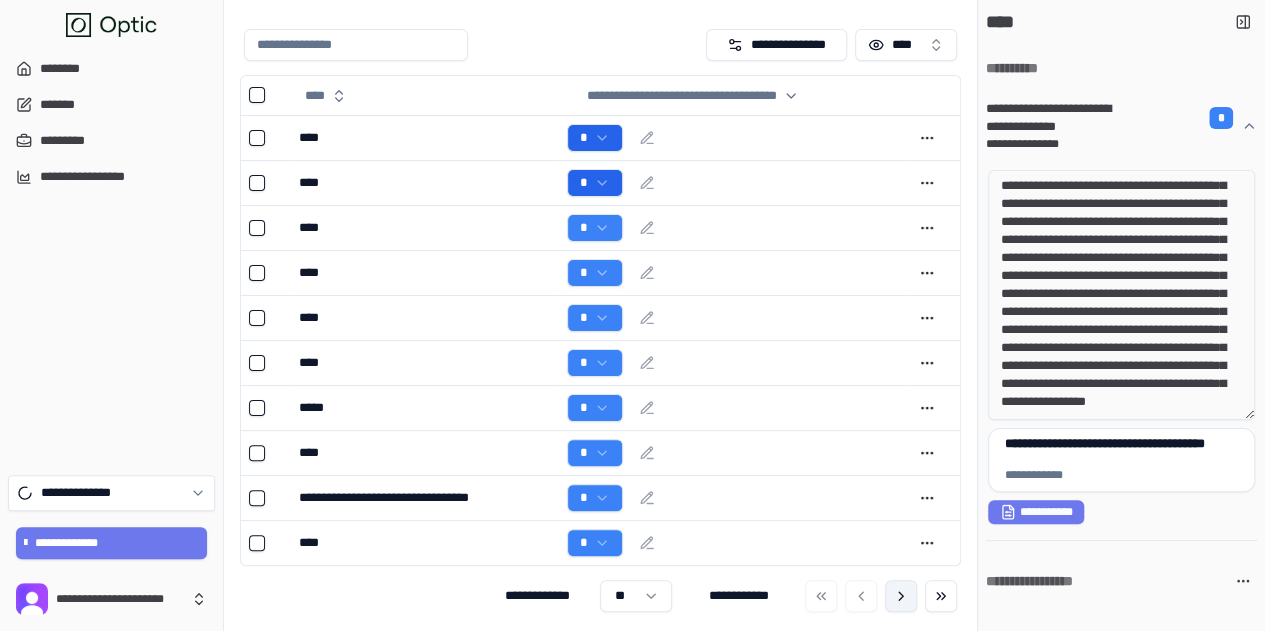 click at bounding box center (901, 596) 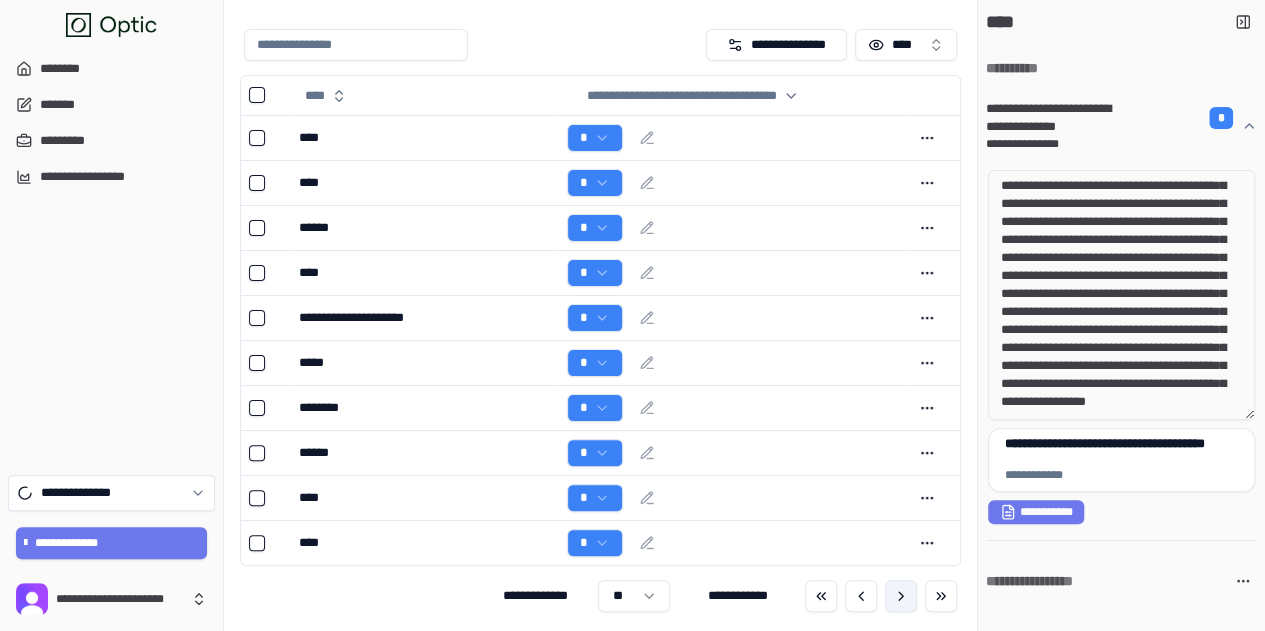 click at bounding box center [901, 596] 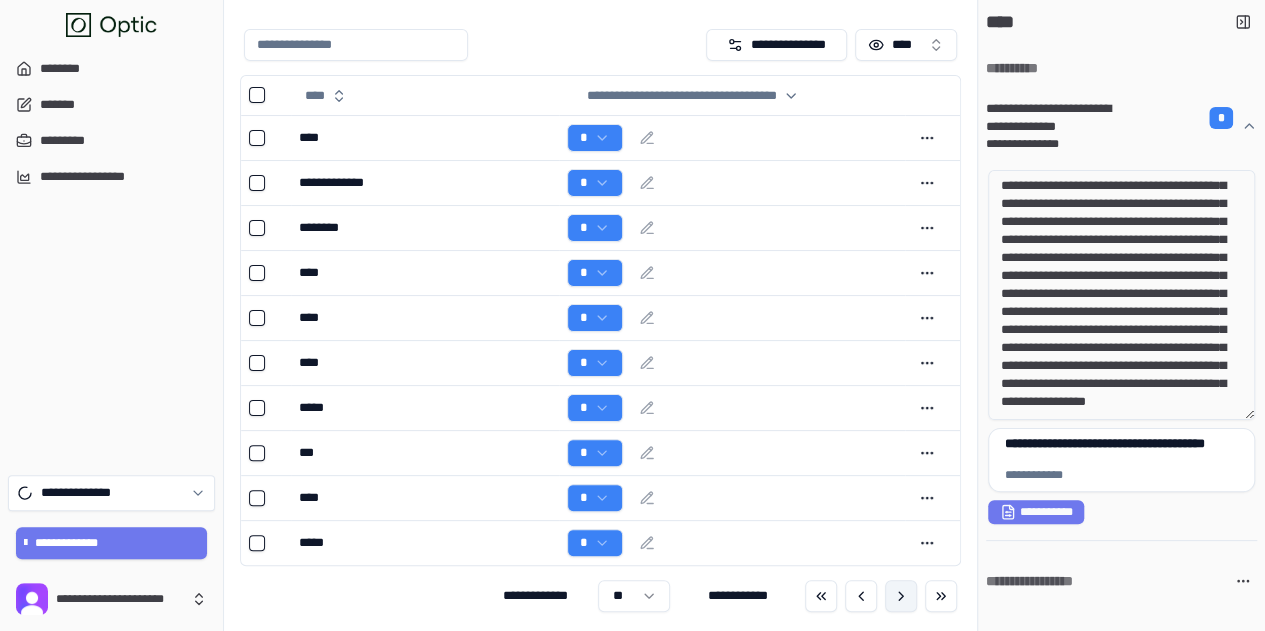 click at bounding box center [901, 596] 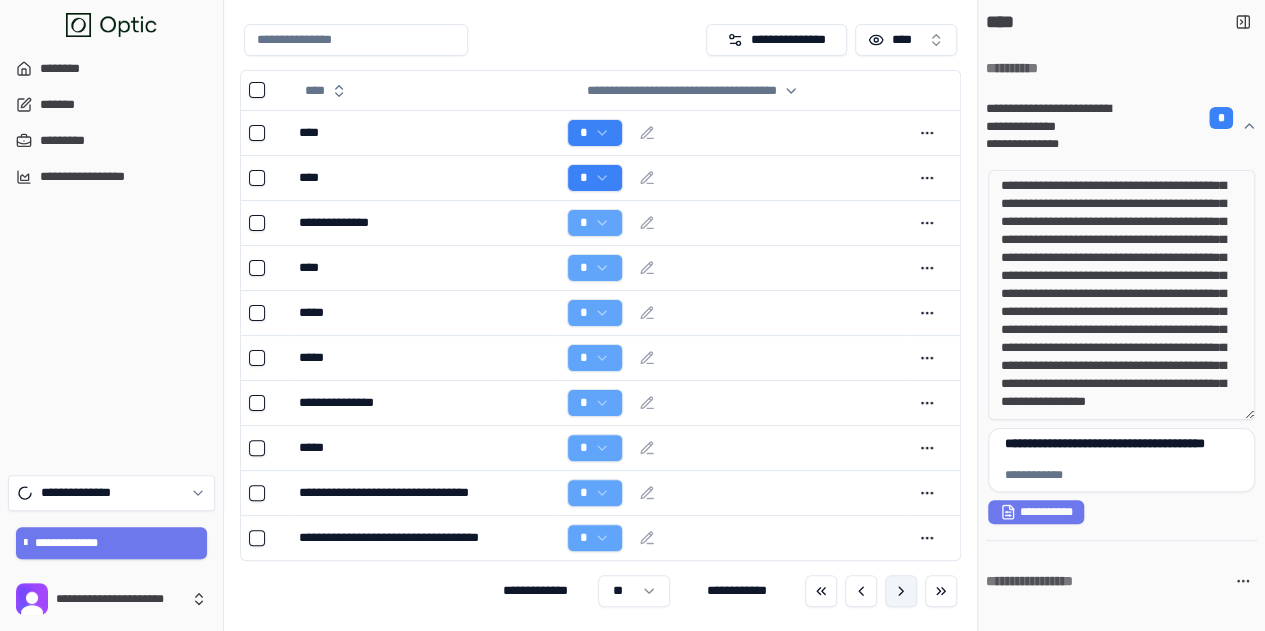 click at bounding box center (901, 591) 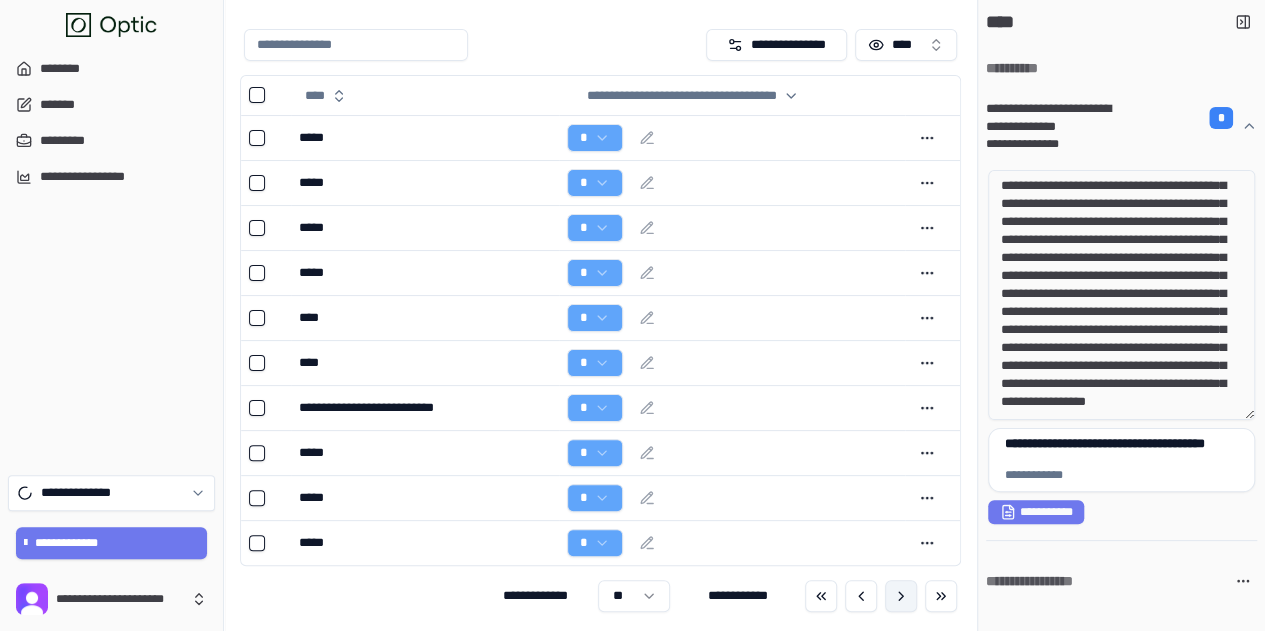 click at bounding box center [901, 596] 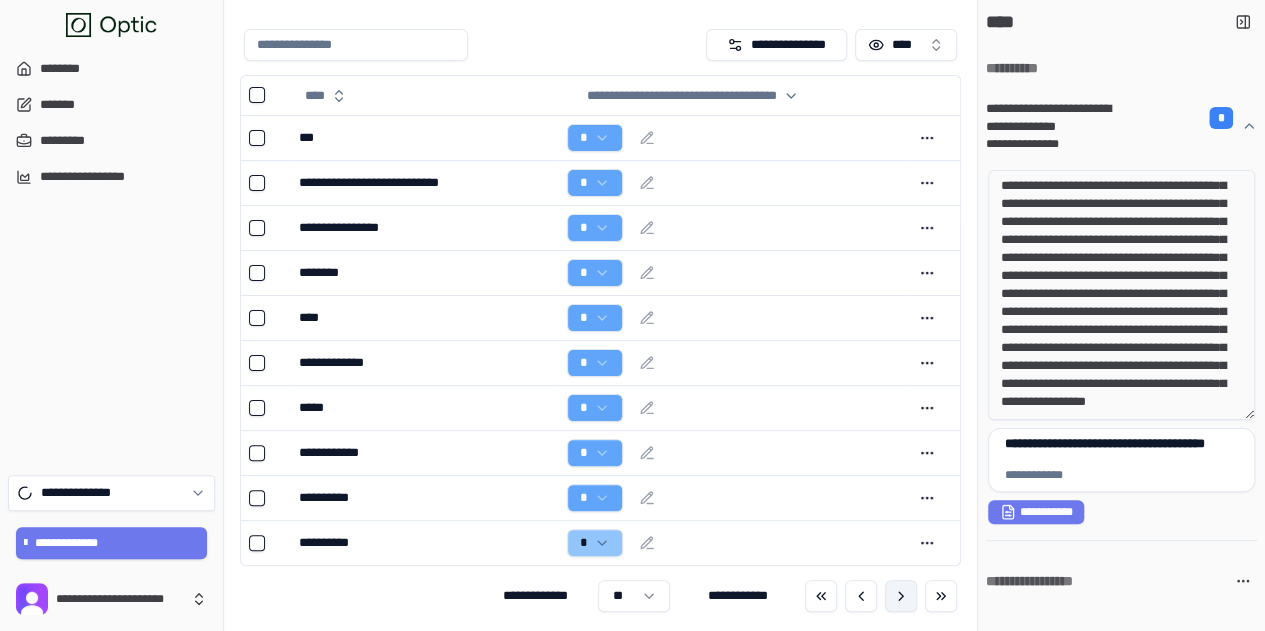 click at bounding box center (901, 596) 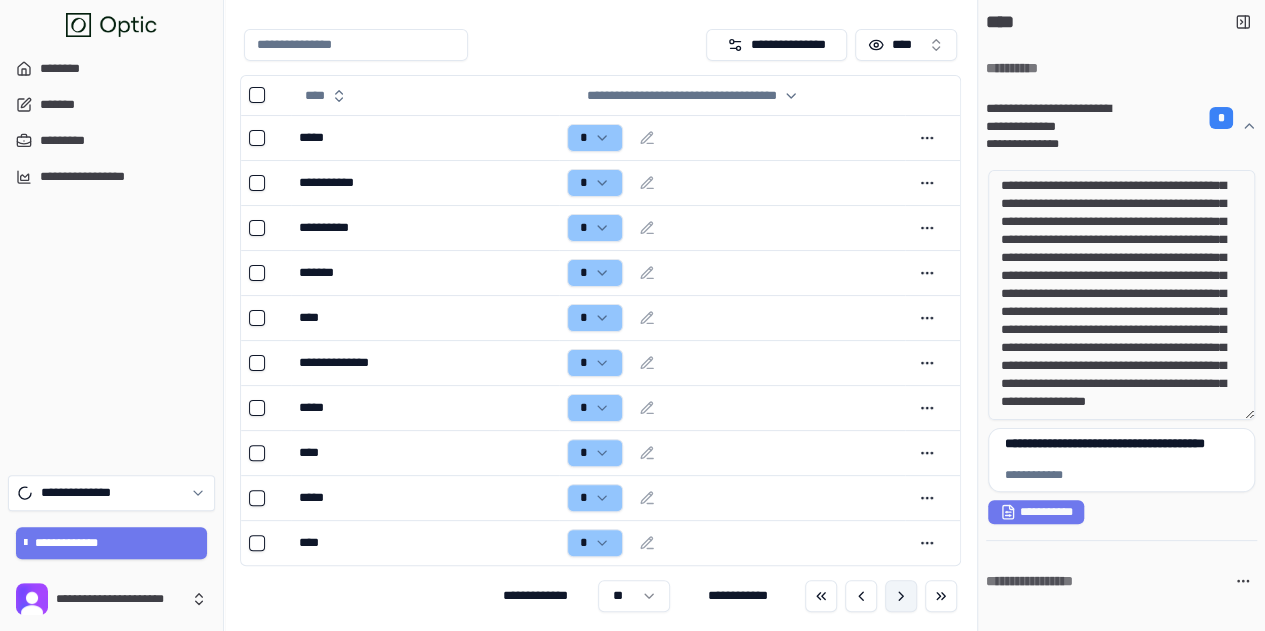 click at bounding box center [901, 596] 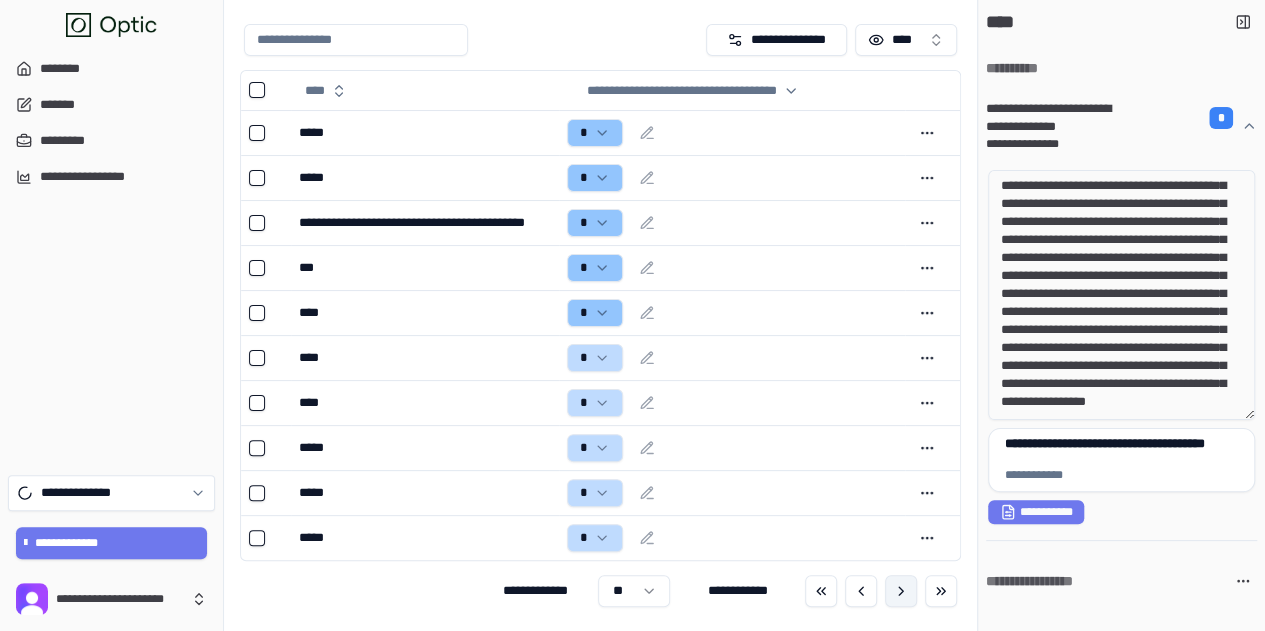 click at bounding box center (901, 591) 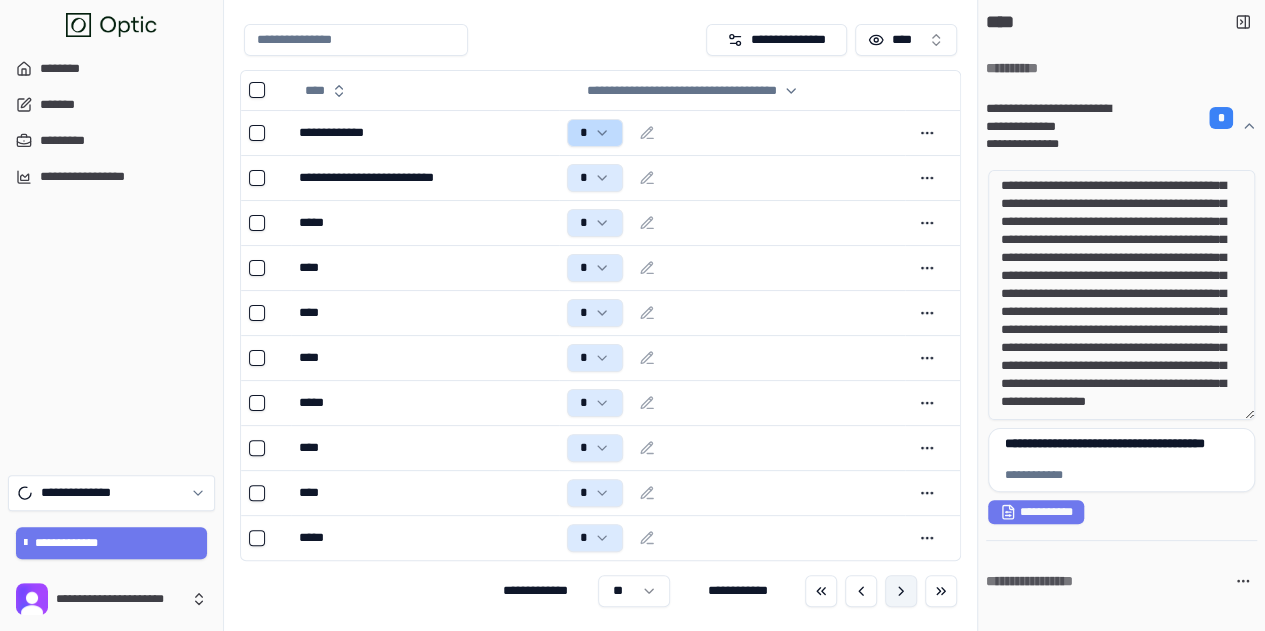 scroll, scrollTop: 36, scrollLeft: 0, axis: vertical 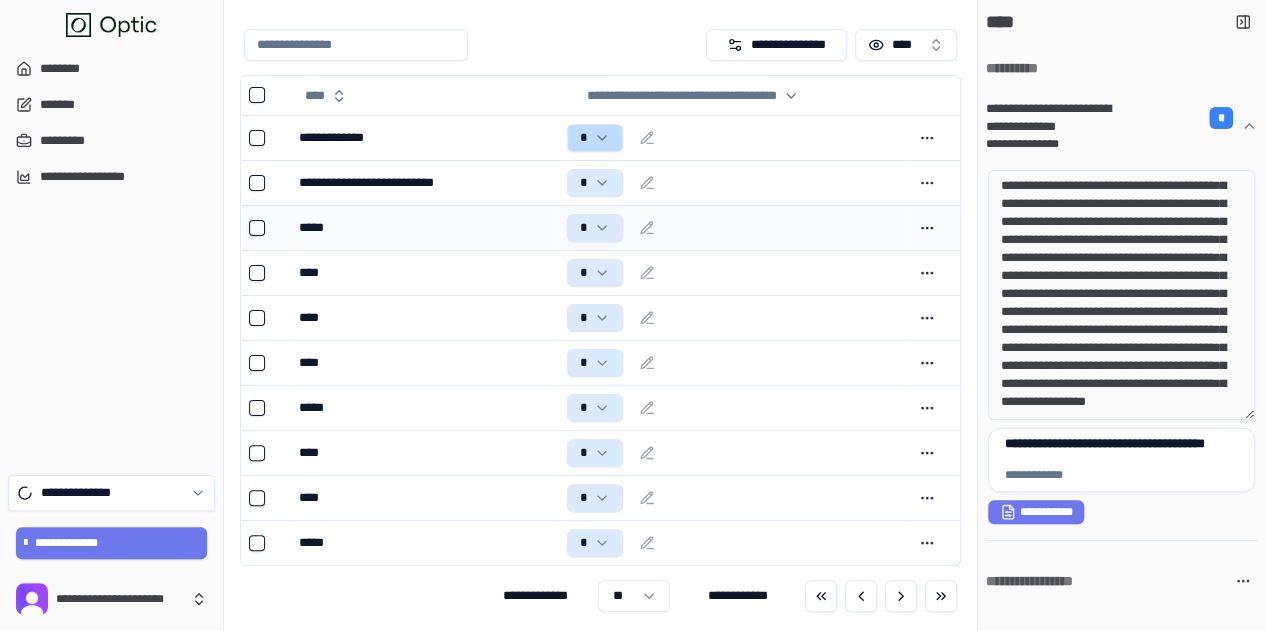 click on "*****" at bounding box center (424, 228) 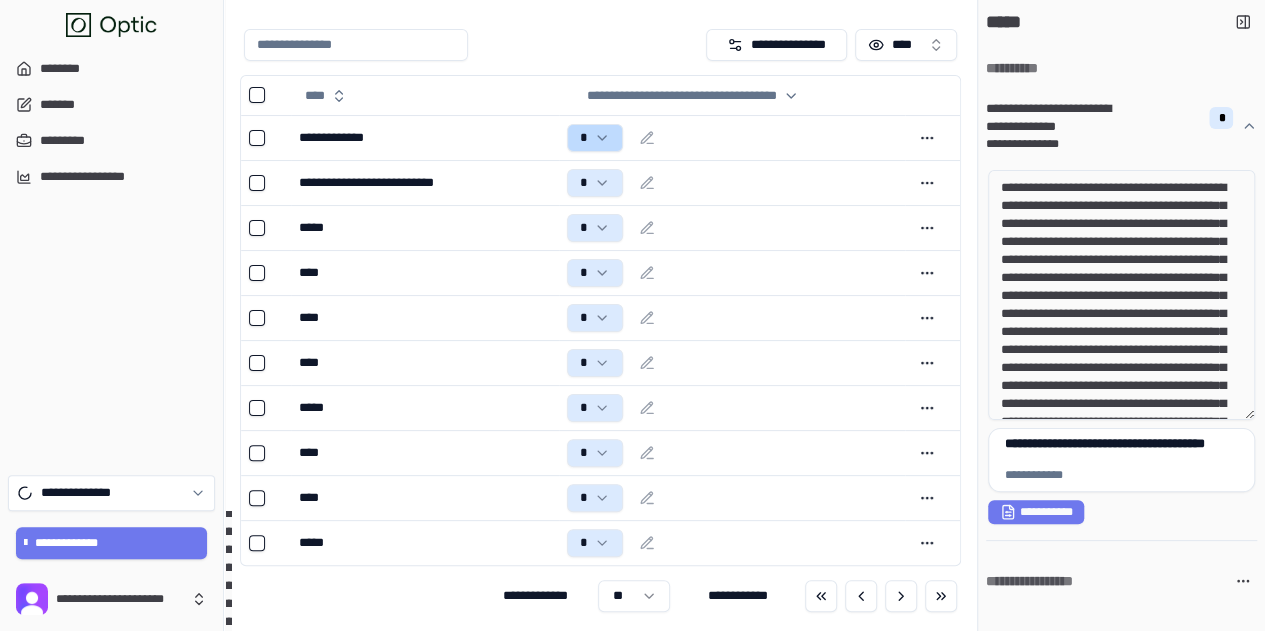 drag, startPoint x: 1101, startPoint y: 205, endPoint x: 1164, endPoint y: 227, distance: 66.730804 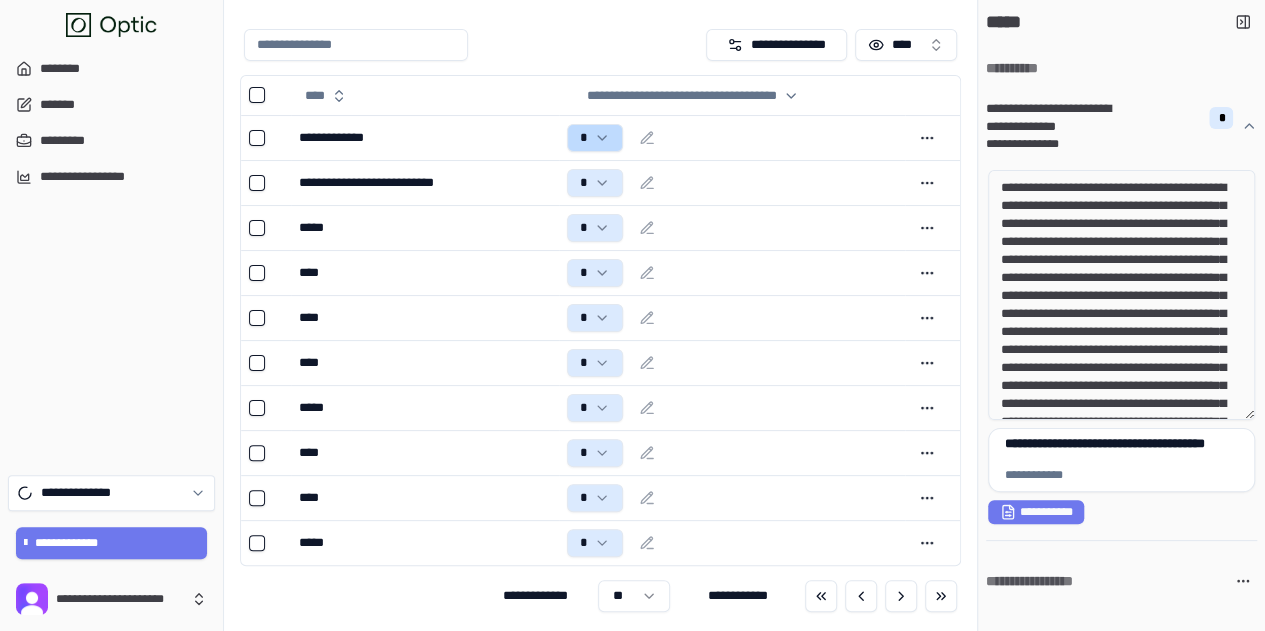 drag, startPoint x: 1082, startPoint y: 241, endPoint x: 1170, endPoint y: 313, distance: 113.70136 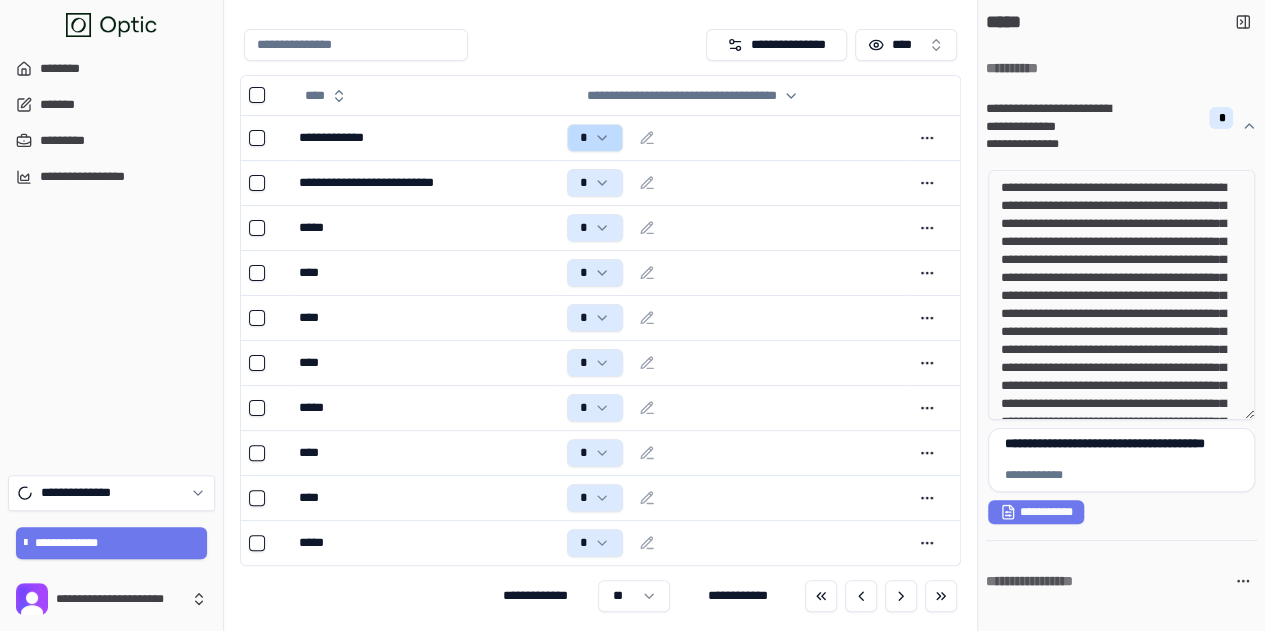 drag, startPoint x: 1120, startPoint y: 275, endPoint x: 1193, endPoint y: 341, distance: 98.4124 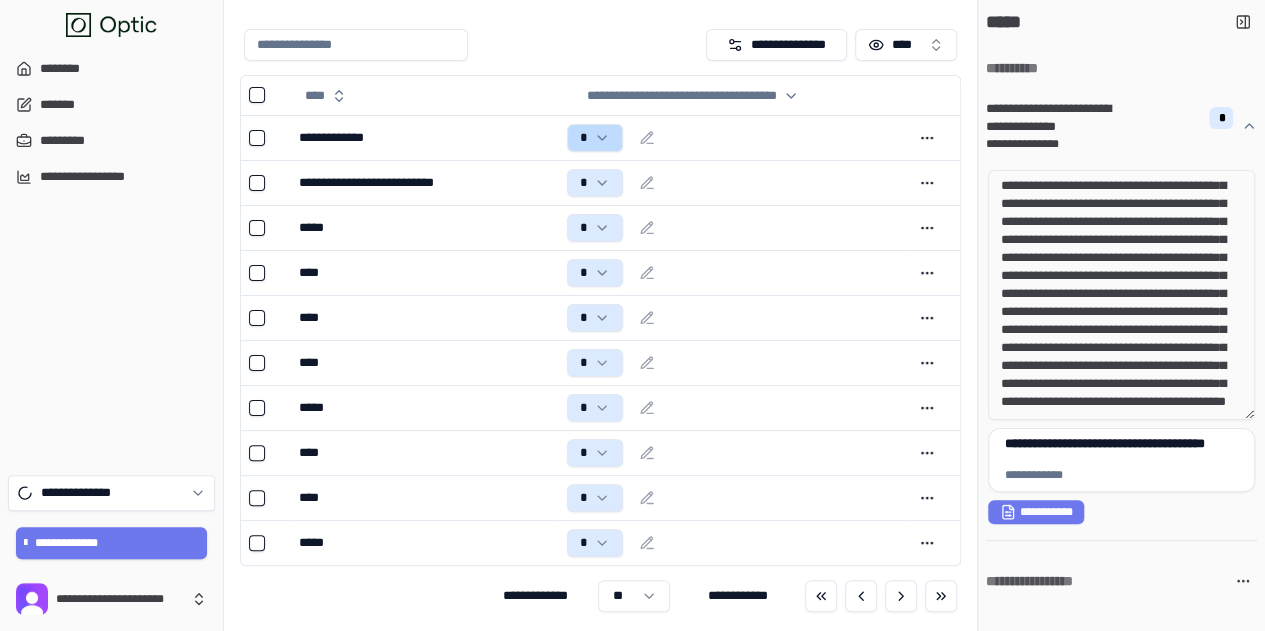 scroll, scrollTop: 199, scrollLeft: 0, axis: vertical 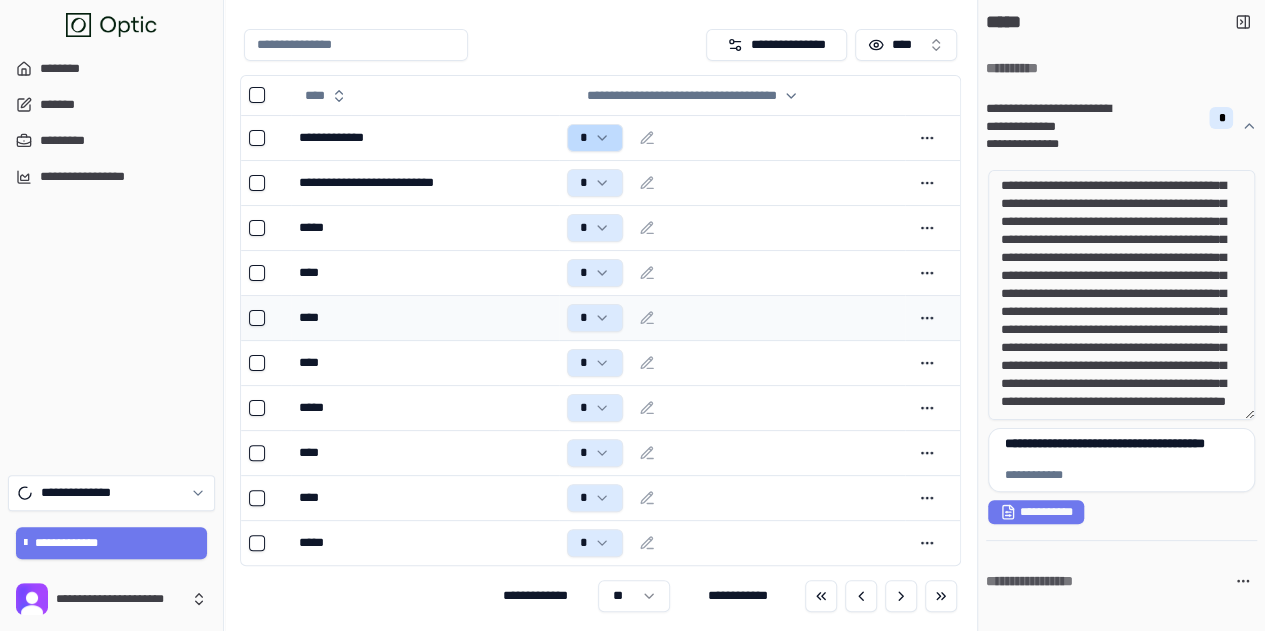 click on "****" at bounding box center (424, 318) 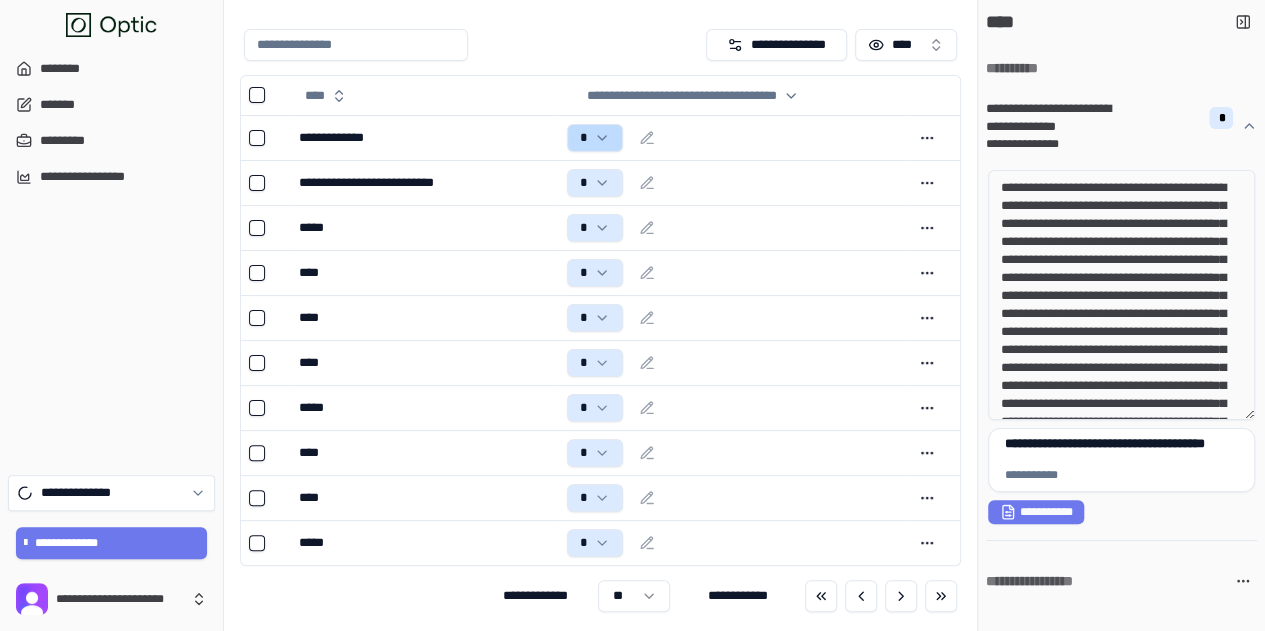 drag, startPoint x: 1097, startPoint y: 270, endPoint x: 1186, endPoint y: 334, distance: 109.62208 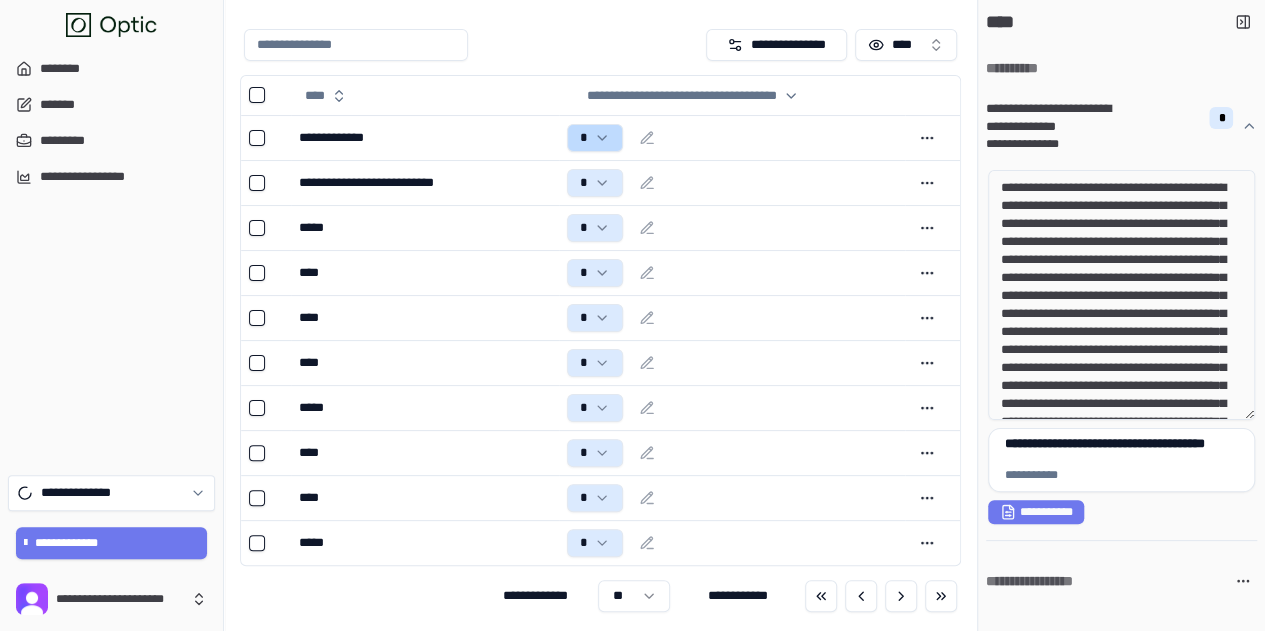 drag, startPoint x: 1100, startPoint y: 371, endPoint x: 1158, endPoint y: 391, distance: 61.351448 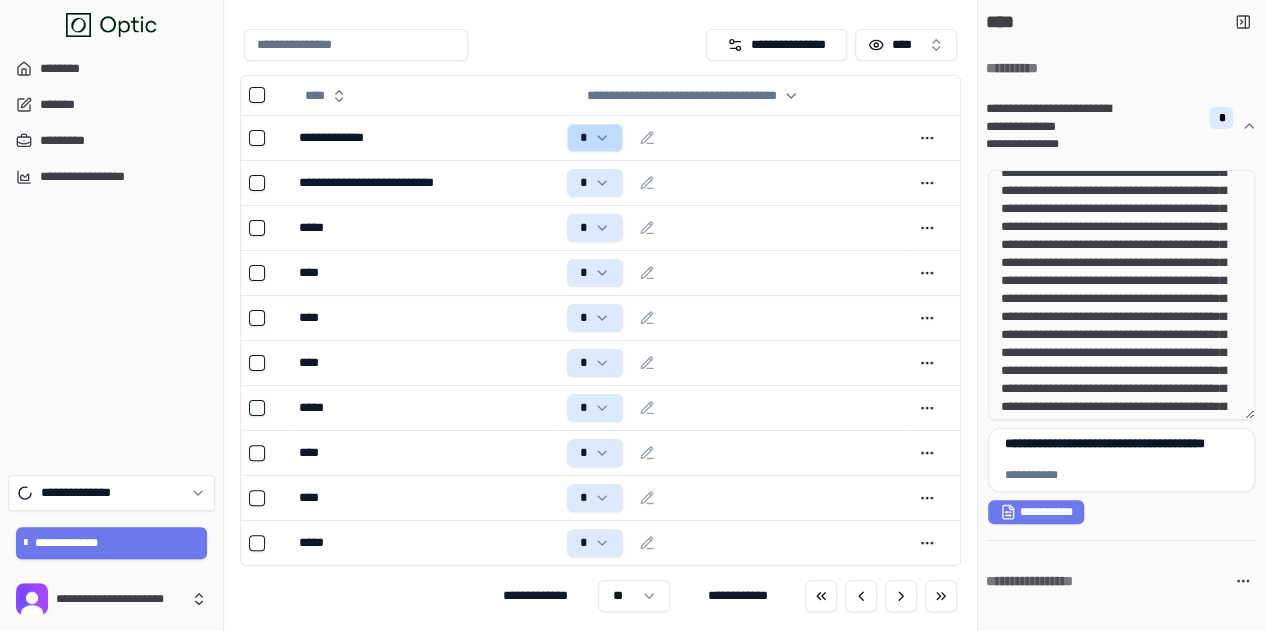 scroll, scrollTop: 100, scrollLeft: 0, axis: vertical 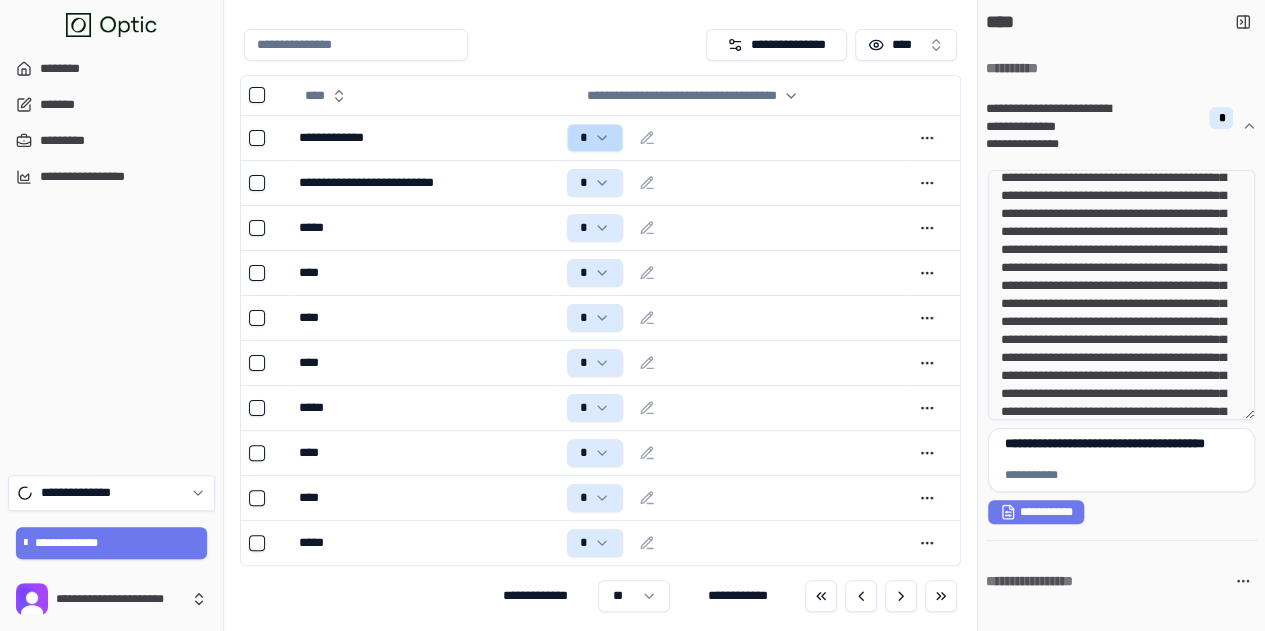 drag, startPoint x: 1086, startPoint y: 318, endPoint x: 1175, endPoint y: 395, distance: 117.68602 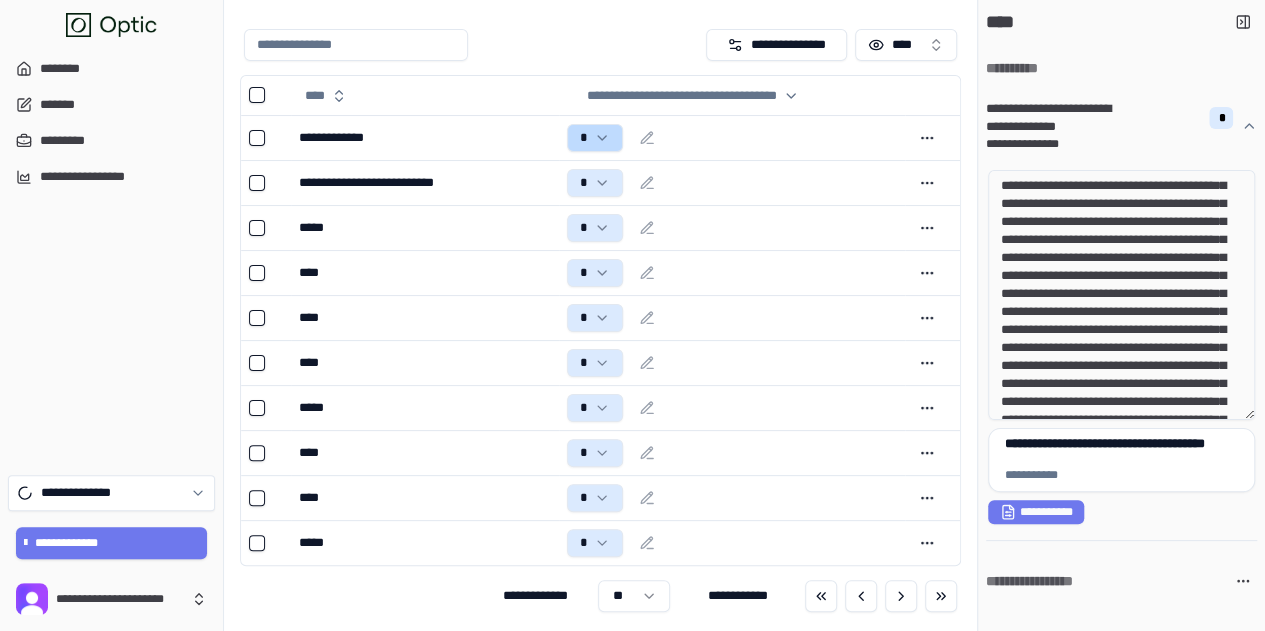scroll, scrollTop: 300, scrollLeft: 0, axis: vertical 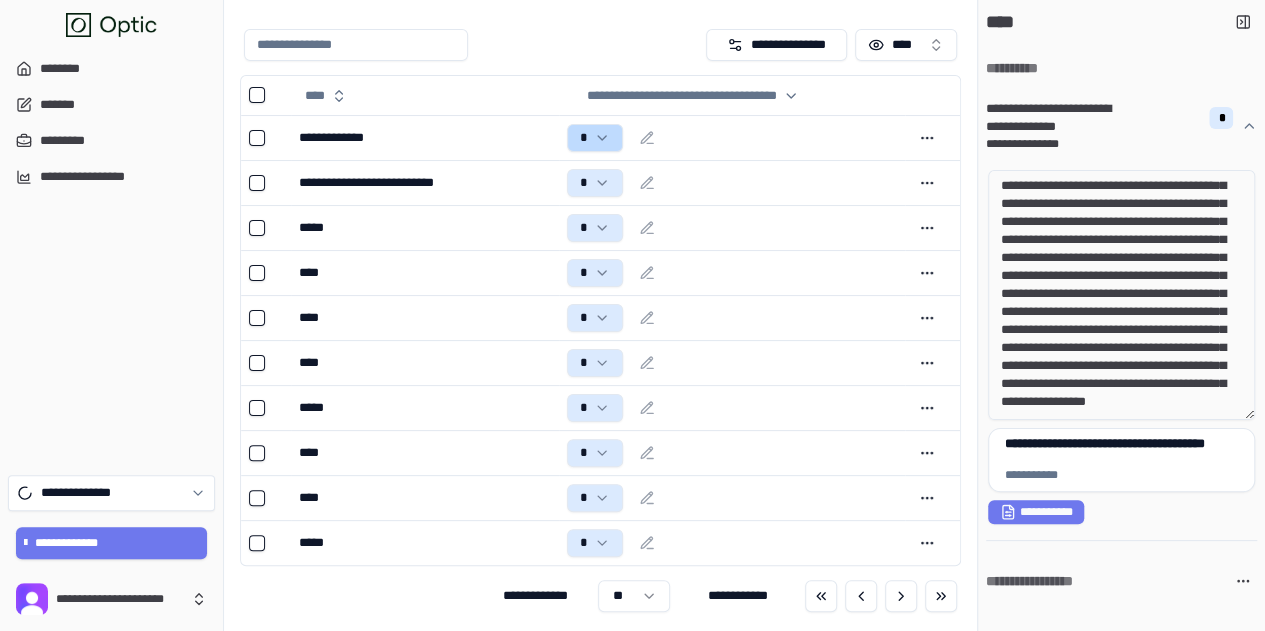 drag, startPoint x: 1086, startPoint y: 270, endPoint x: 1172, endPoint y: 315, distance: 97.06184 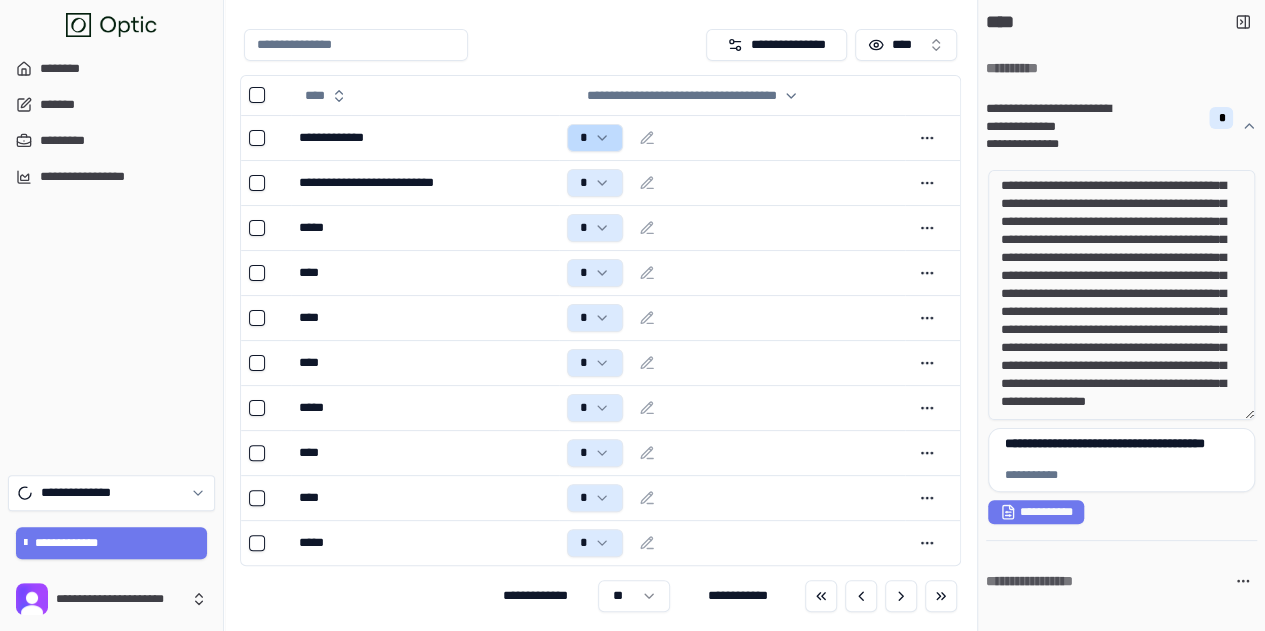 scroll, scrollTop: 361, scrollLeft: 0, axis: vertical 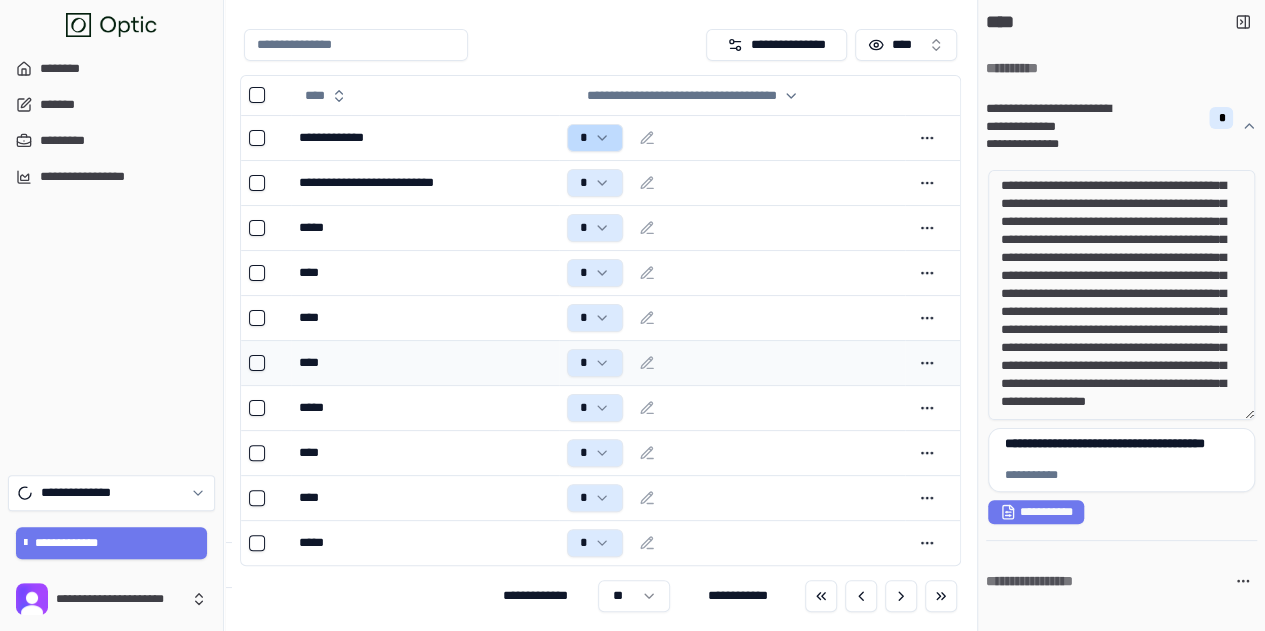 click on "****" at bounding box center (424, 363) 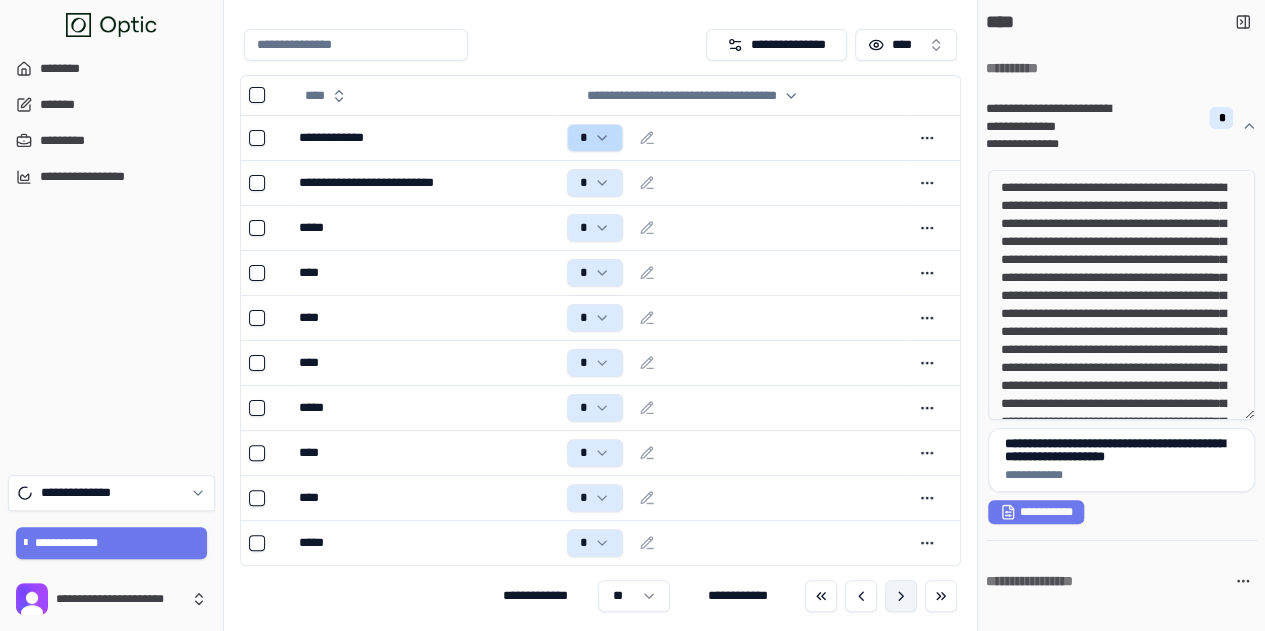 click at bounding box center (901, 596) 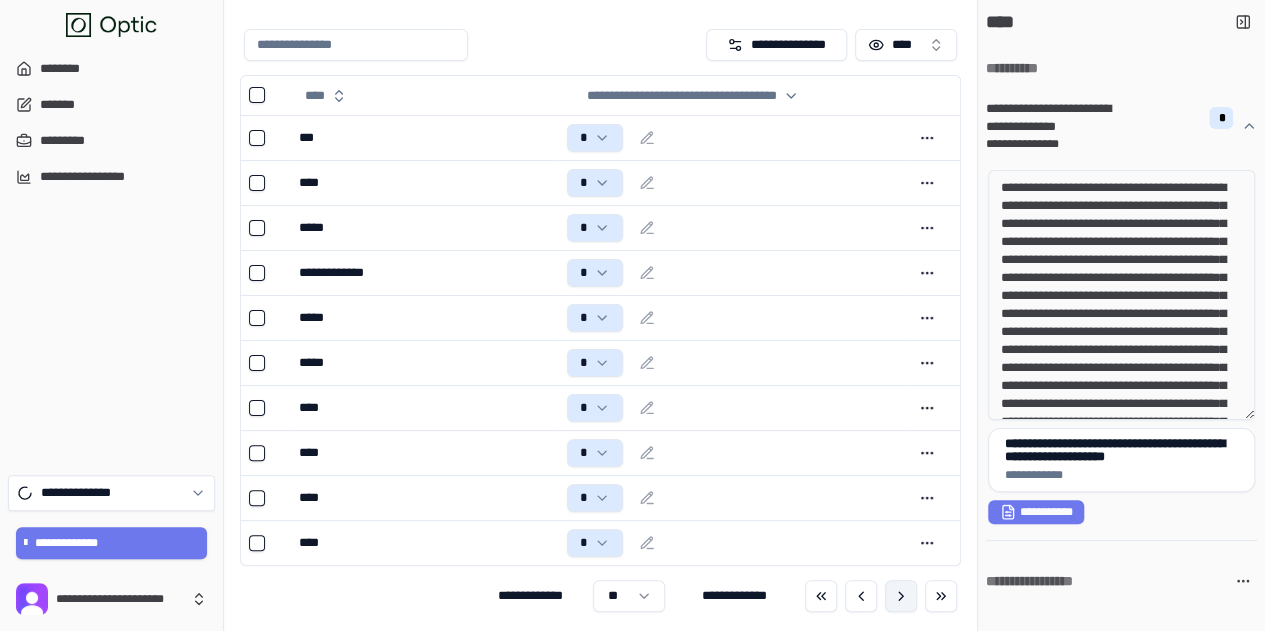 click at bounding box center [901, 596] 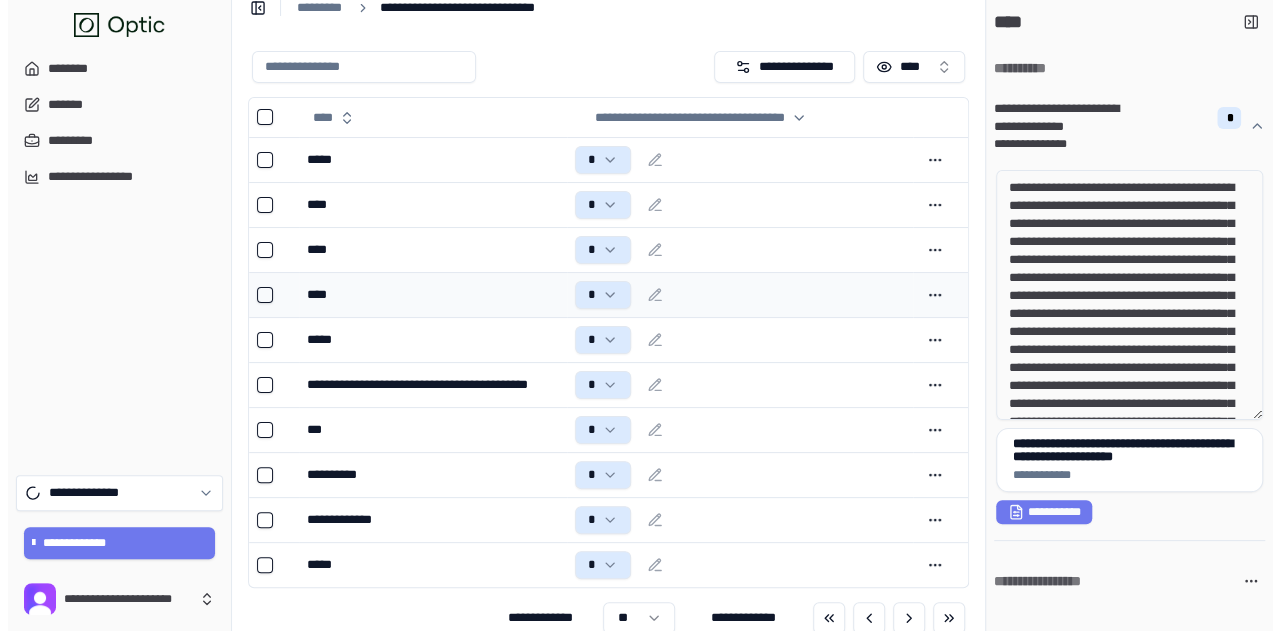scroll, scrollTop: 0, scrollLeft: 0, axis: both 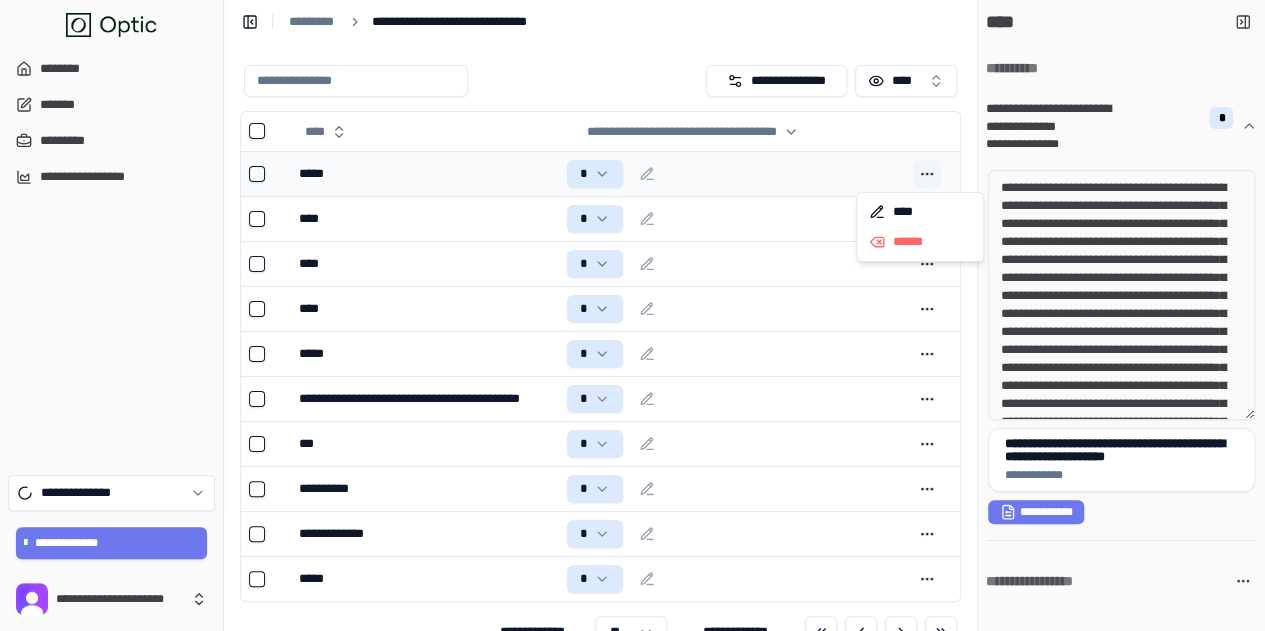 click at bounding box center (927, 174) 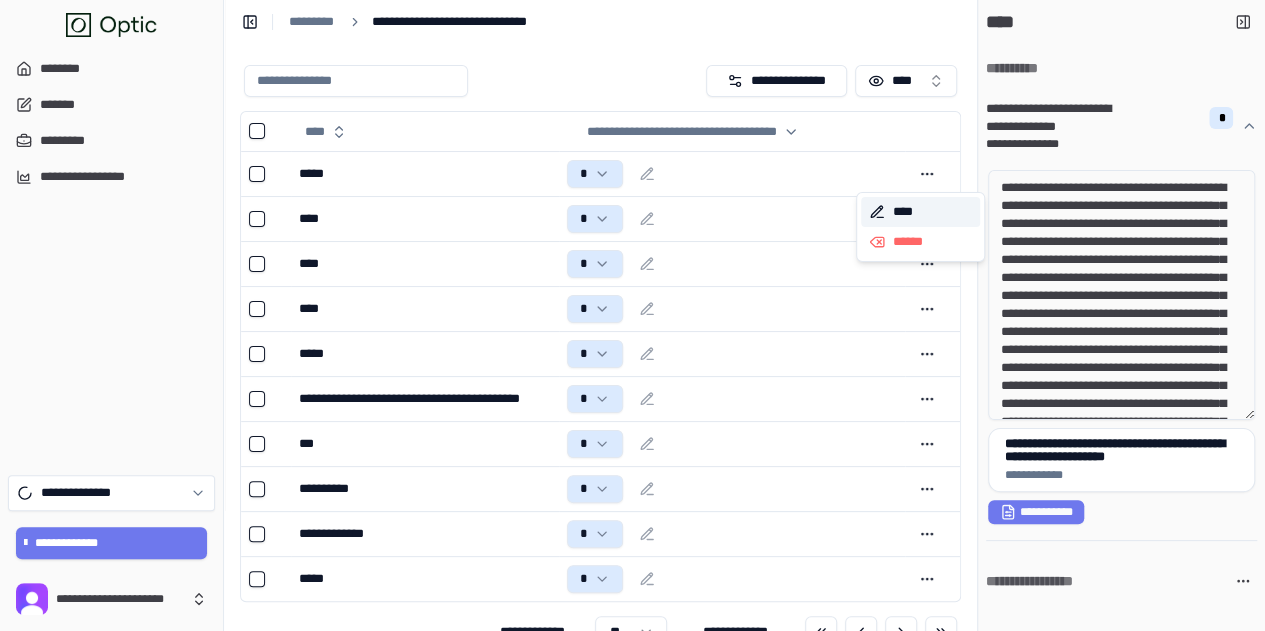 click on "****" at bounding box center (920, 212) 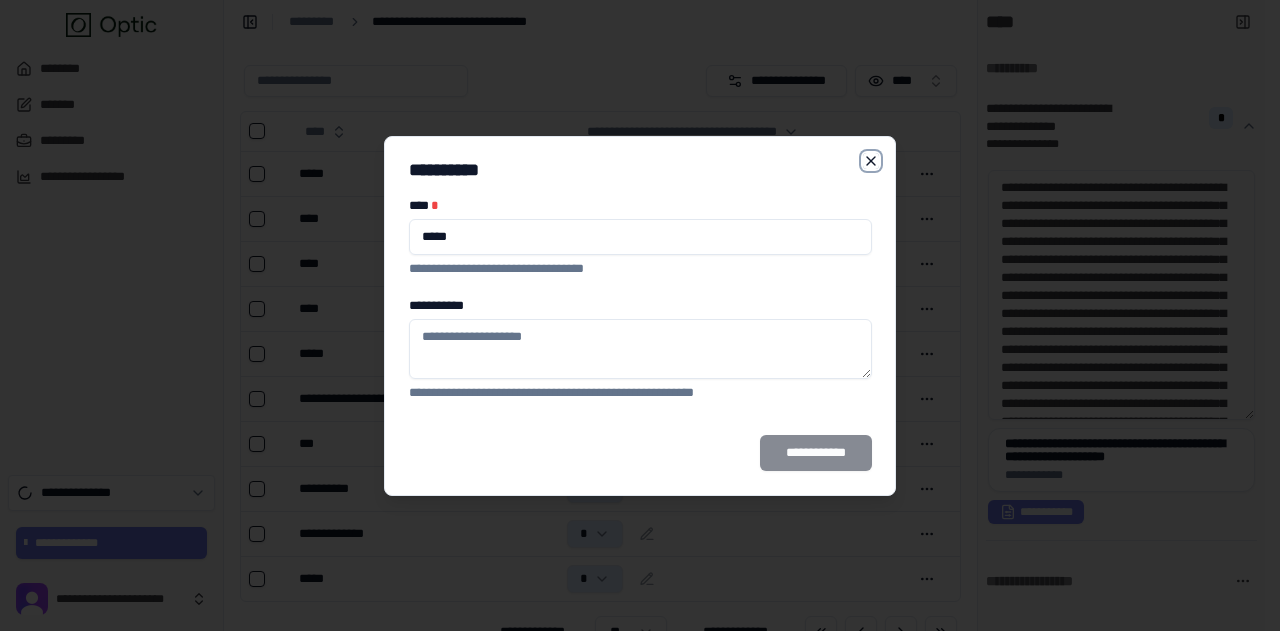click 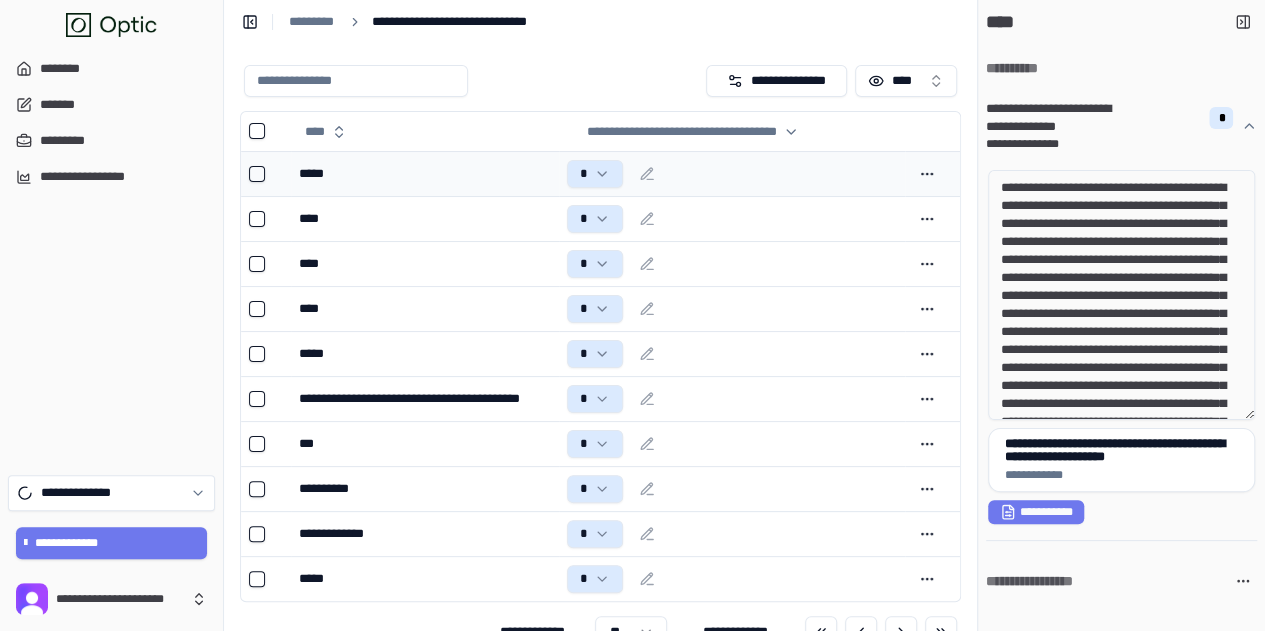 click on "*****" at bounding box center [424, 174] 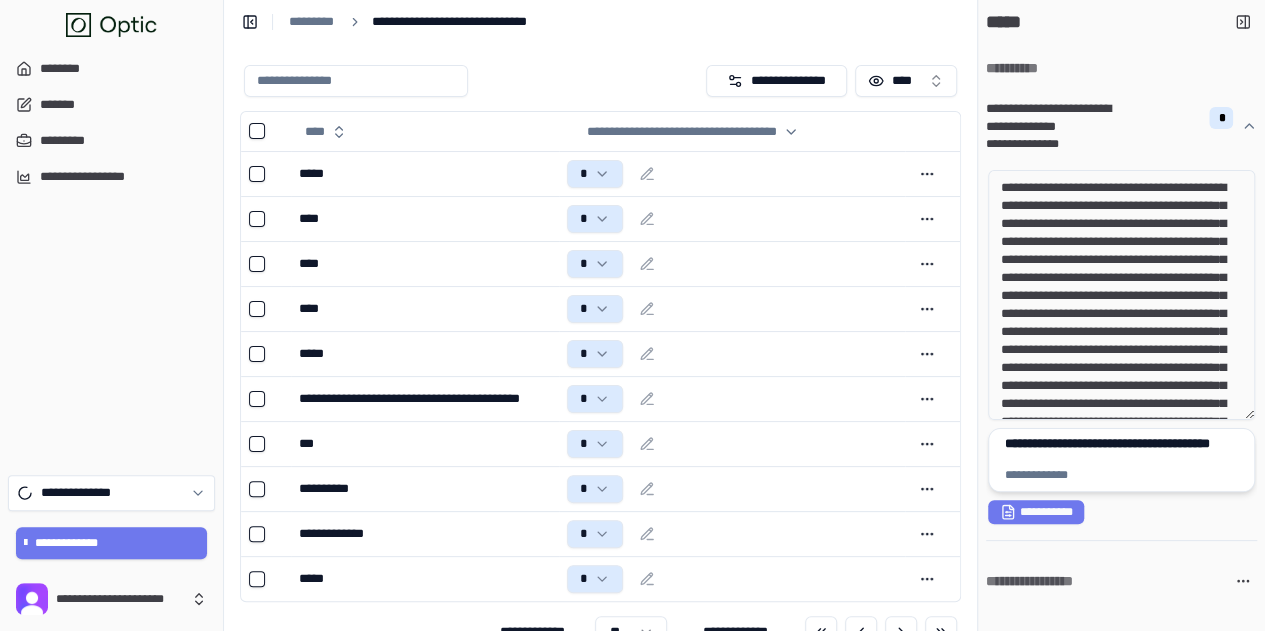 click on "**********" at bounding box center [1122, 450] 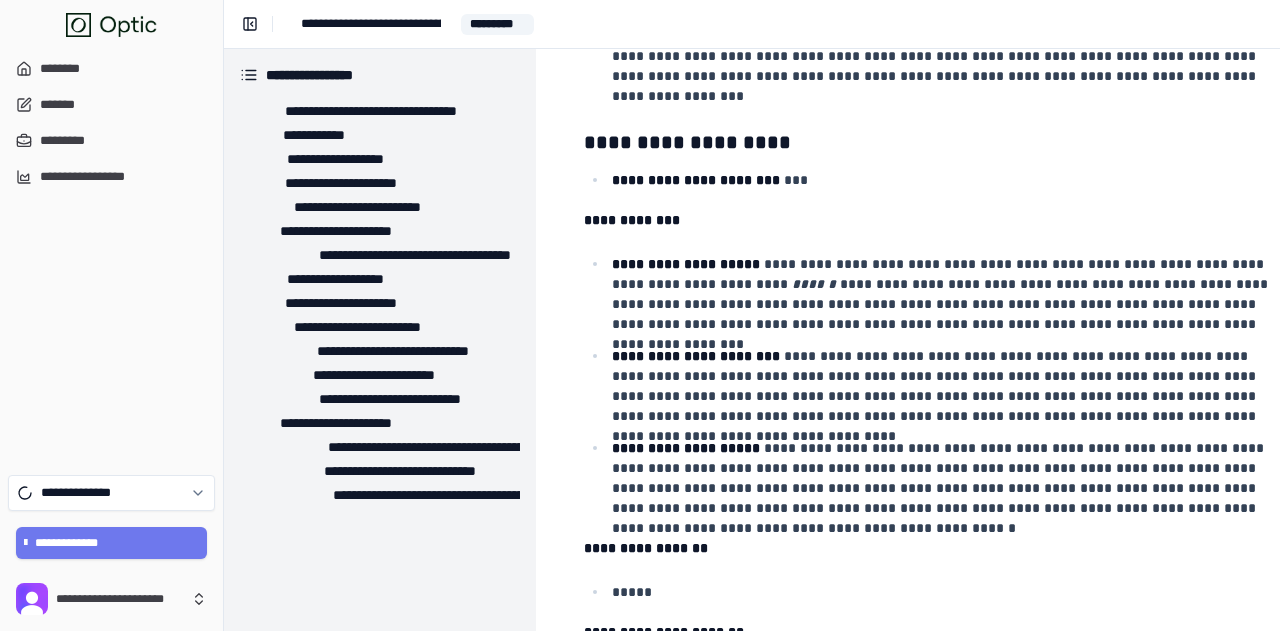 scroll, scrollTop: 4200, scrollLeft: 0, axis: vertical 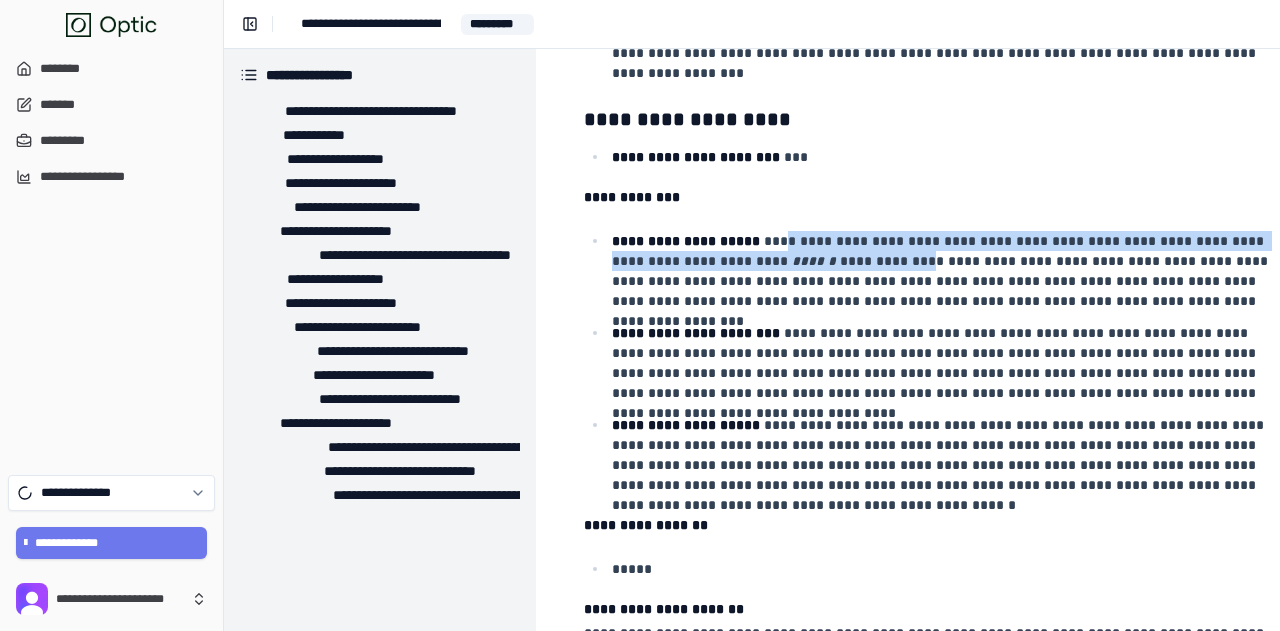 drag, startPoint x: 763, startPoint y: 269, endPoint x: 800, endPoint y: 283, distance: 39.56008 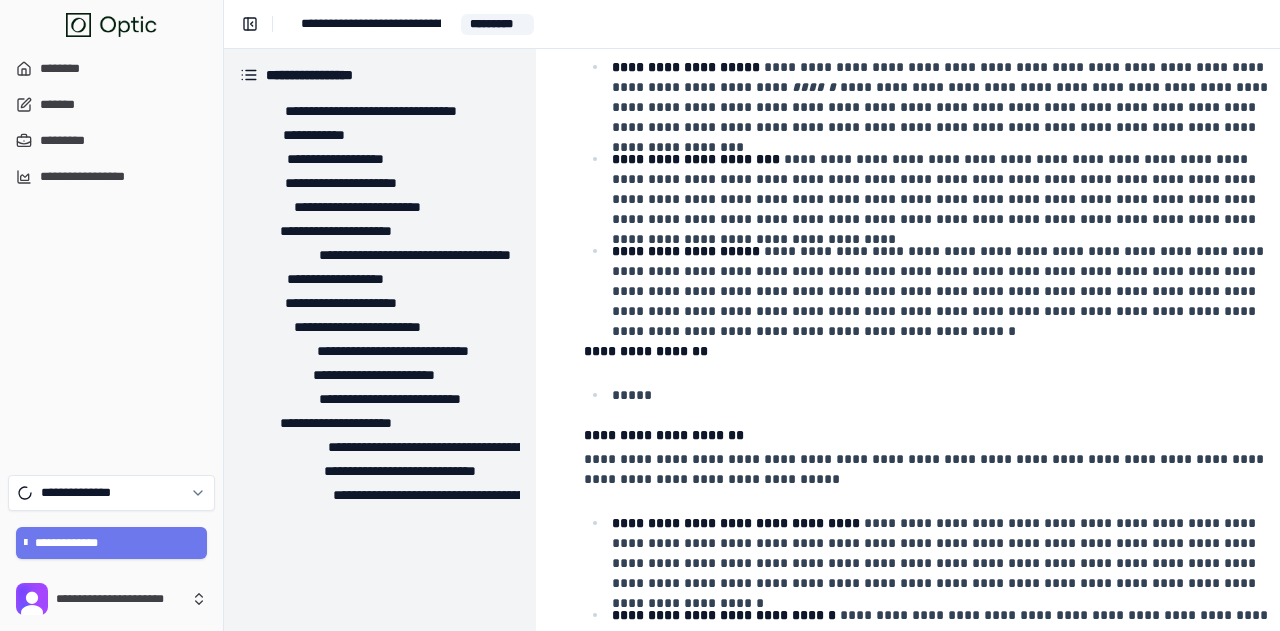 scroll, scrollTop: 4600, scrollLeft: 0, axis: vertical 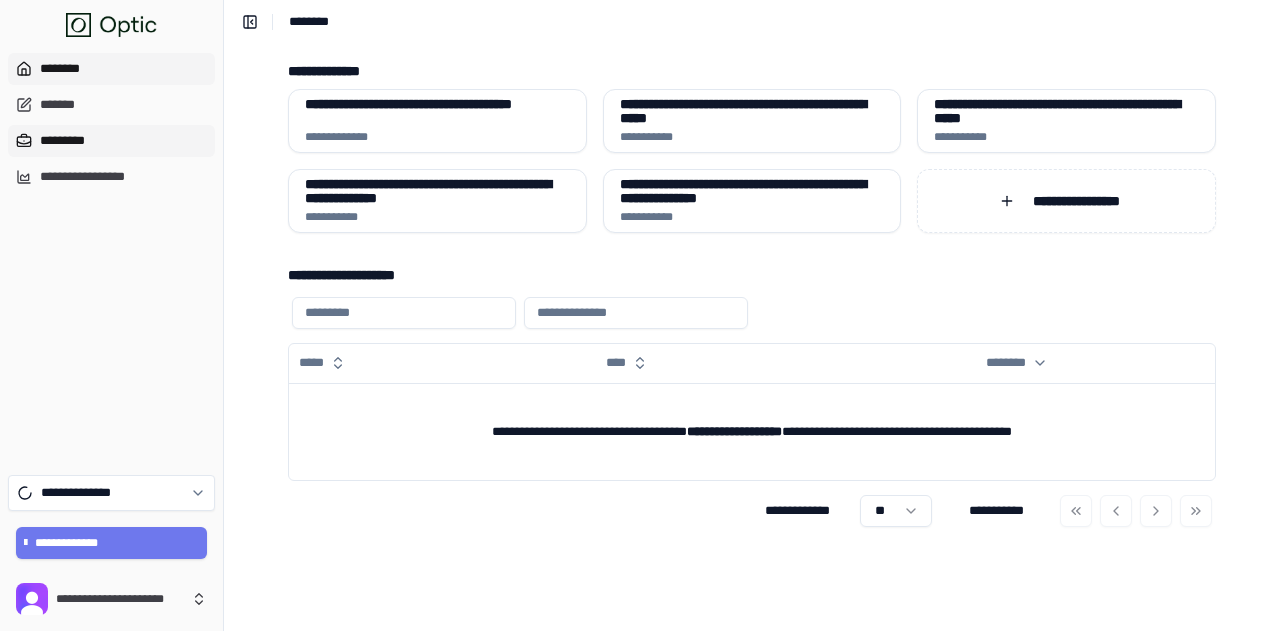 click on "*********" at bounding box center [111, 141] 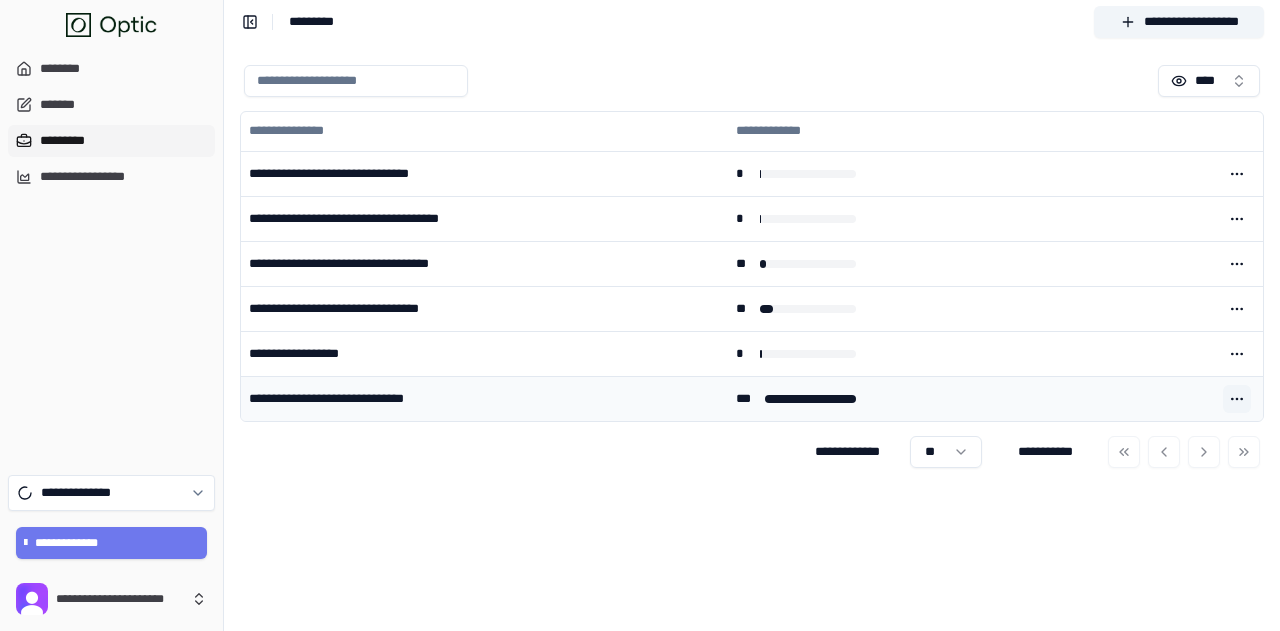 click at bounding box center [1237, 399] 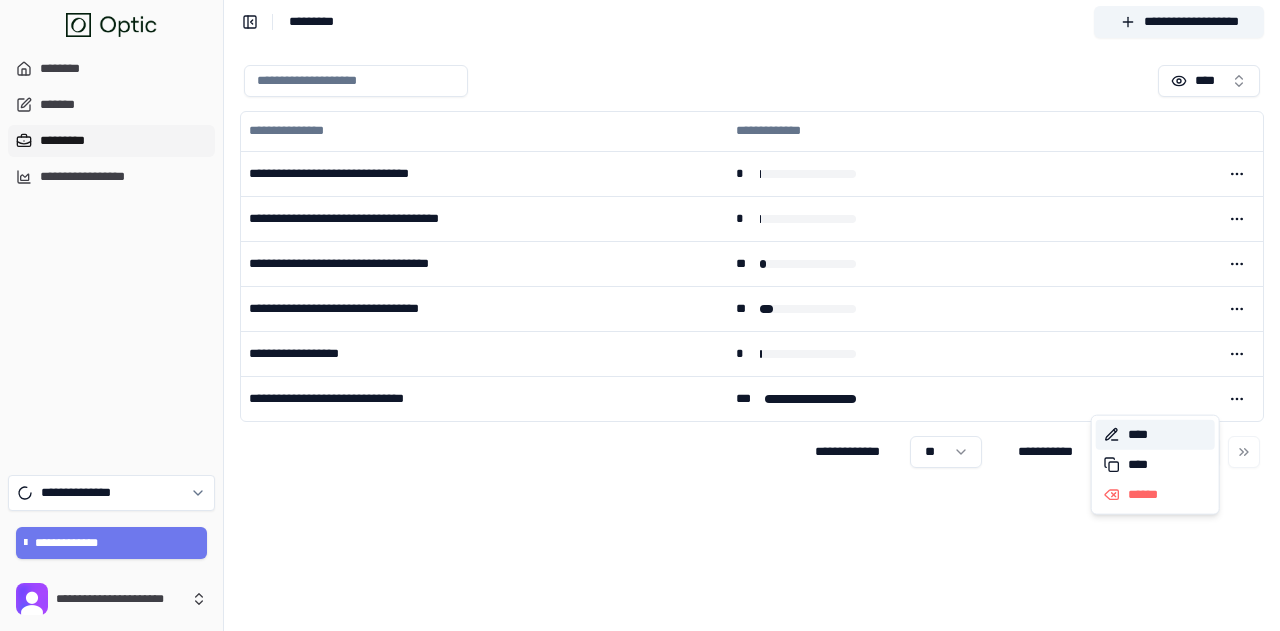 click on "****" at bounding box center (1155, 435) 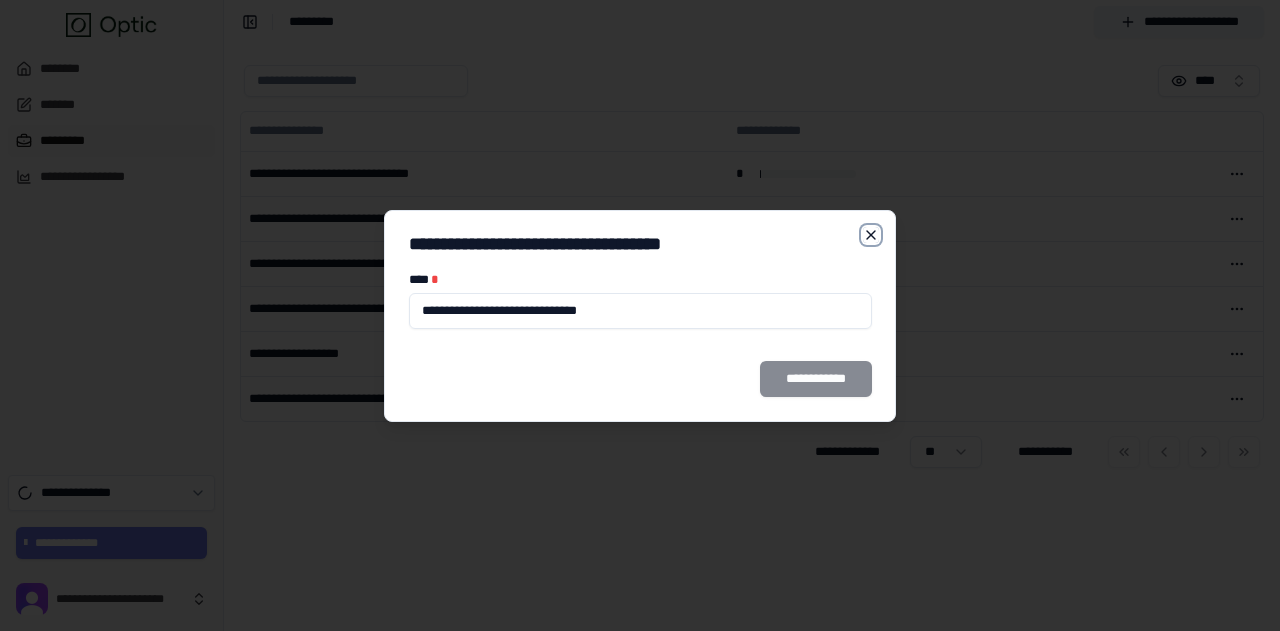 click 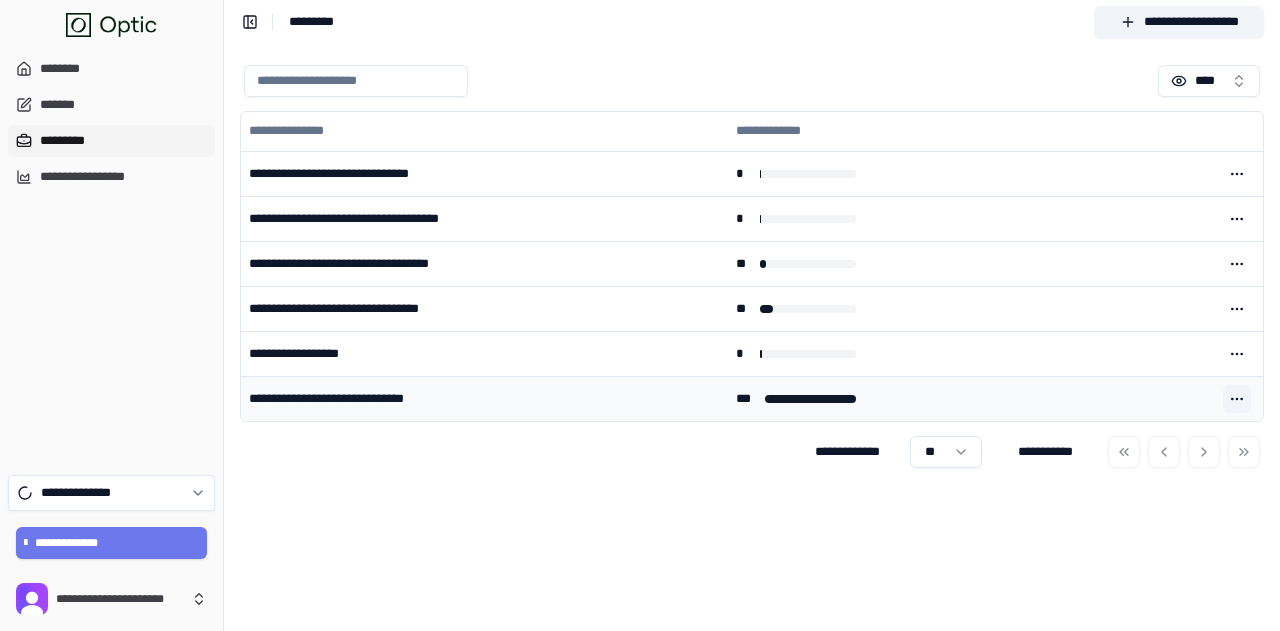 click at bounding box center [1237, 399] 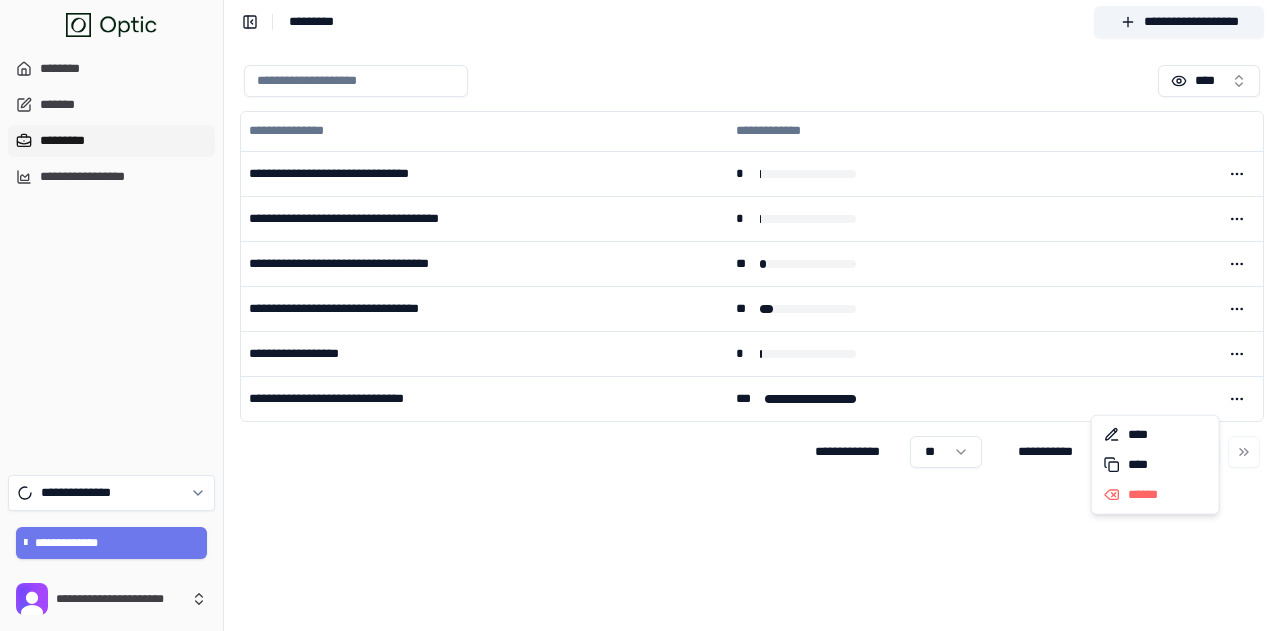 click on "**********" at bounding box center [752, 338] 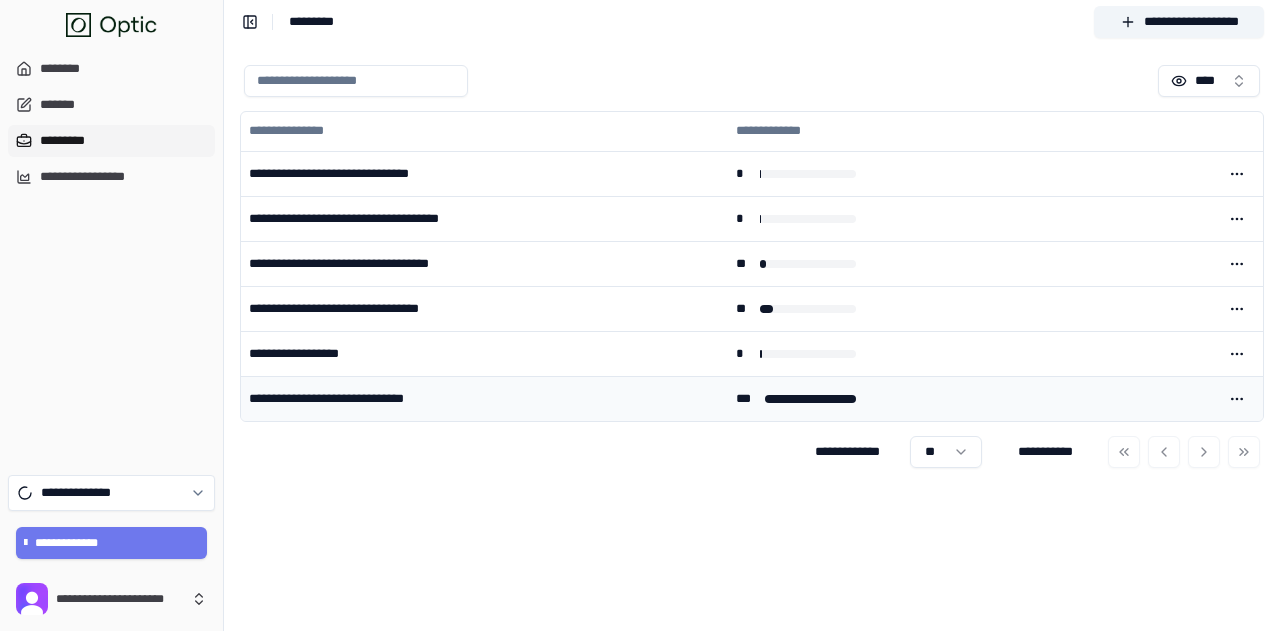 click on "**********" at bounding box center [484, 399] 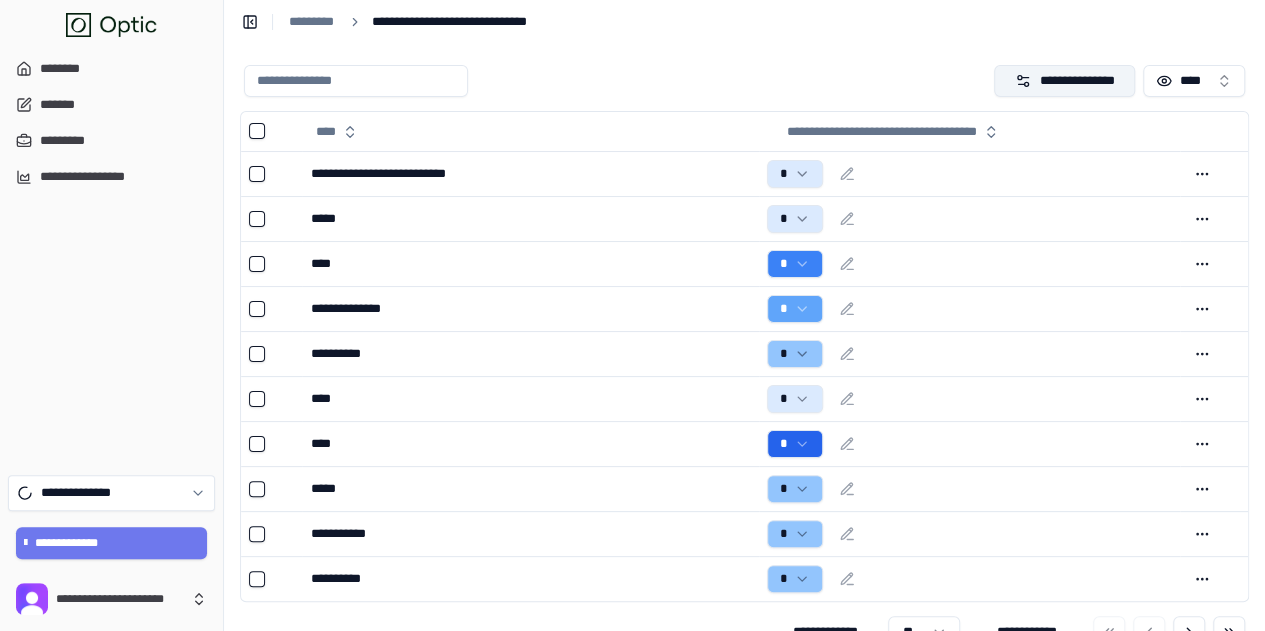 click on "**********" at bounding box center (1064, 81) 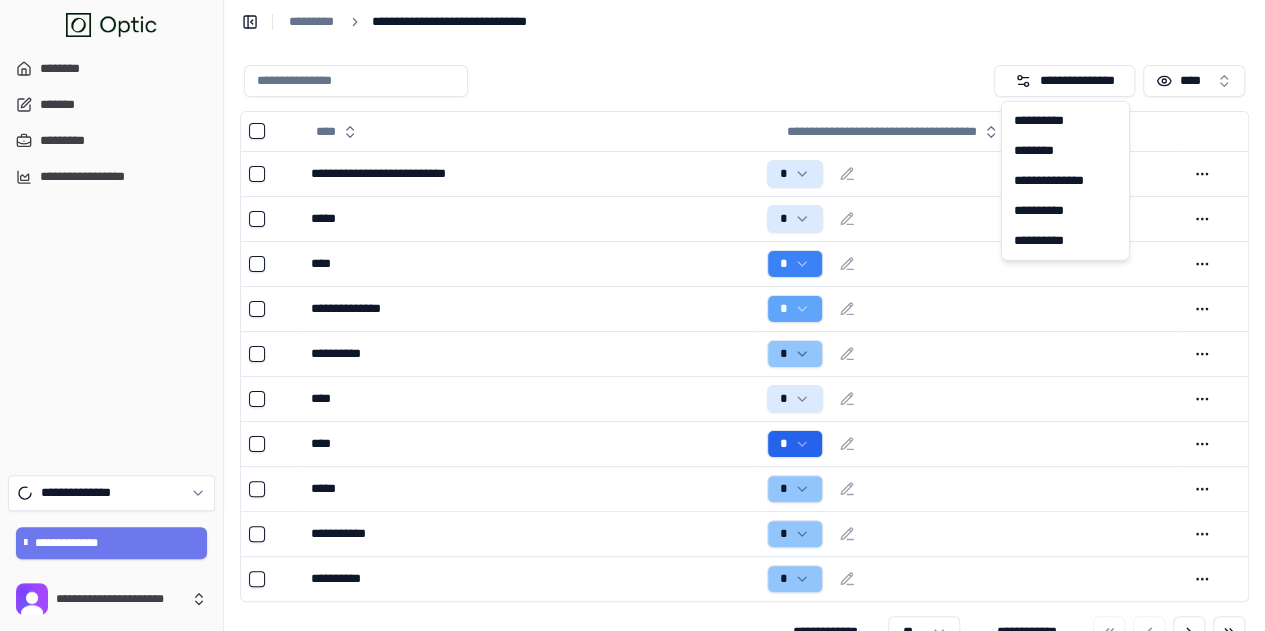 click at bounding box center [615, 81] 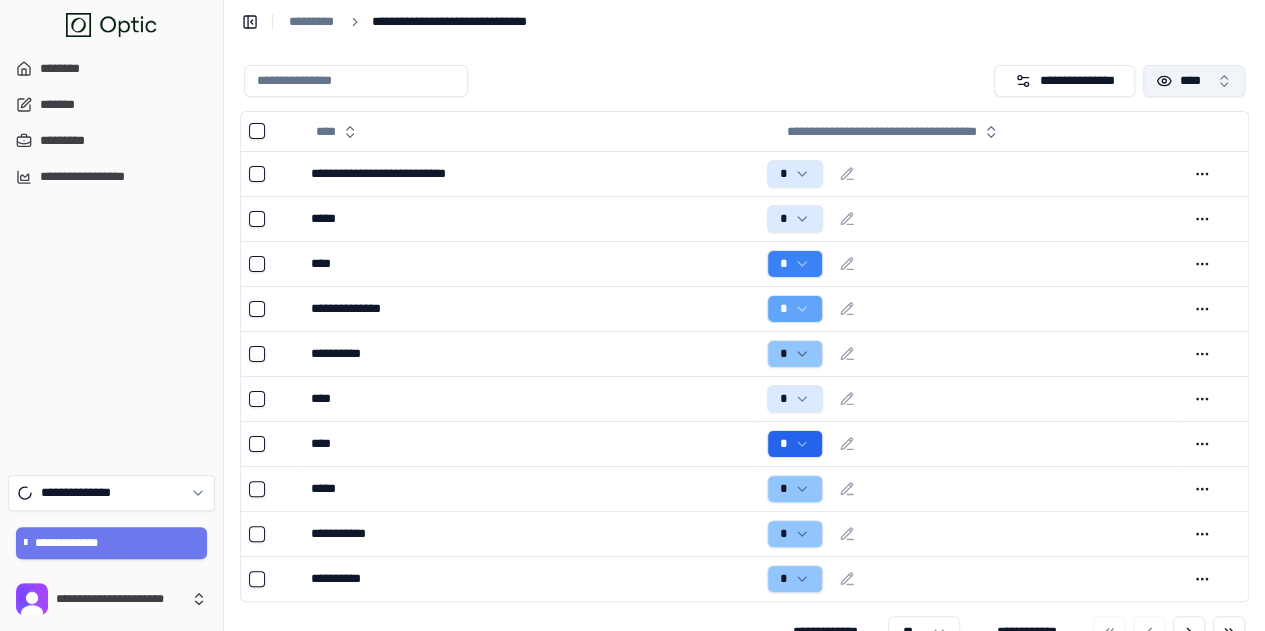 click on "****" at bounding box center (1194, 81) 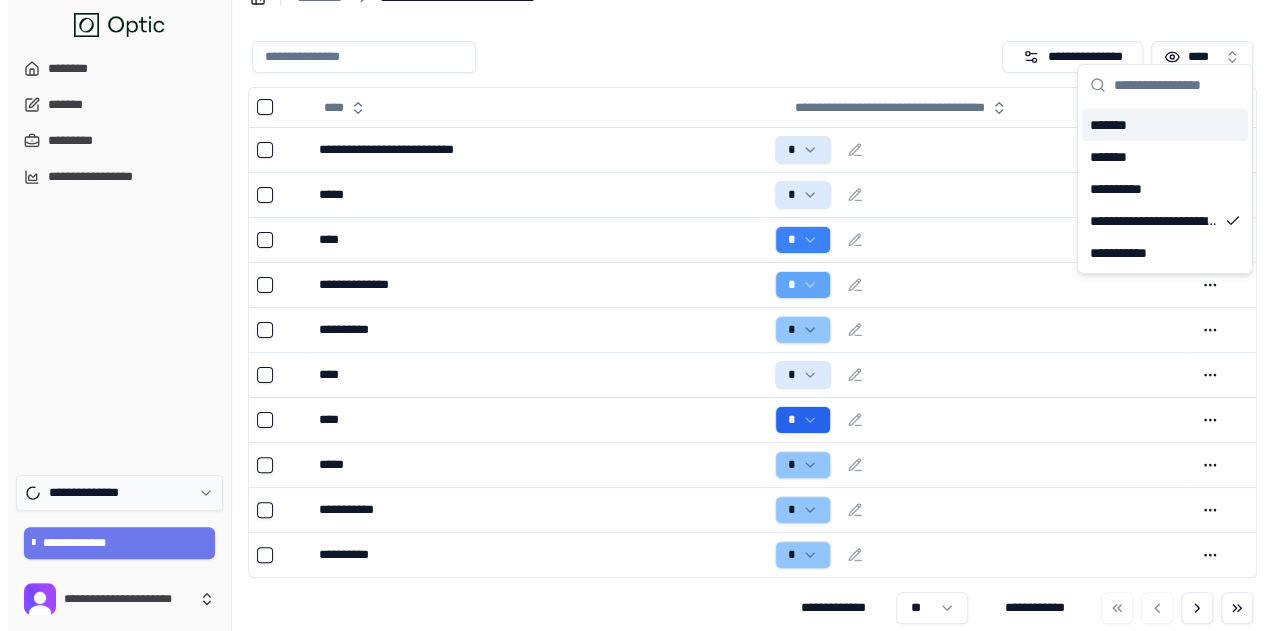 scroll, scrollTop: 36, scrollLeft: 0, axis: vertical 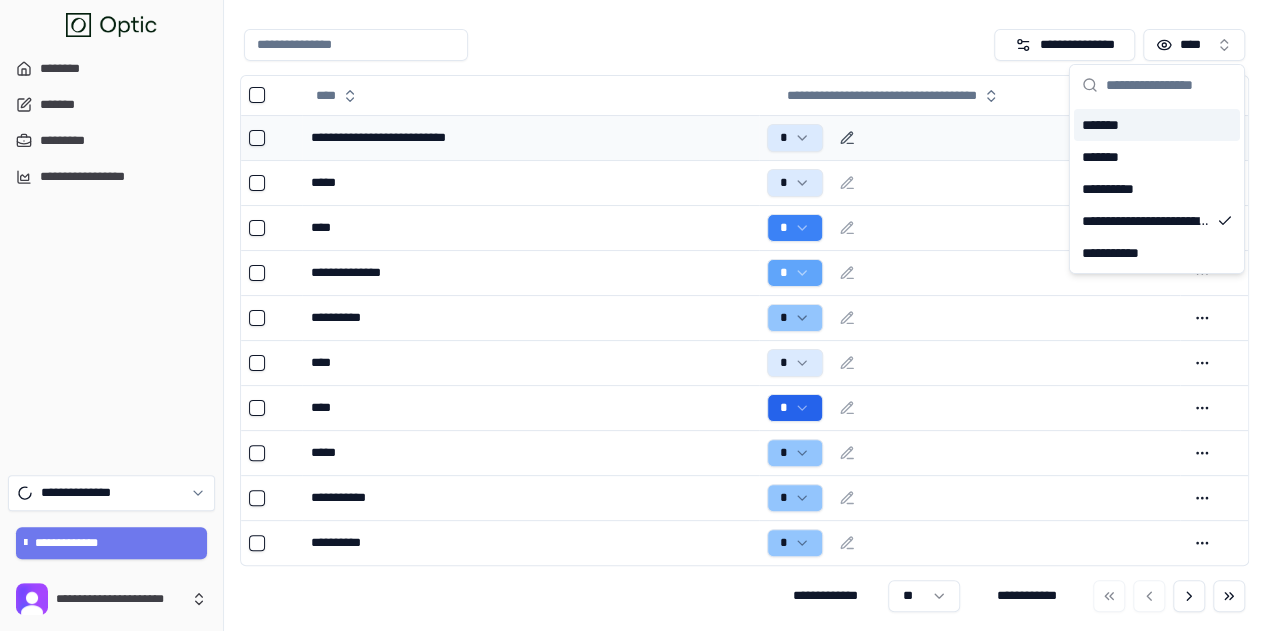 click 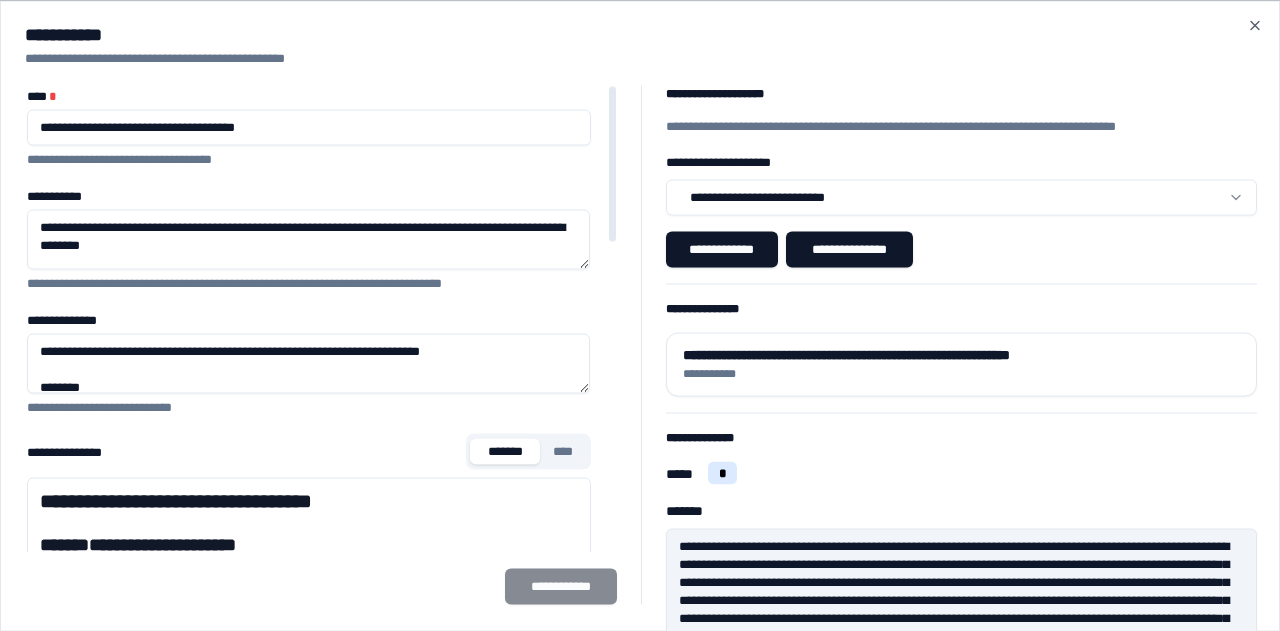 click on "**********" at bounding box center (309, 785) 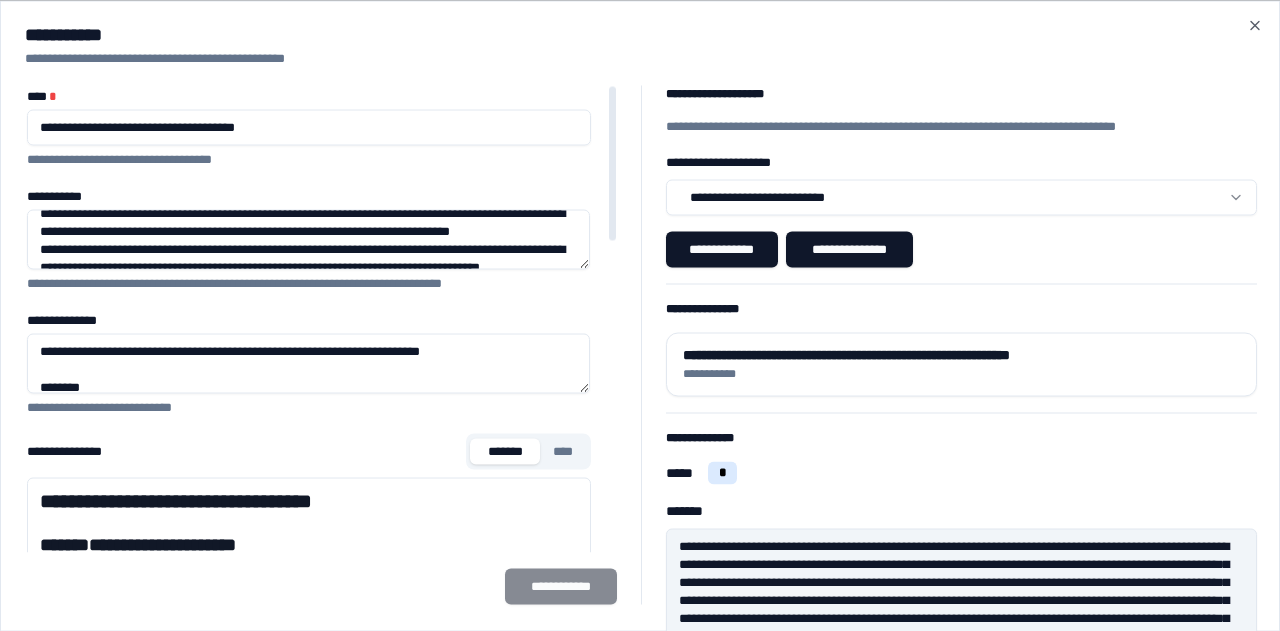 scroll, scrollTop: 100, scrollLeft: 0, axis: vertical 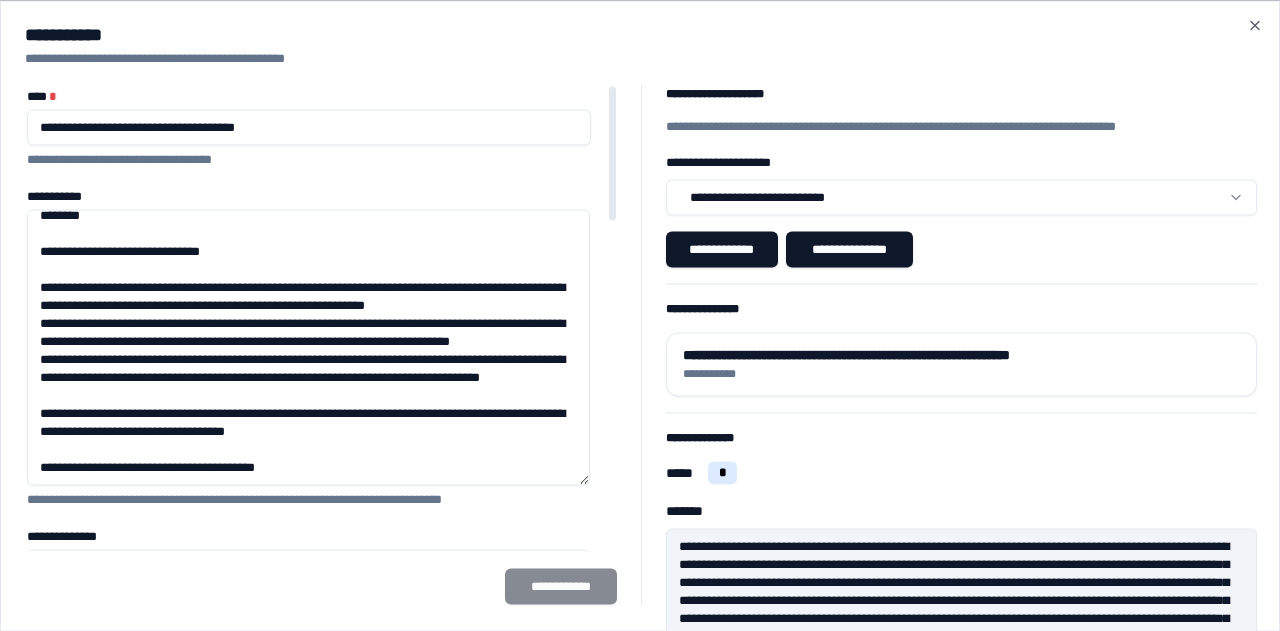 drag, startPoint x: 582, startPoint y: 261, endPoint x: 574, endPoint y: 465, distance: 204.1568 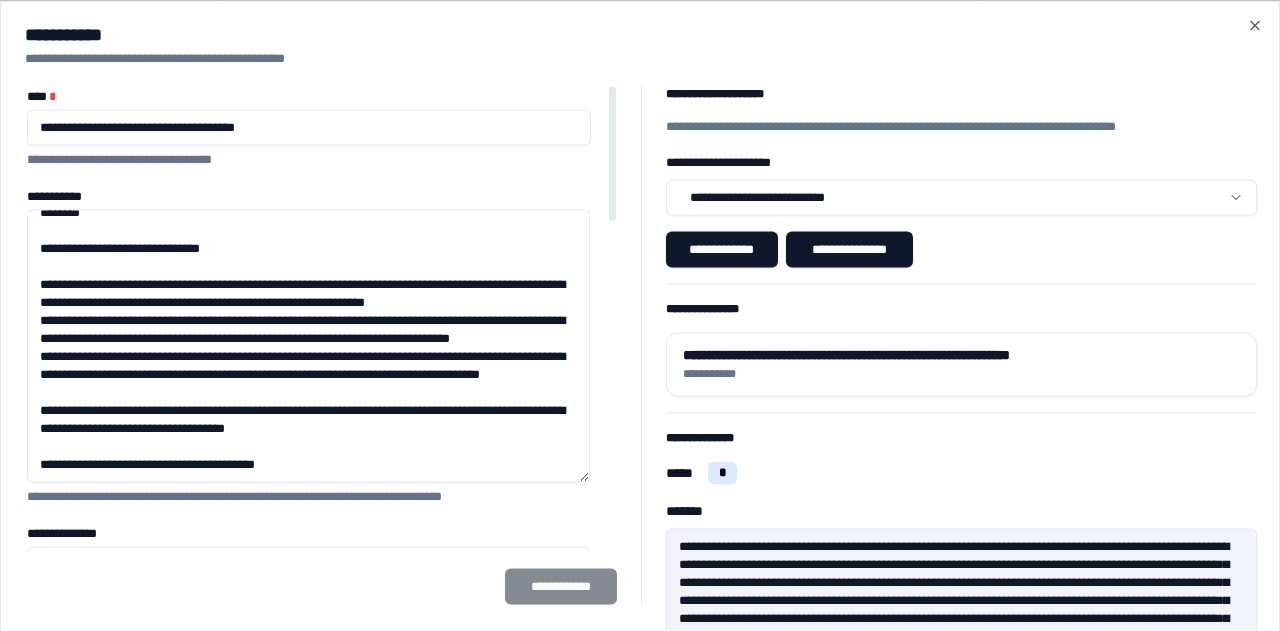 scroll, scrollTop: 68, scrollLeft: 0, axis: vertical 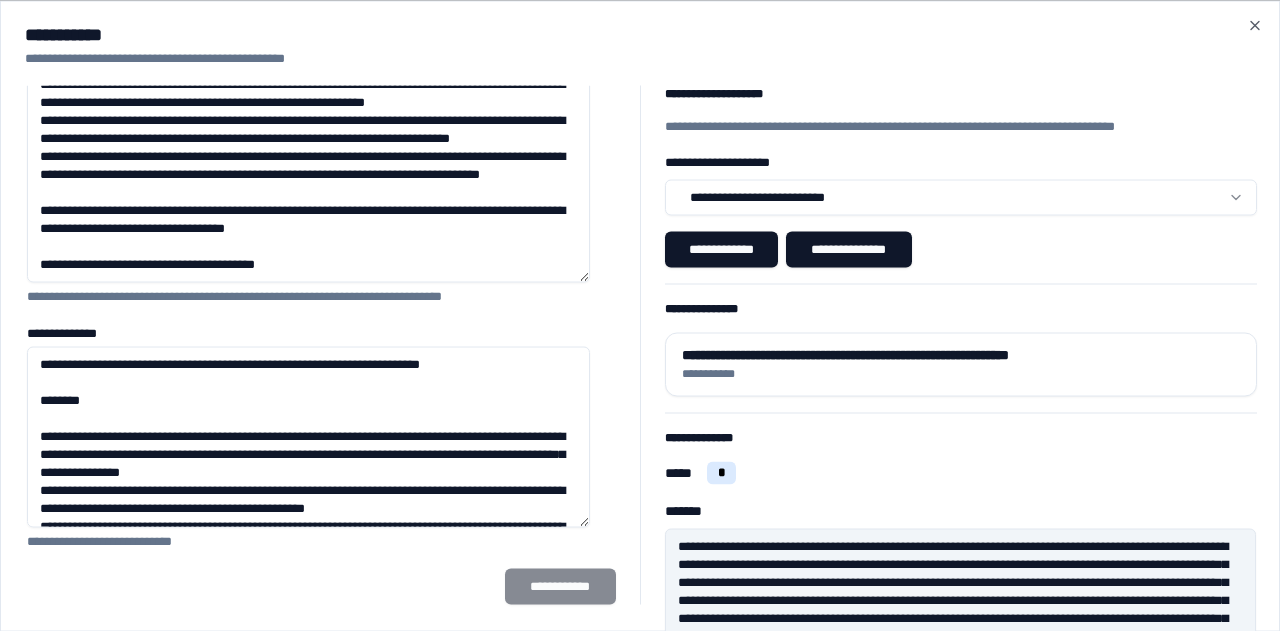 drag, startPoint x: 582, startPoint y: 398, endPoint x: 604, endPoint y: 451, distance: 57.384666 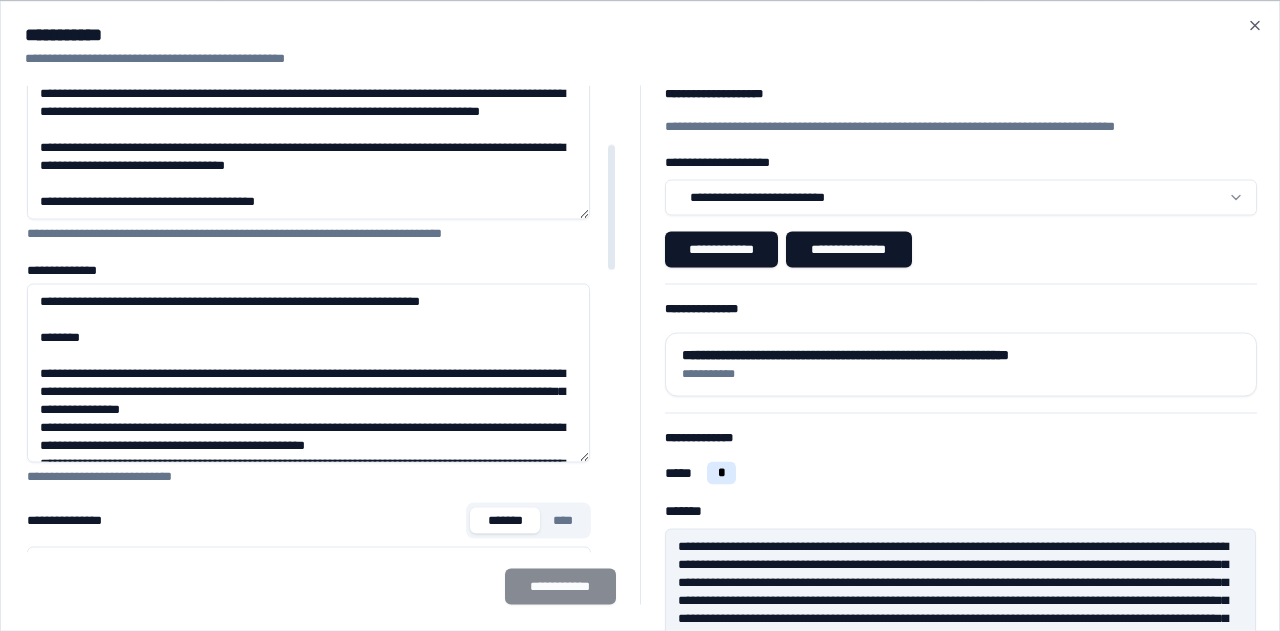 scroll, scrollTop: 300, scrollLeft: 0, axis: vertical 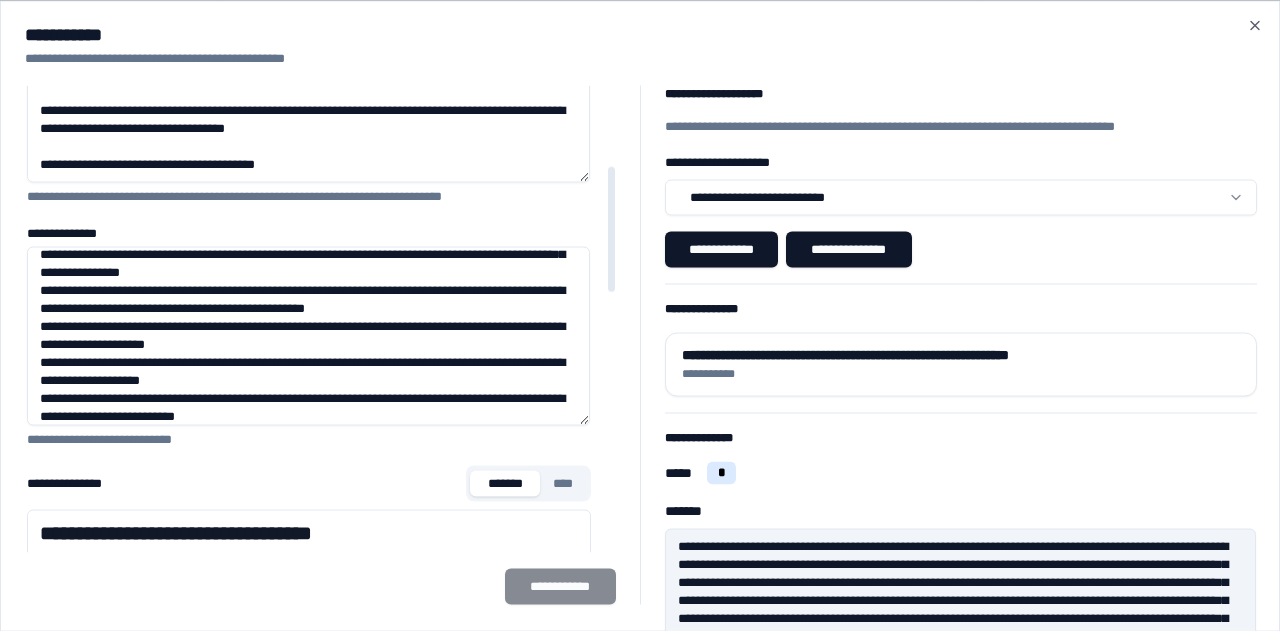 drag, startPoint x: 212, startPoint y: 293, endPoint x: 338, endPoint y: 308, distance: 126.88972 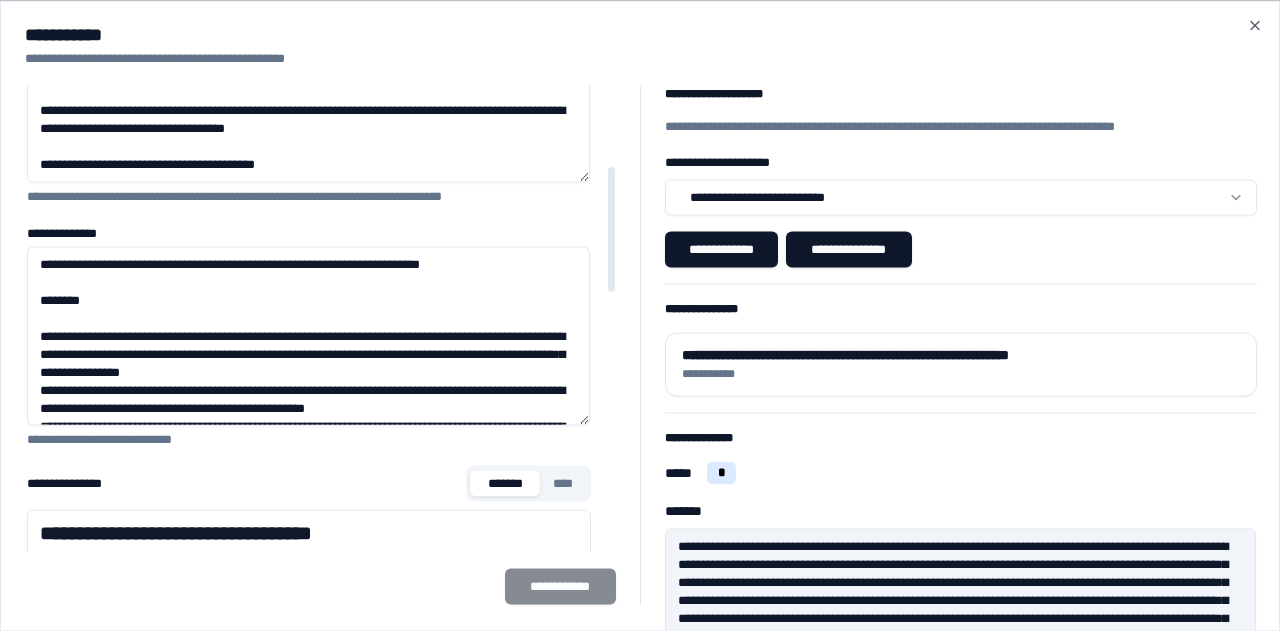 scroll, scrollTop: 100, scrollLeft: 0, axis: vertical 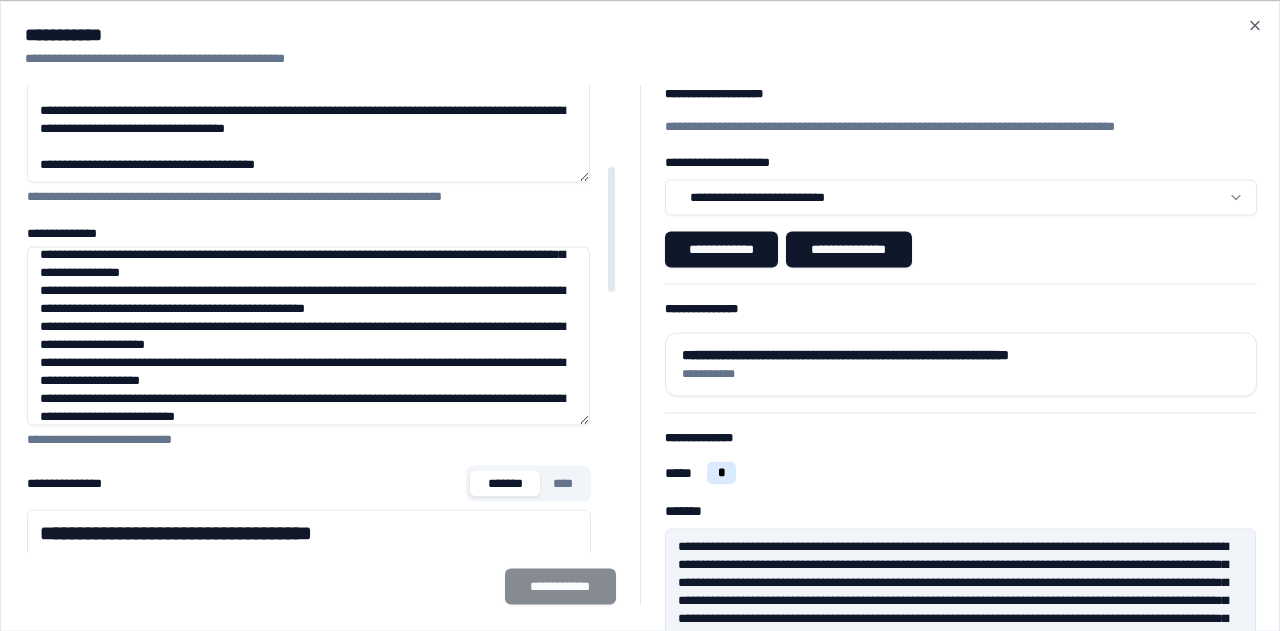 drag, startPoint x: 90, startPoint y: 327, endPoint x: 262, endPoint y: 339, distance: 172.41809 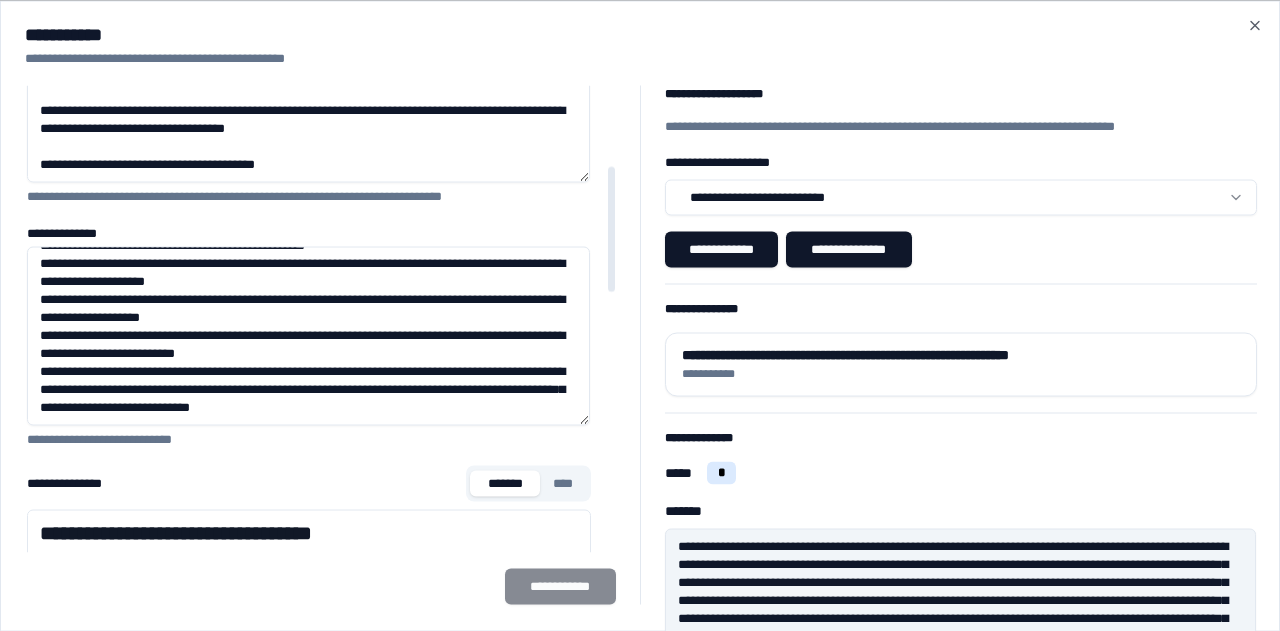 scroll, scrollTop: 200, scrollLeft: 0, axis: vertical 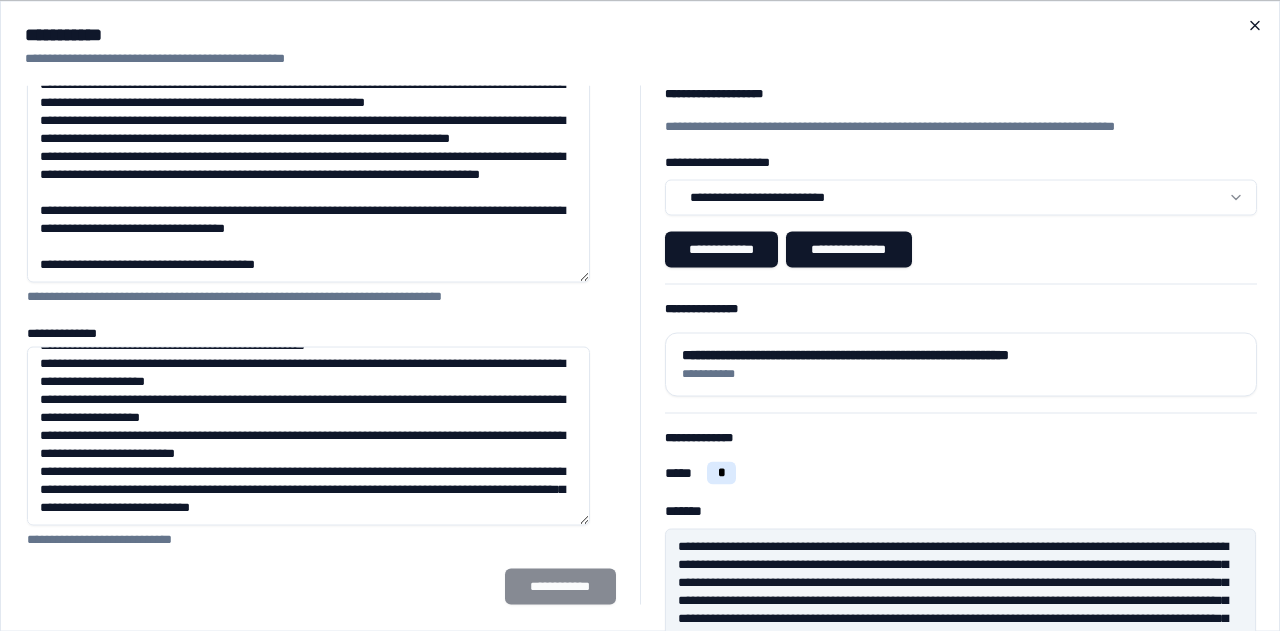 click 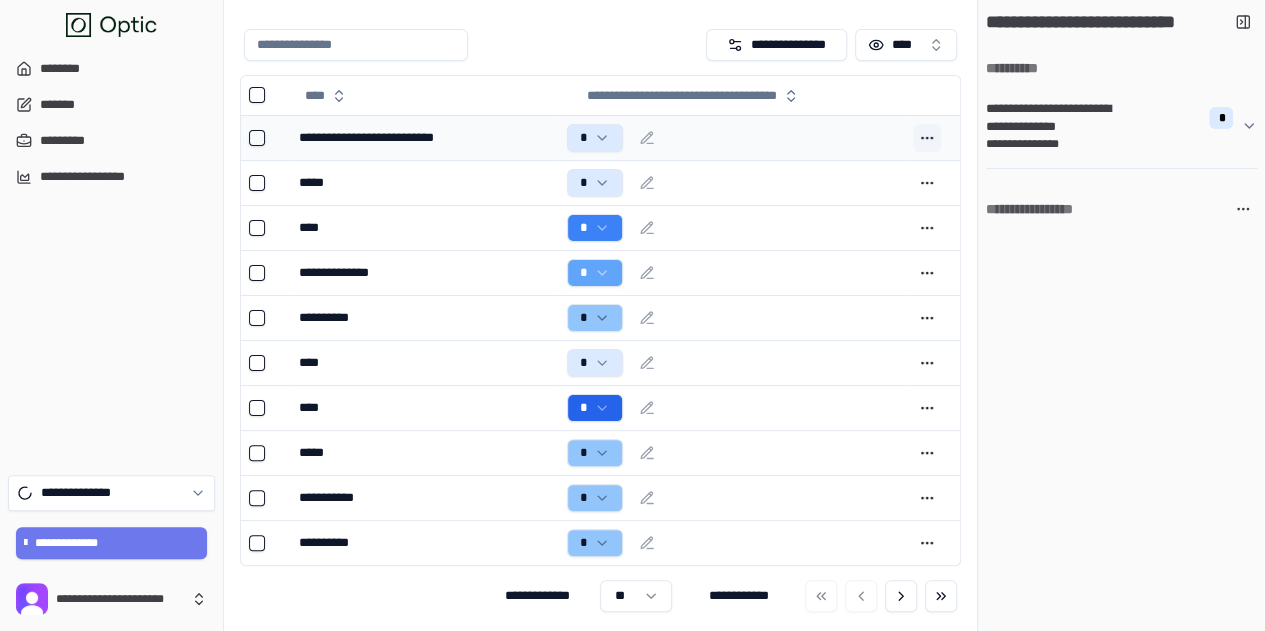 click at bounding box center [927, 138] 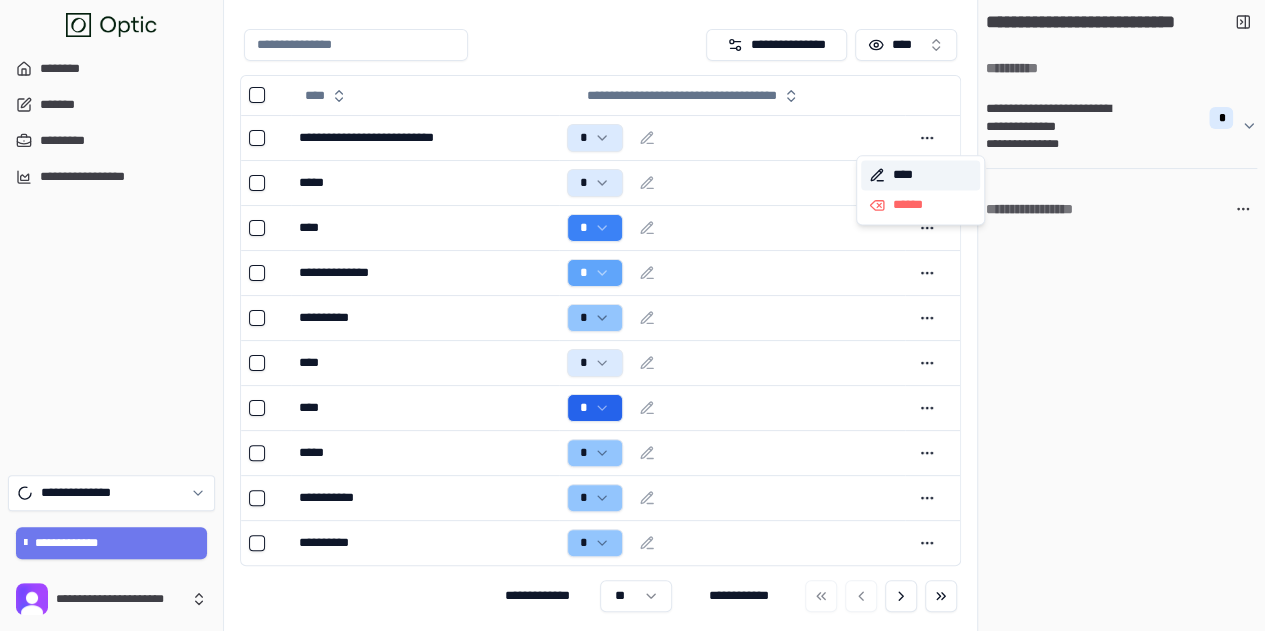 click on "****" at bounding box center (920, 175) 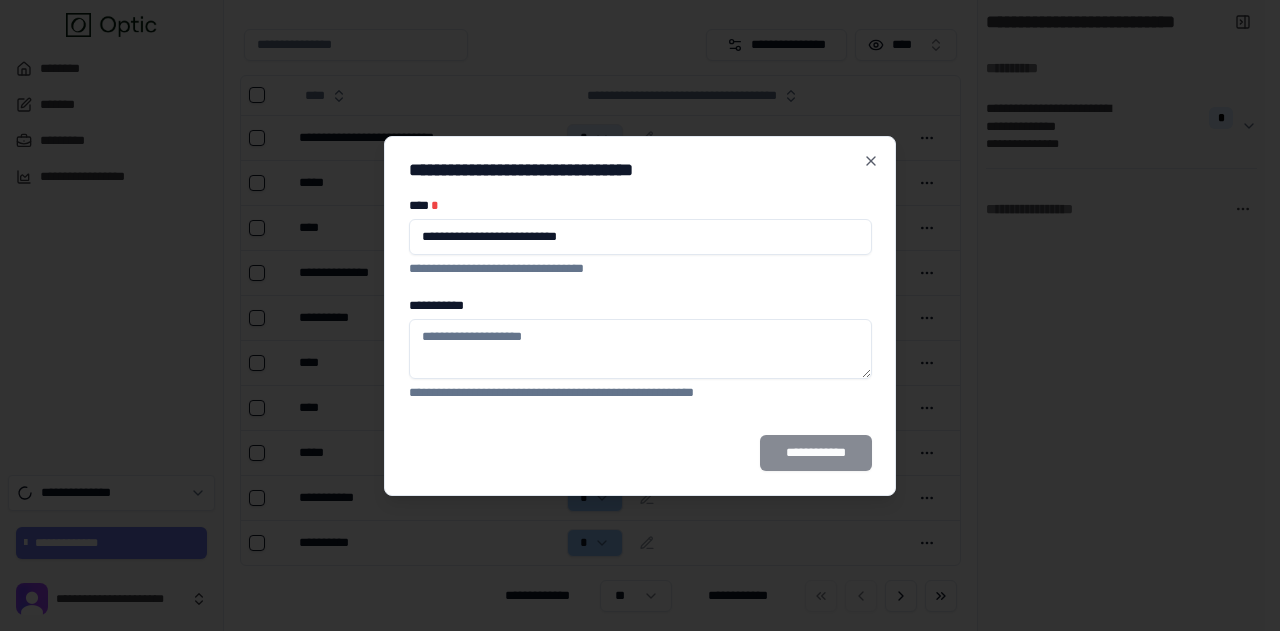 click on "**********" at bounding box center (640, 316) 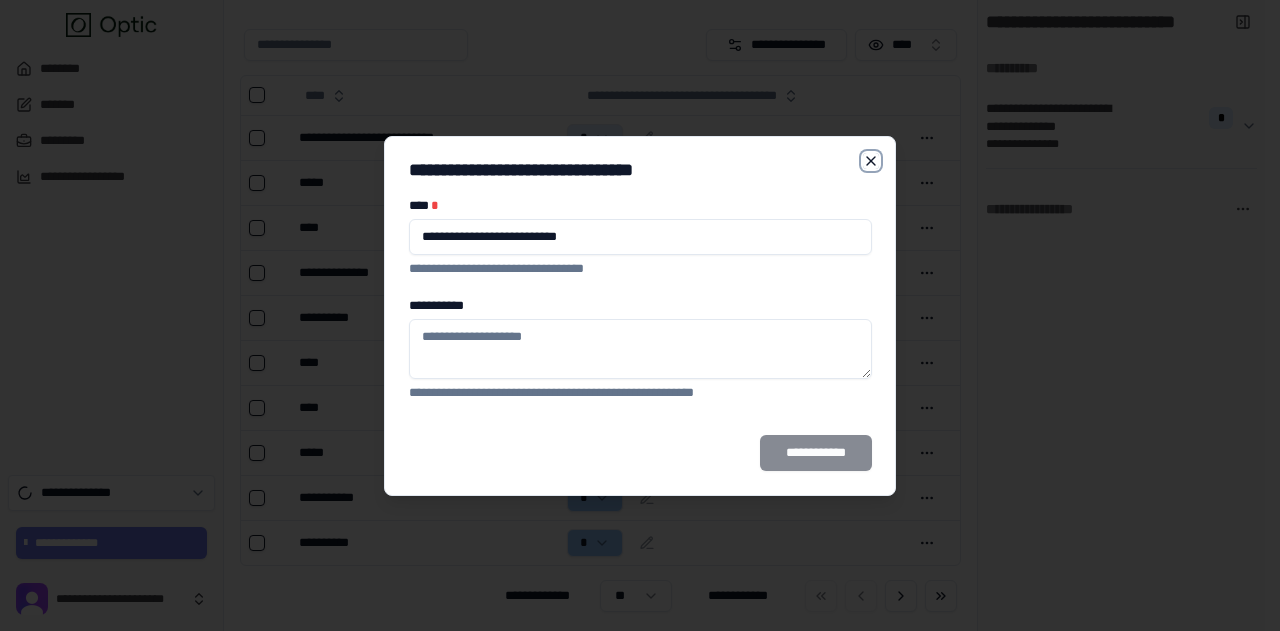 click 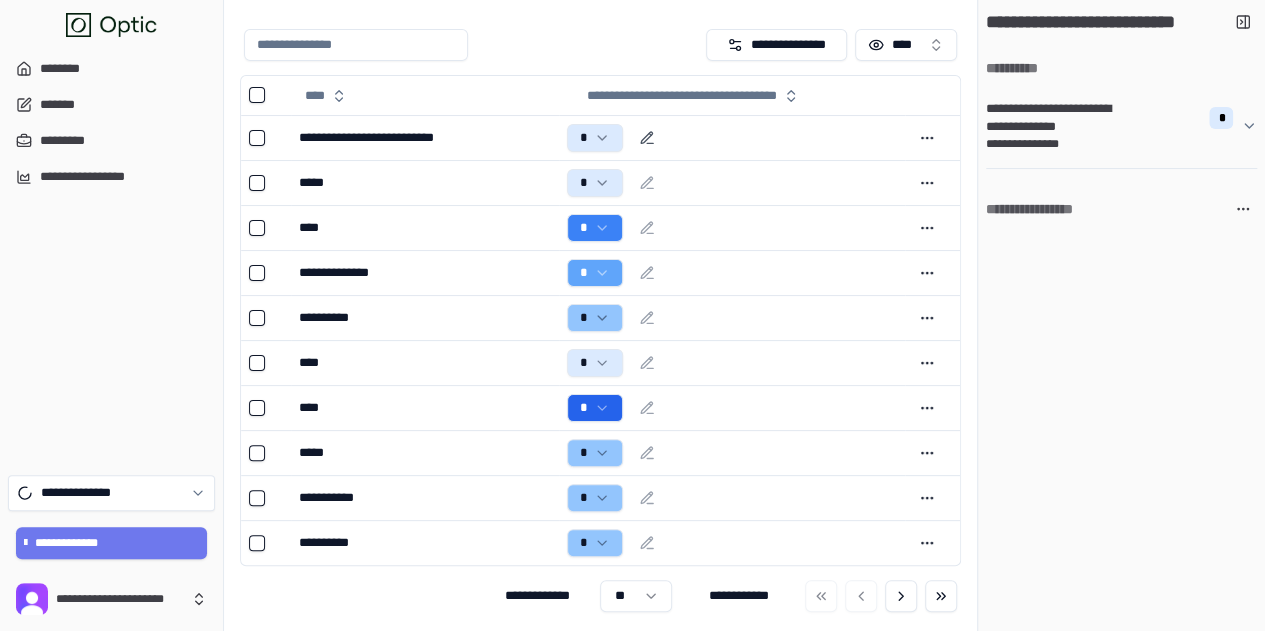 click 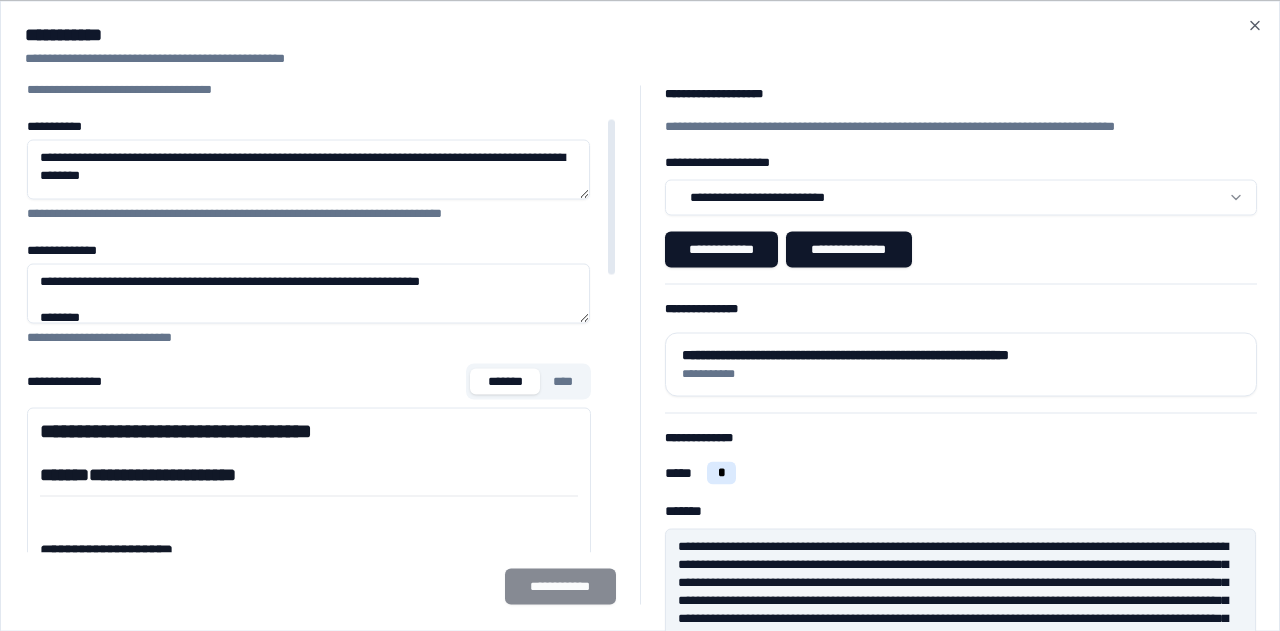 scroll, scrollTop: 100, scrollLeft: 0, axis: vertical 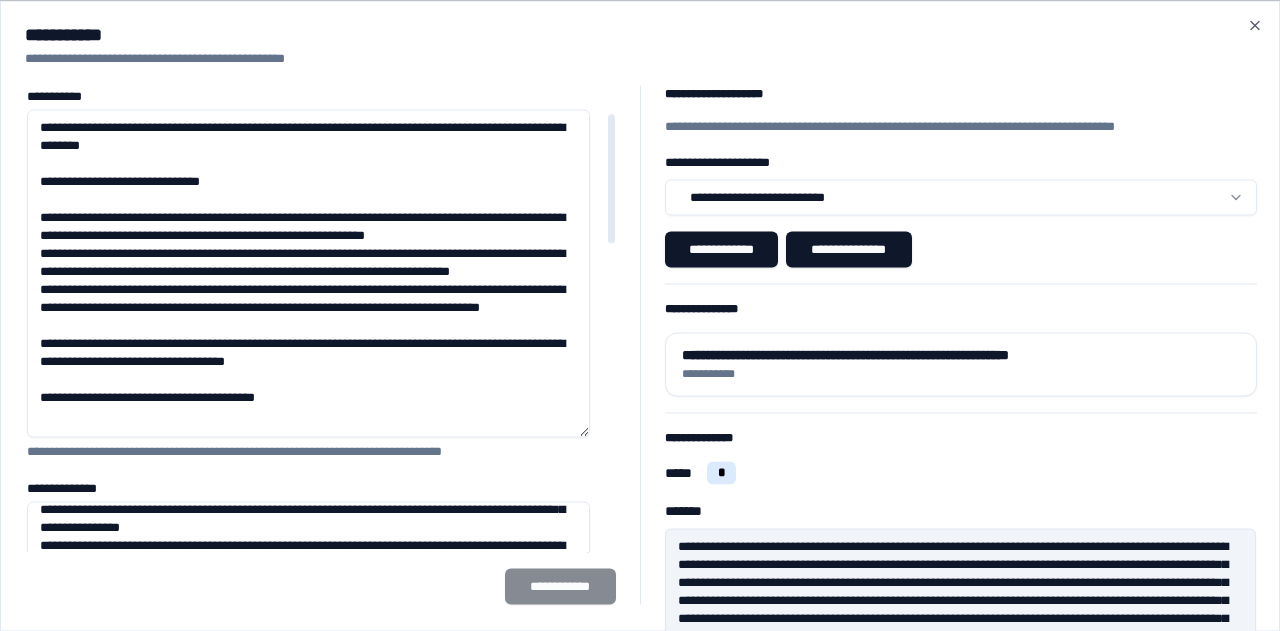 drag, startPoint x: 586, startPoint y: 162, endPoint x: 593, endPoint y: 431, distance: 269.09106 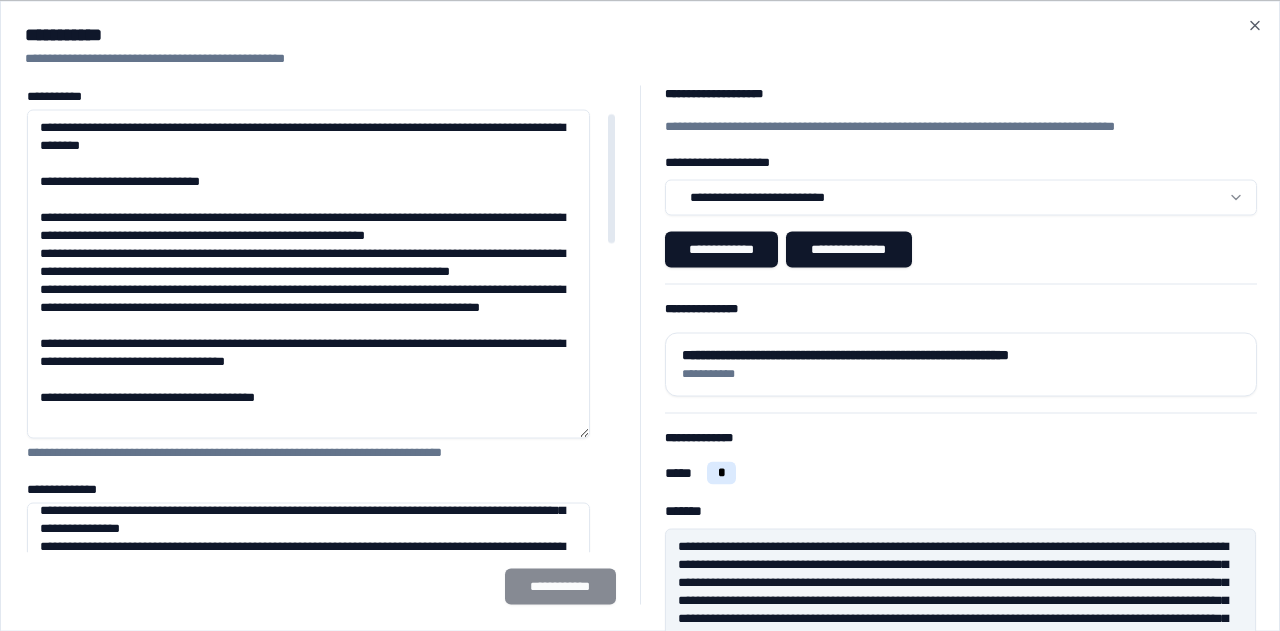 drag, startPoint x: 146, startPoint y: 249, endPoint x: 264, endPoint y: 284, distance: 123.081276 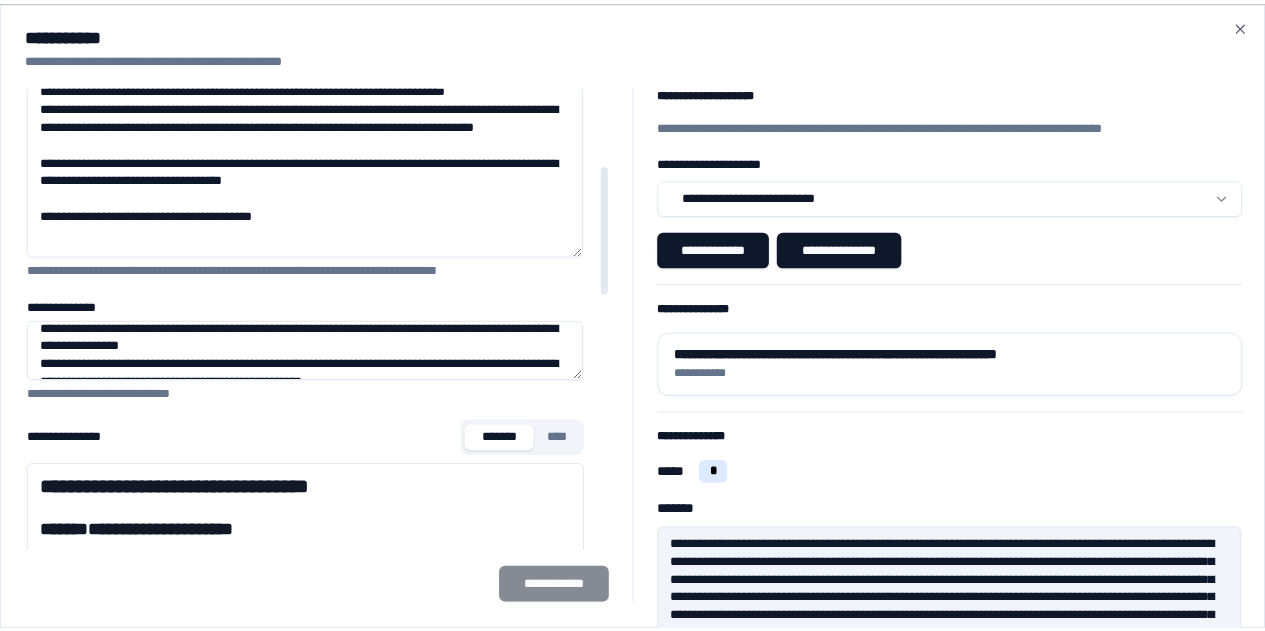 scroll, scrollTop: 400, scrollLeft: 0, axis: vertical 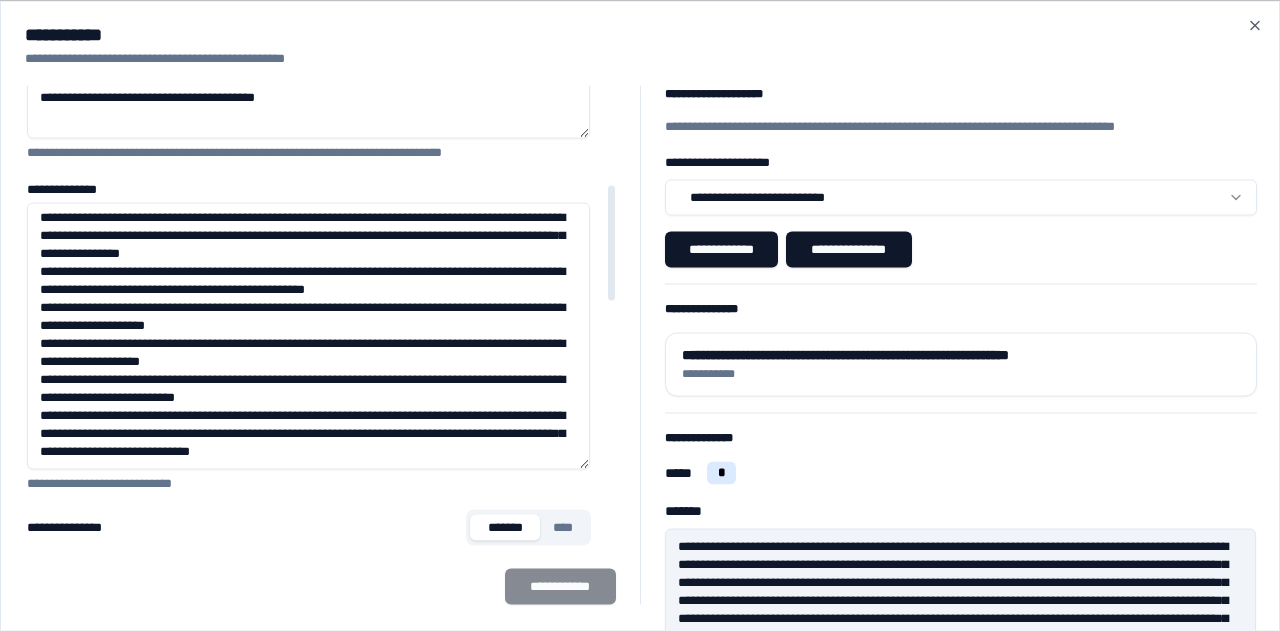 drag, startPoint x: 586, startPoint y: 255, endPoint x: 620, endPoint y: 463, distance: 210.76053 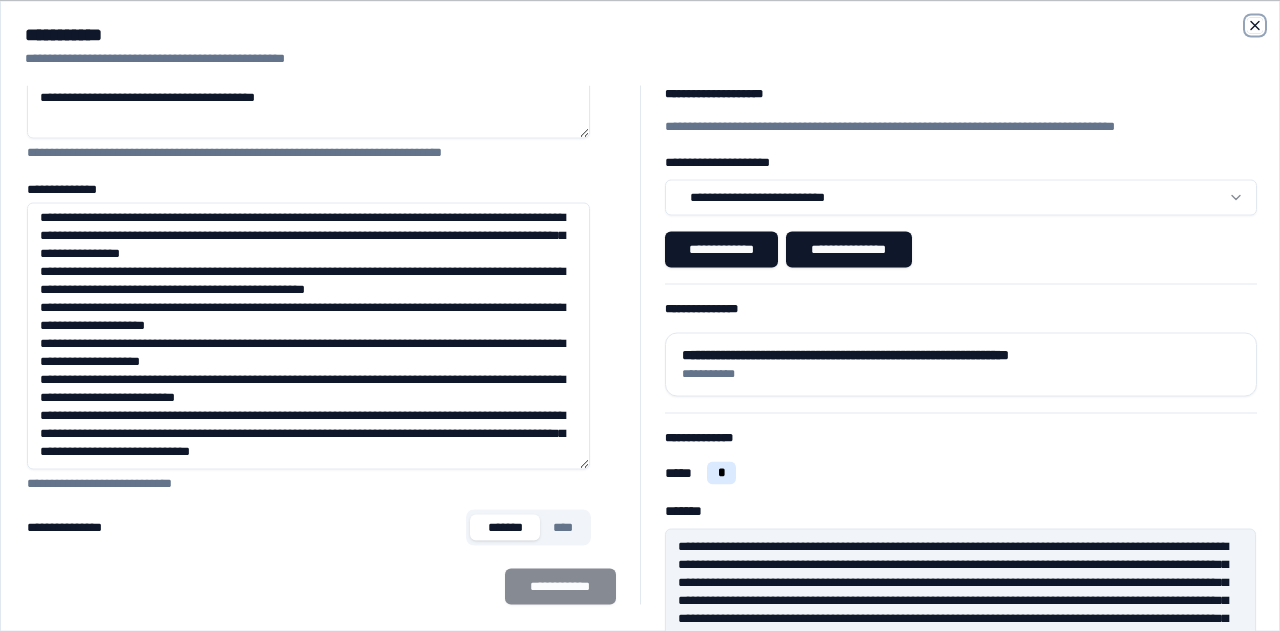 click 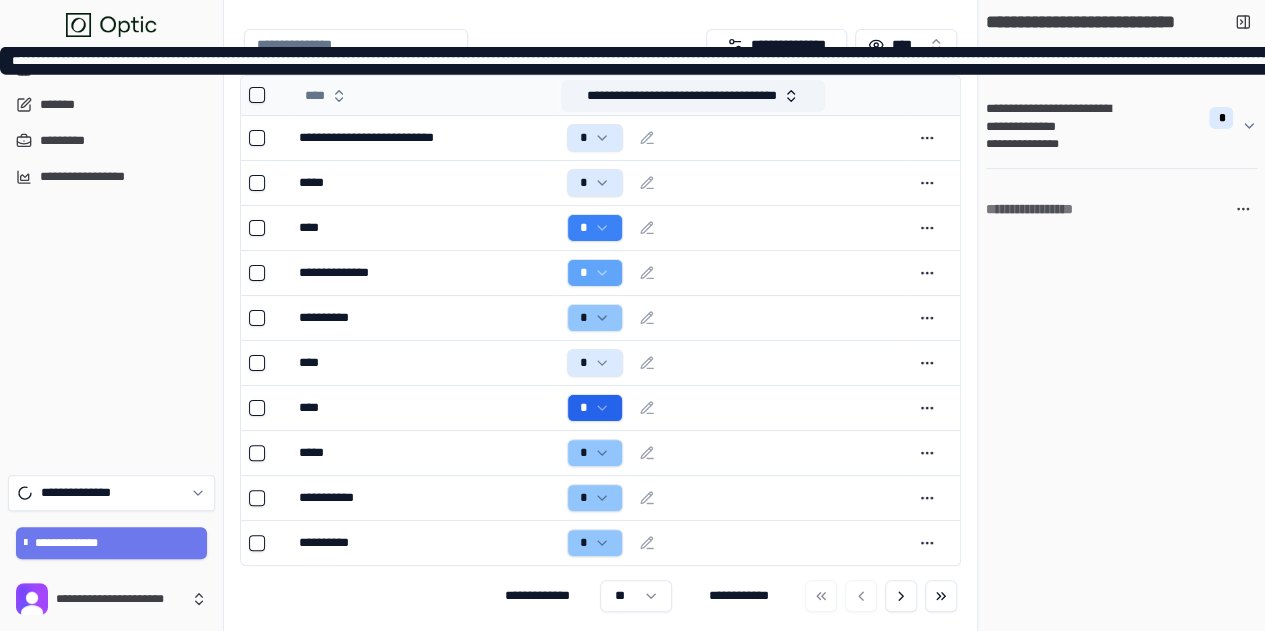 click on "**********" at bounding box center [693, 96] 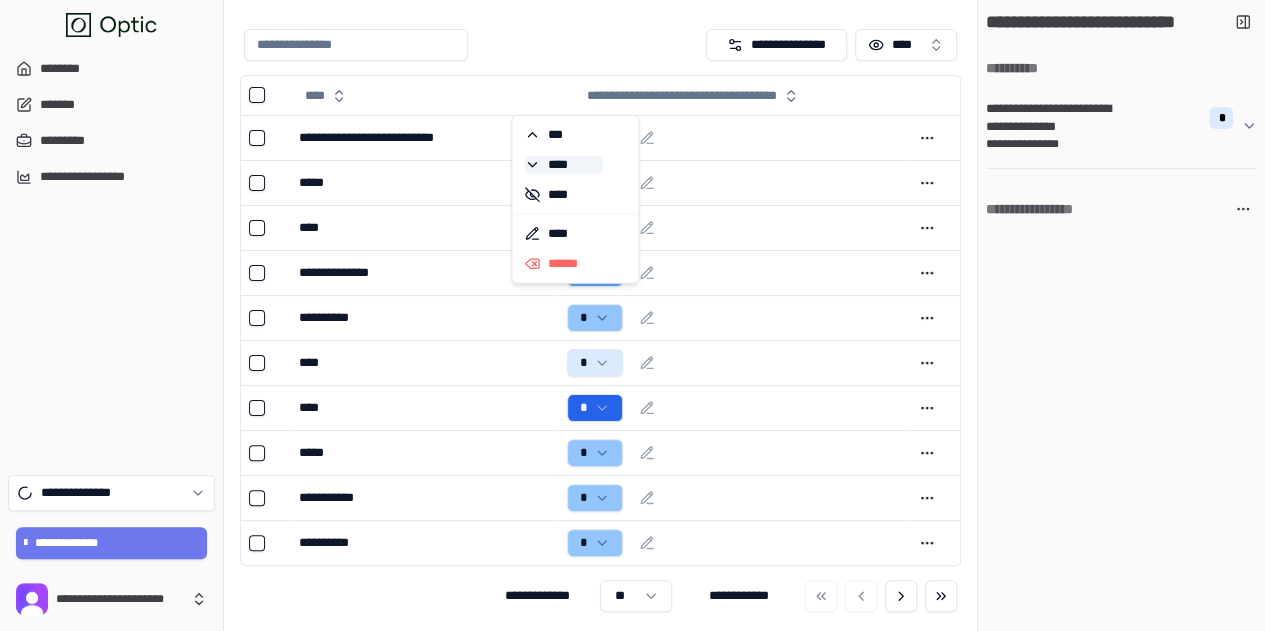 click on "****" at bounding box center [563, 165] 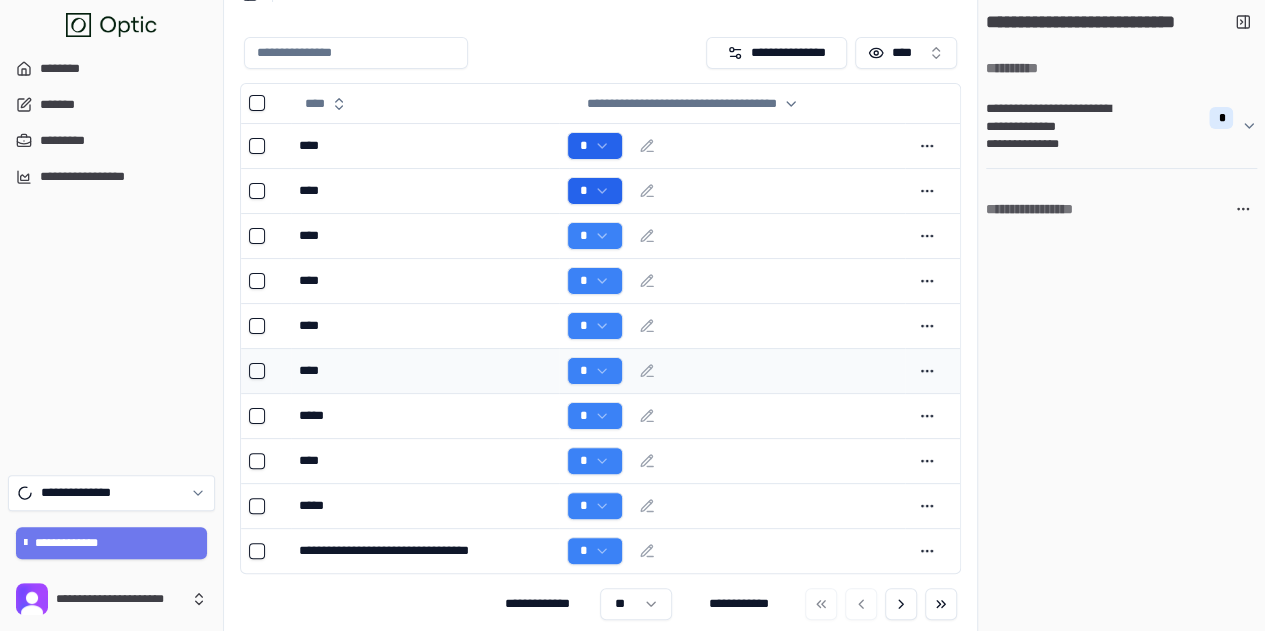 scroll, scrollTop: 44, scrollLeft: 0, axis: vertical 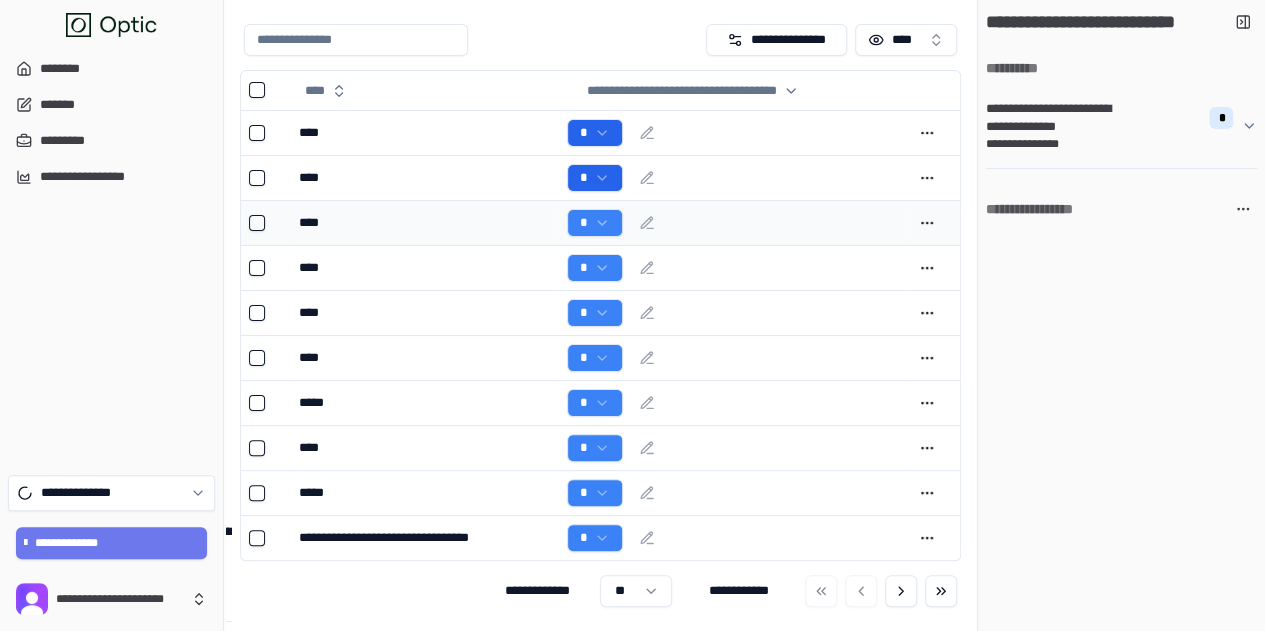 click on "****" at bounding box center (424, 223) 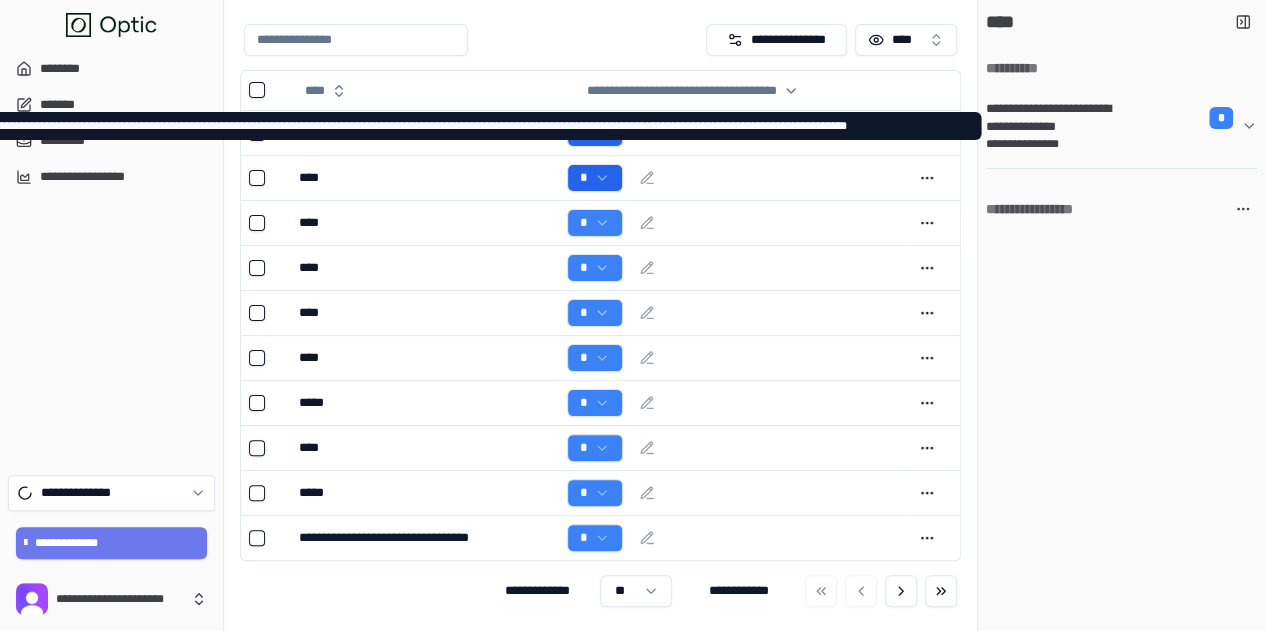 click on "**********" at bounding box center (1058, 118) 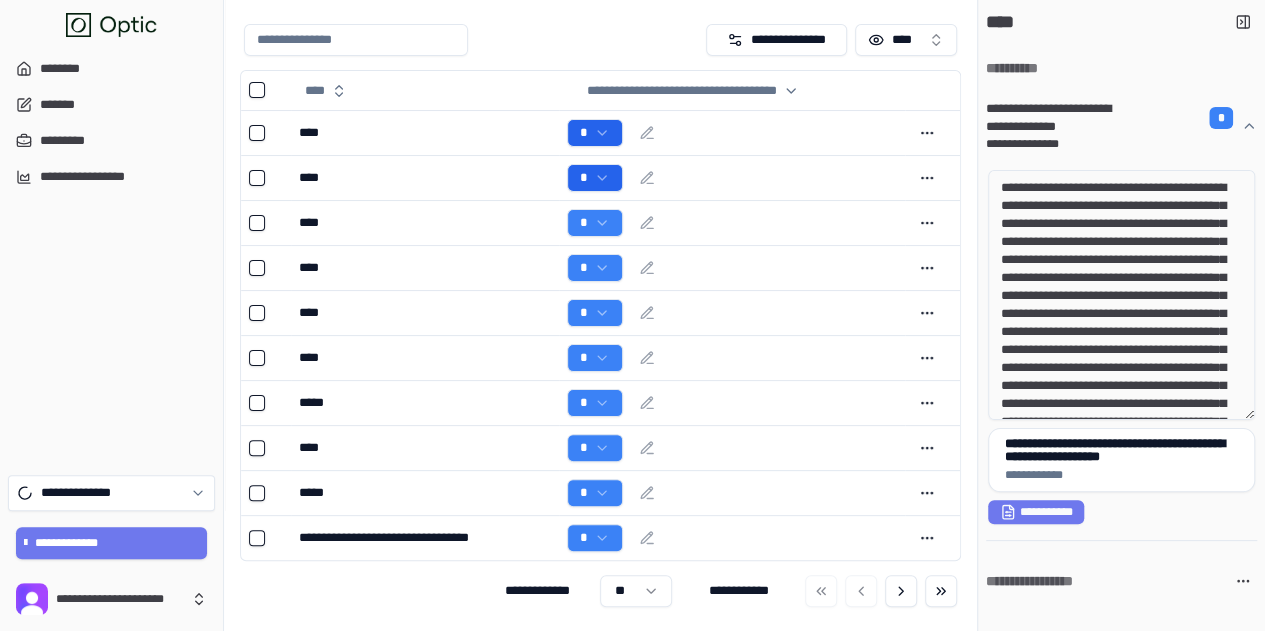 drag, startPoint x: 1076, startPoint y: 187, endPoint x: 1190, endPoint y: 239, distance: 125.299644 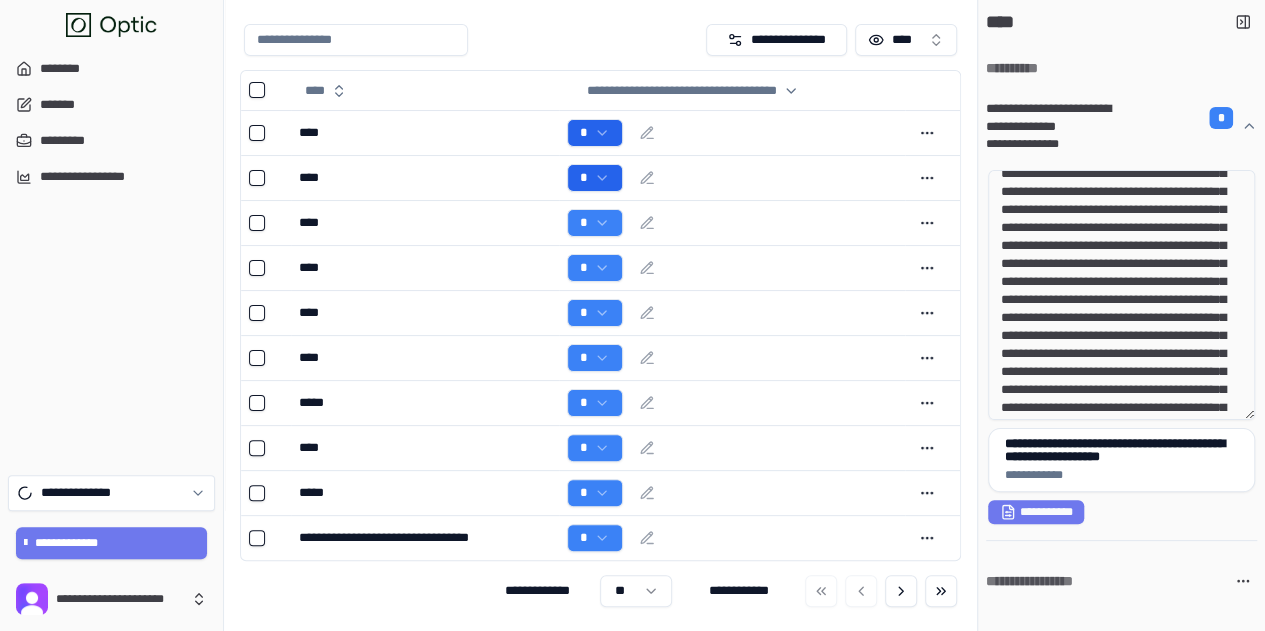 scroll, scrollTop: 100, scrollLeft: 0, axis: vertical 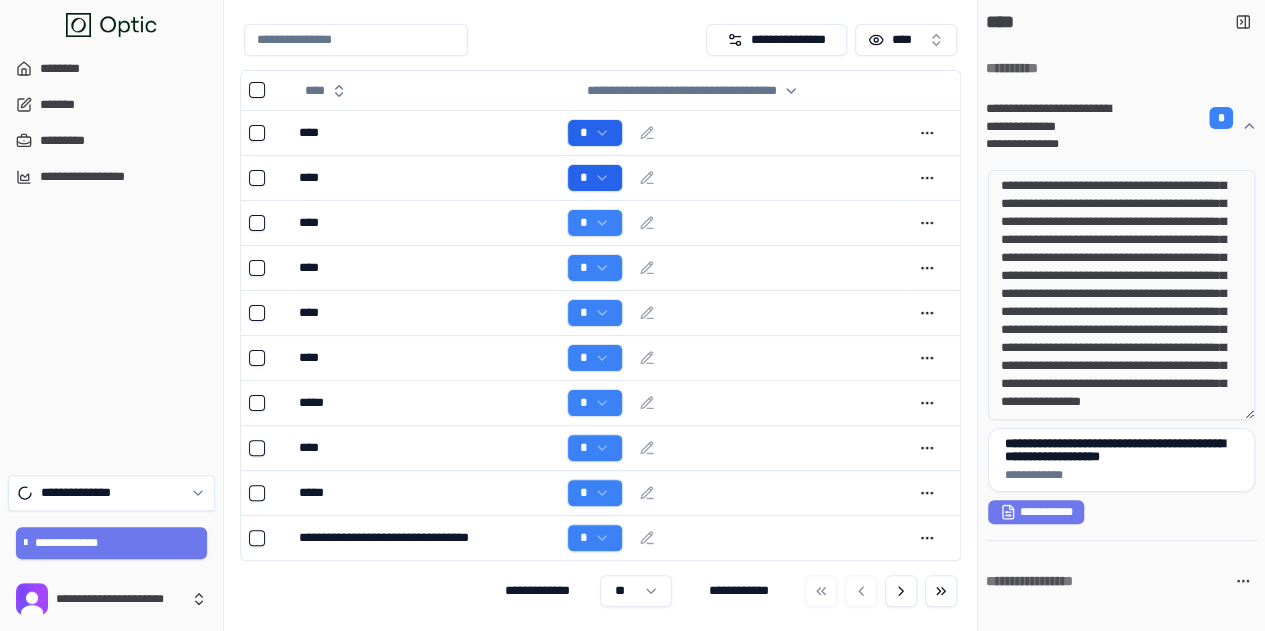 drag, startPoint x: 1064, startPoint y: 314, endPoint x: 1174, endPoint y: 346, distance: 114.56003 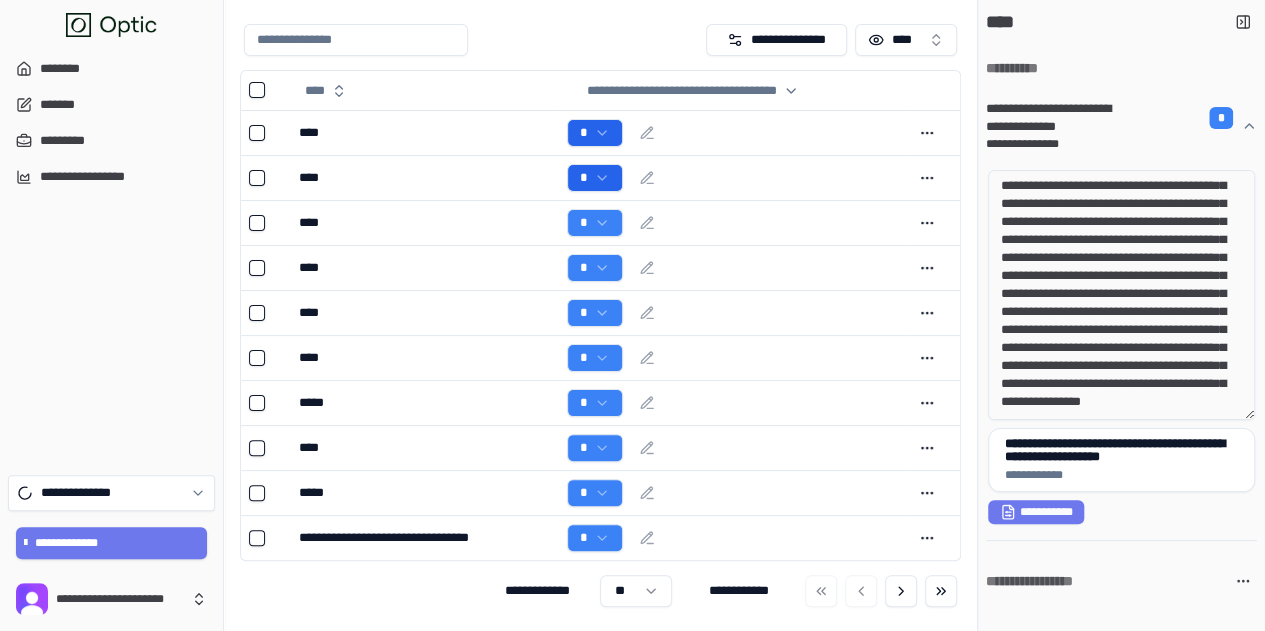 drag, startPoint x: 1103, startPoint y: 357, endPoint x: 1201, endPoint y: 397, distance: 105.848946 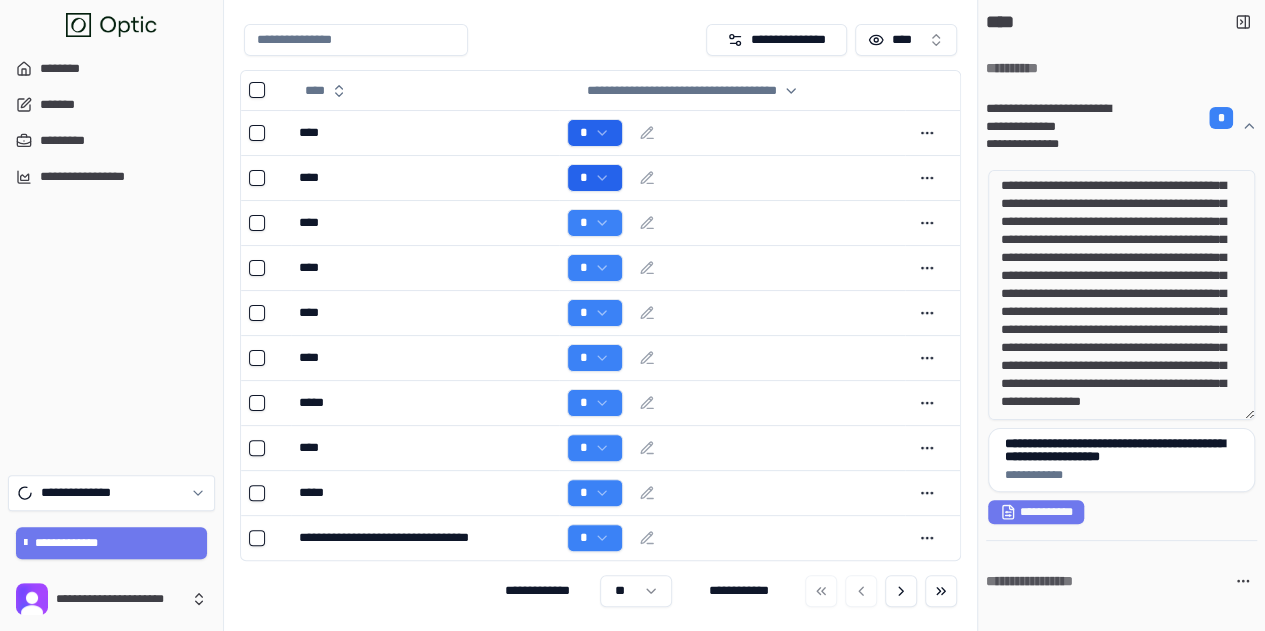 click on "**********" at bounding box center (1121, 295) 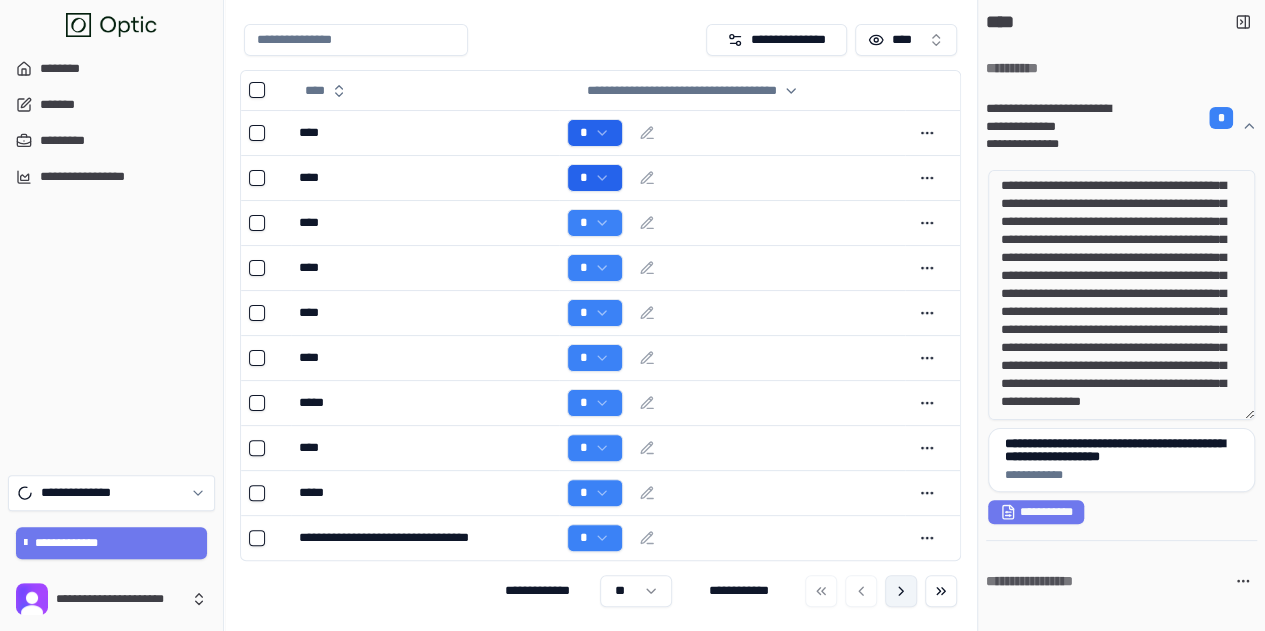 click at bounding box center (901, 591) 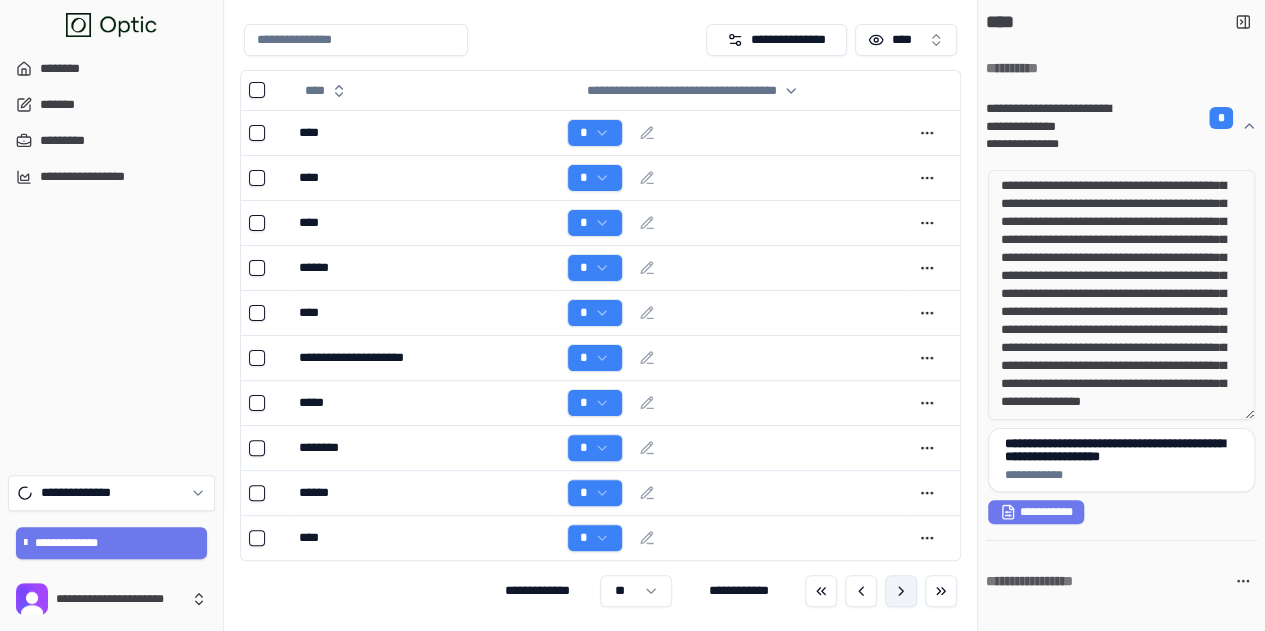 scroll, scrollTop: 36, scrollLeft: 0, axis: vertical 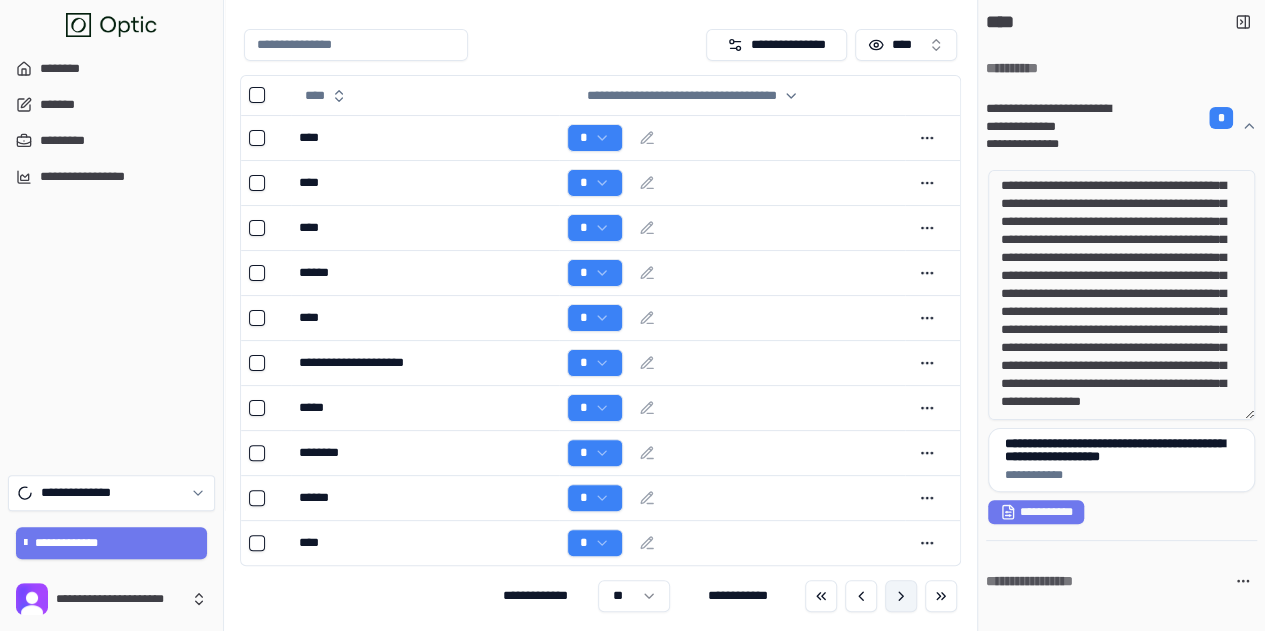 click at bounding box center [901, 596] 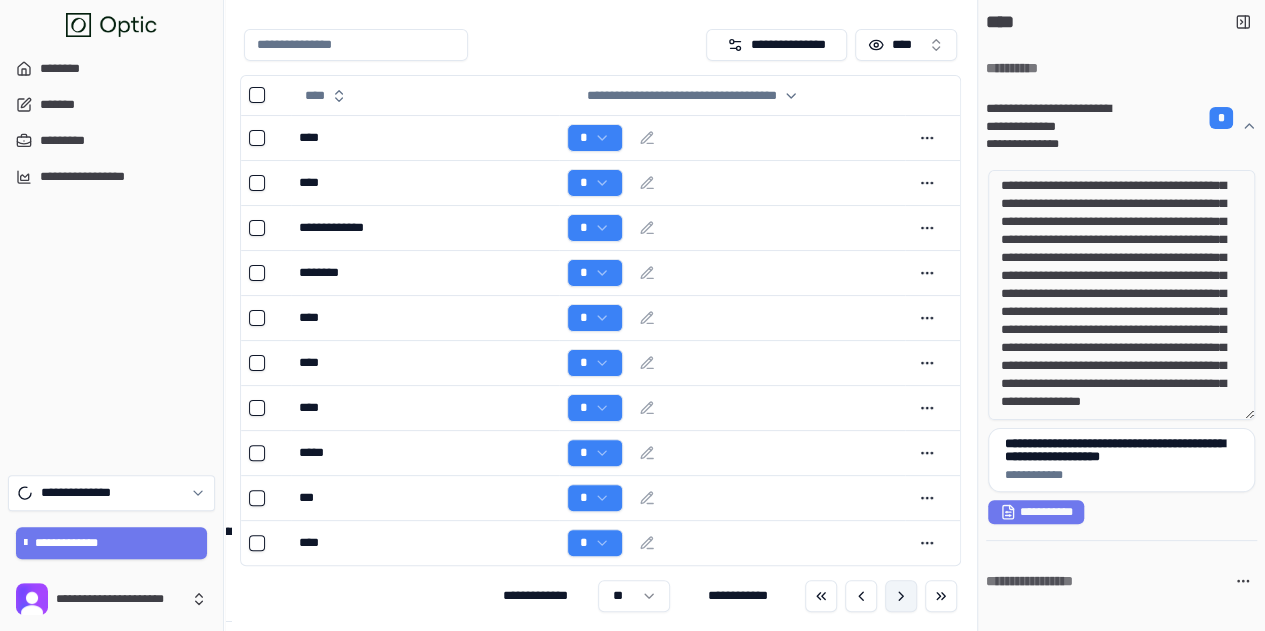 click at bounding box center [901, 596] 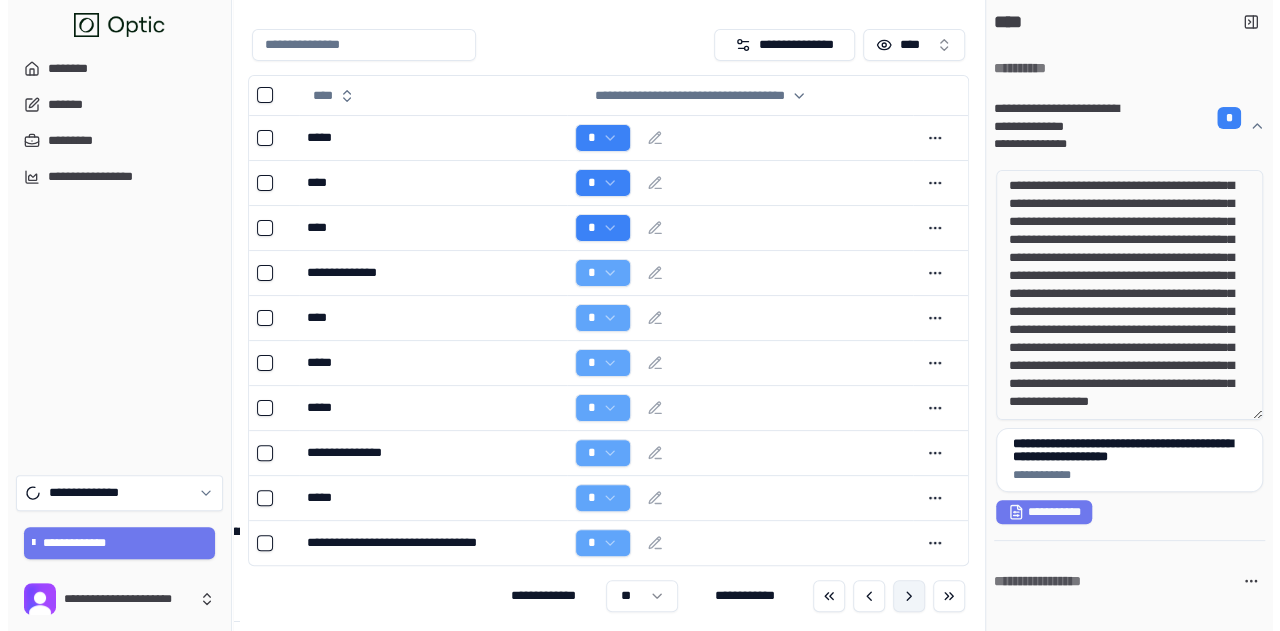 scroll, scrollTop: 44, scrollLeft: 0, axis: vertical 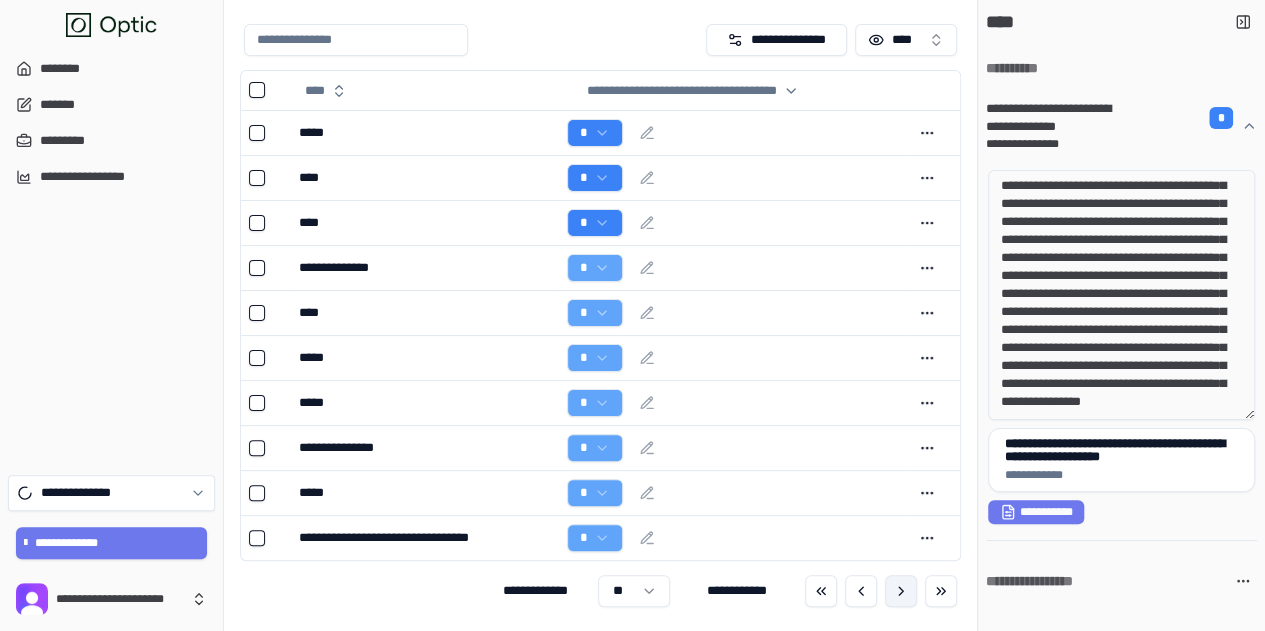 click at bounding box center [901, 591] 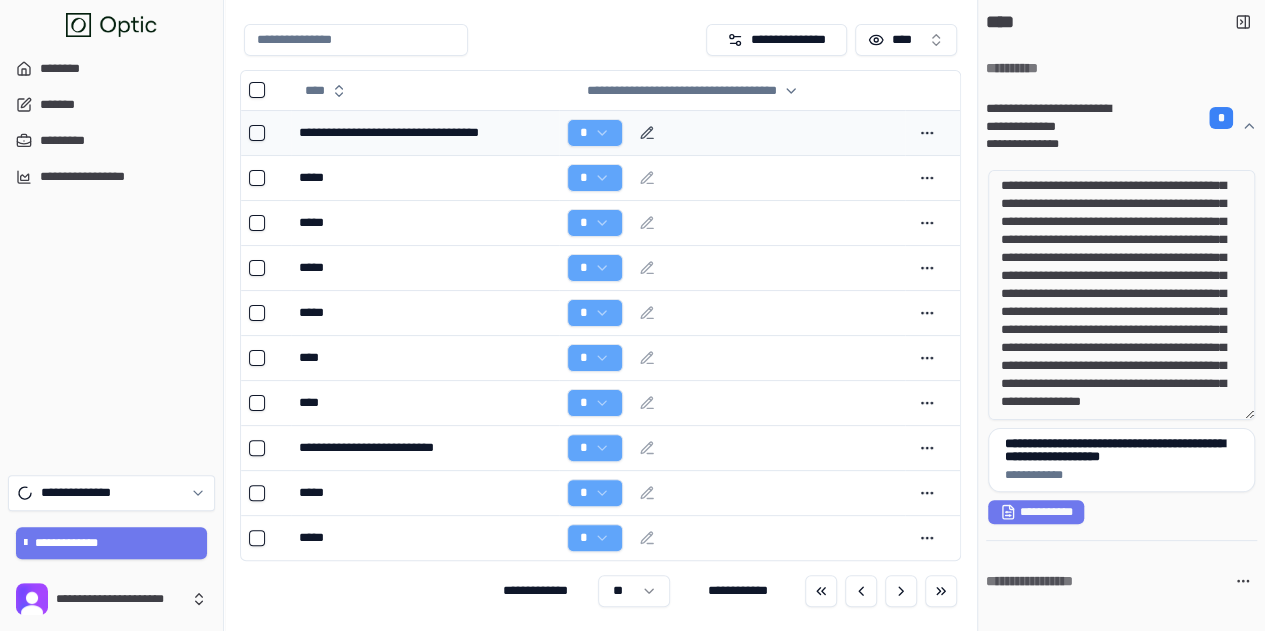 click 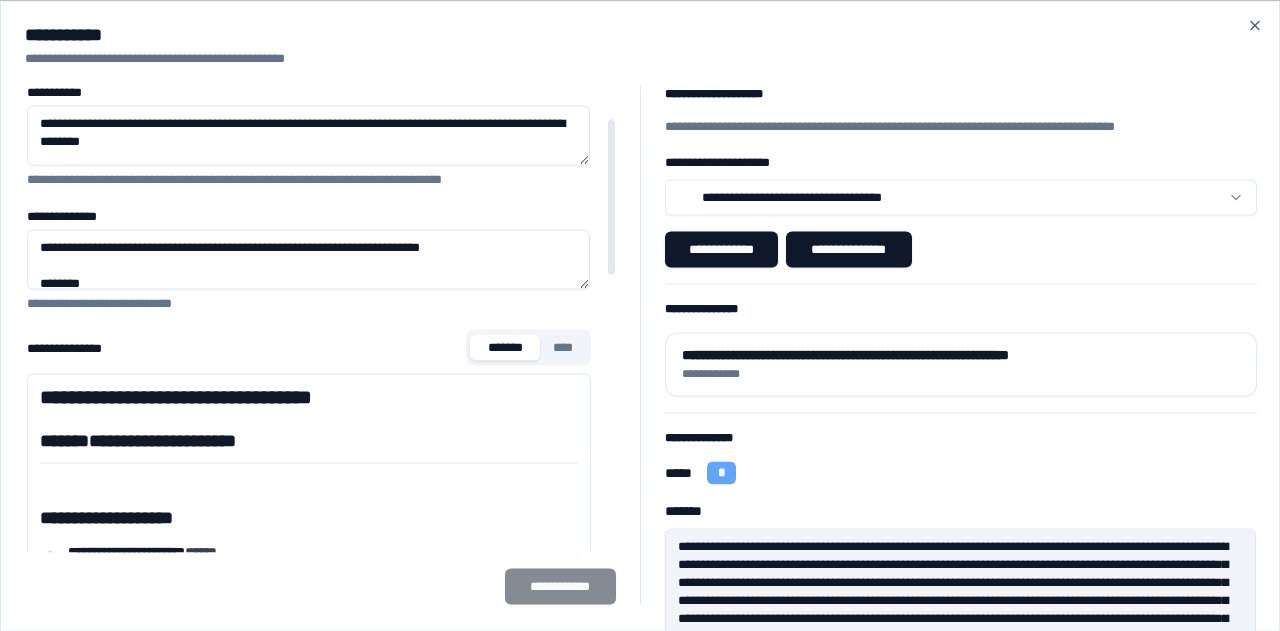 scroll, scrollTop: 100, scrollLeft: 0, axis: vertical 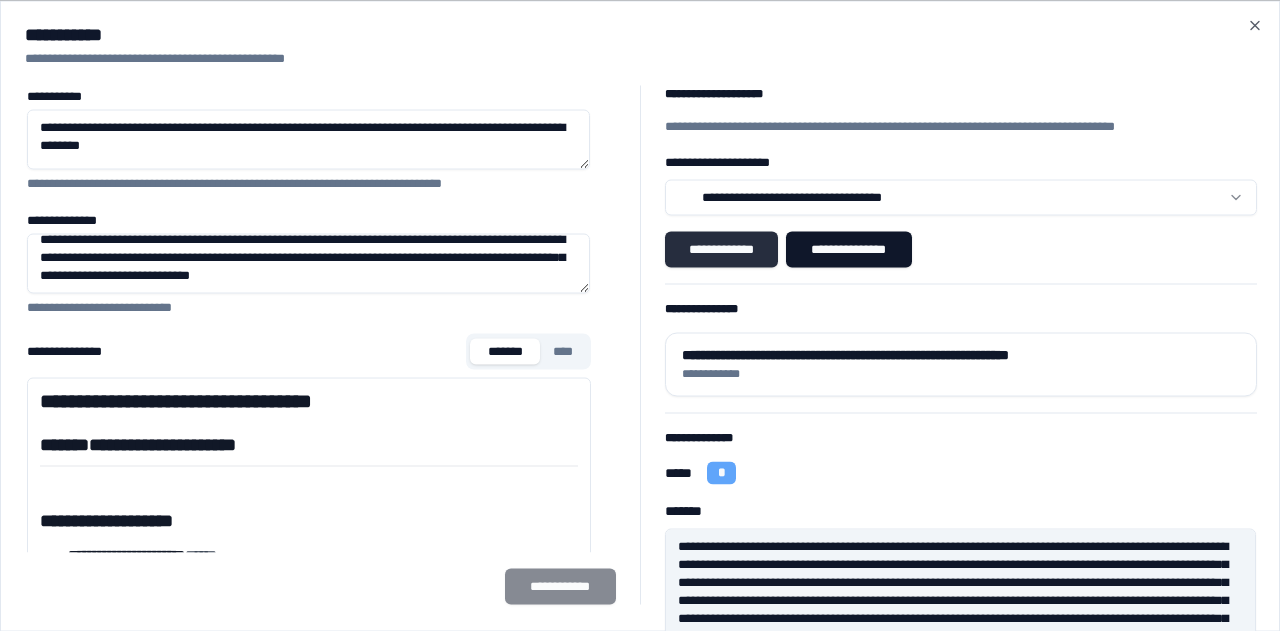 click on "**********" at bounding box center [721, 249] 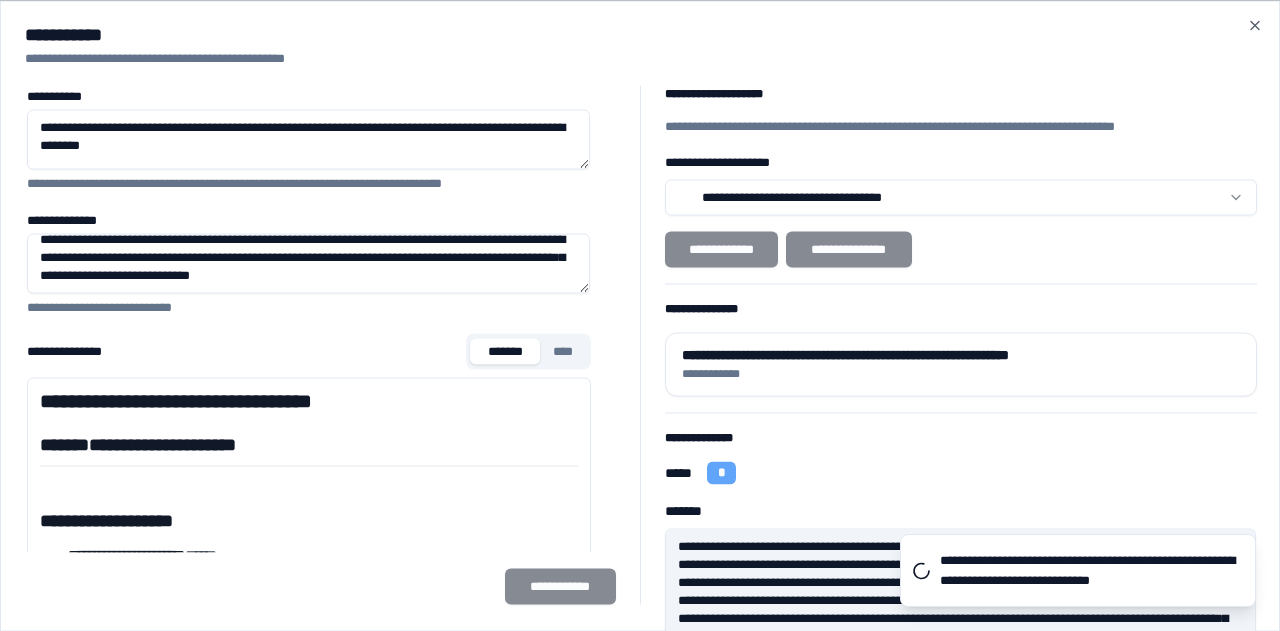 click on "**********" at bounding box center (961, 578) 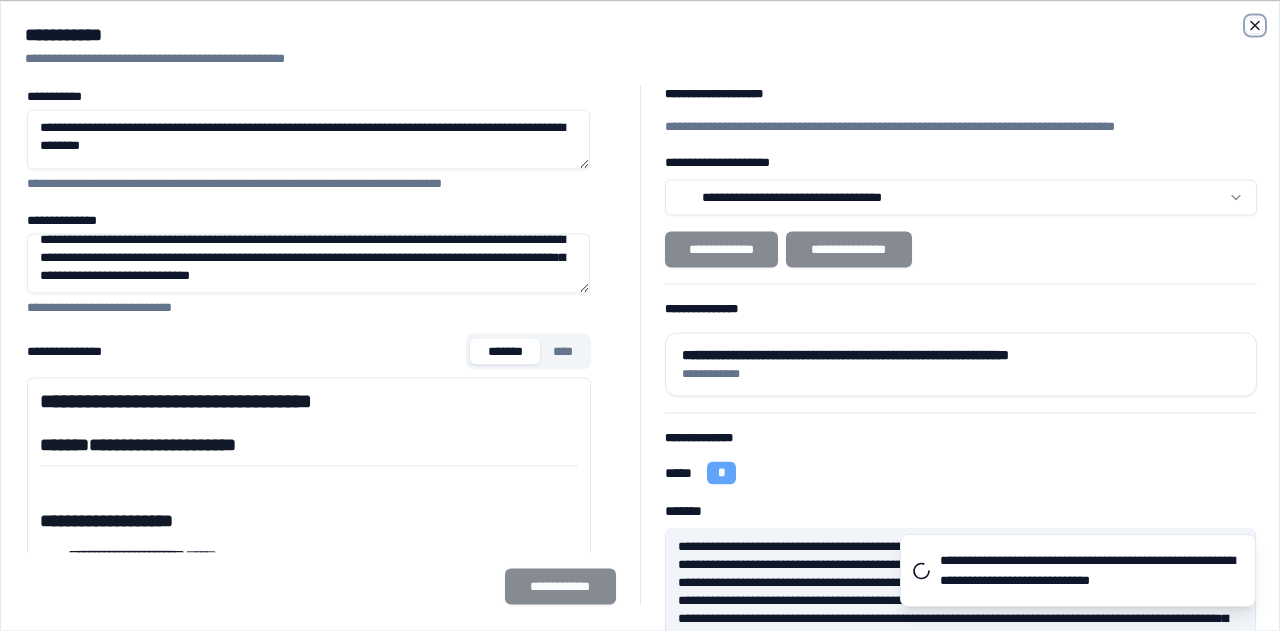 click 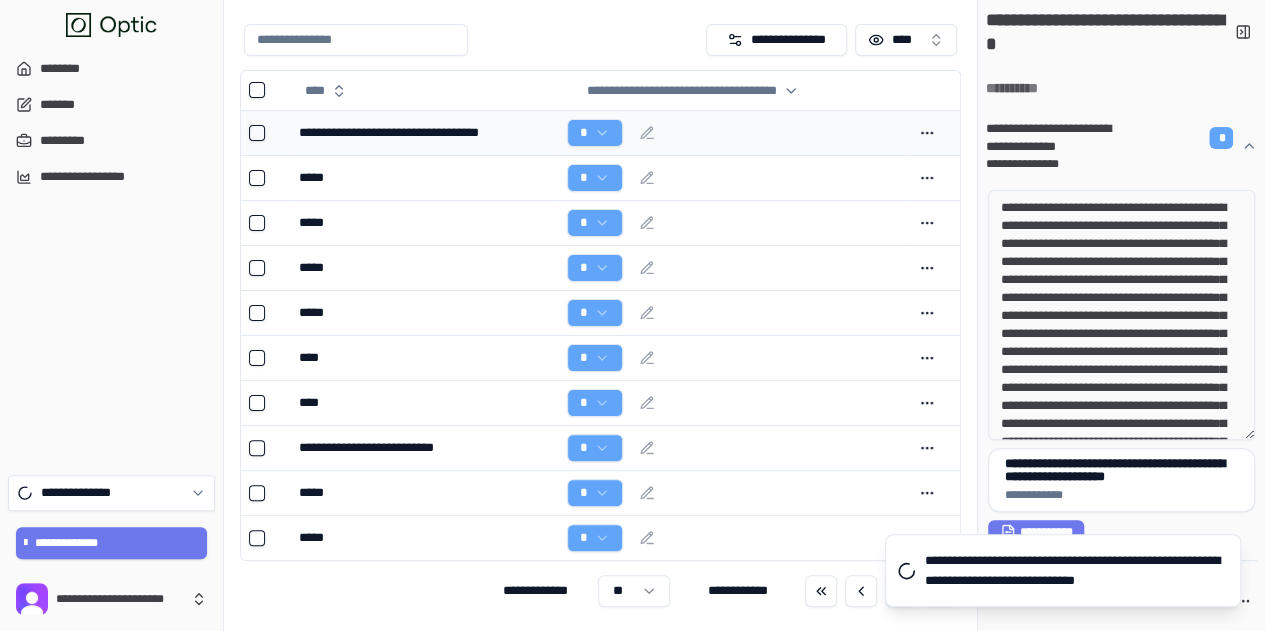 click at bounding box center [1121, 315] 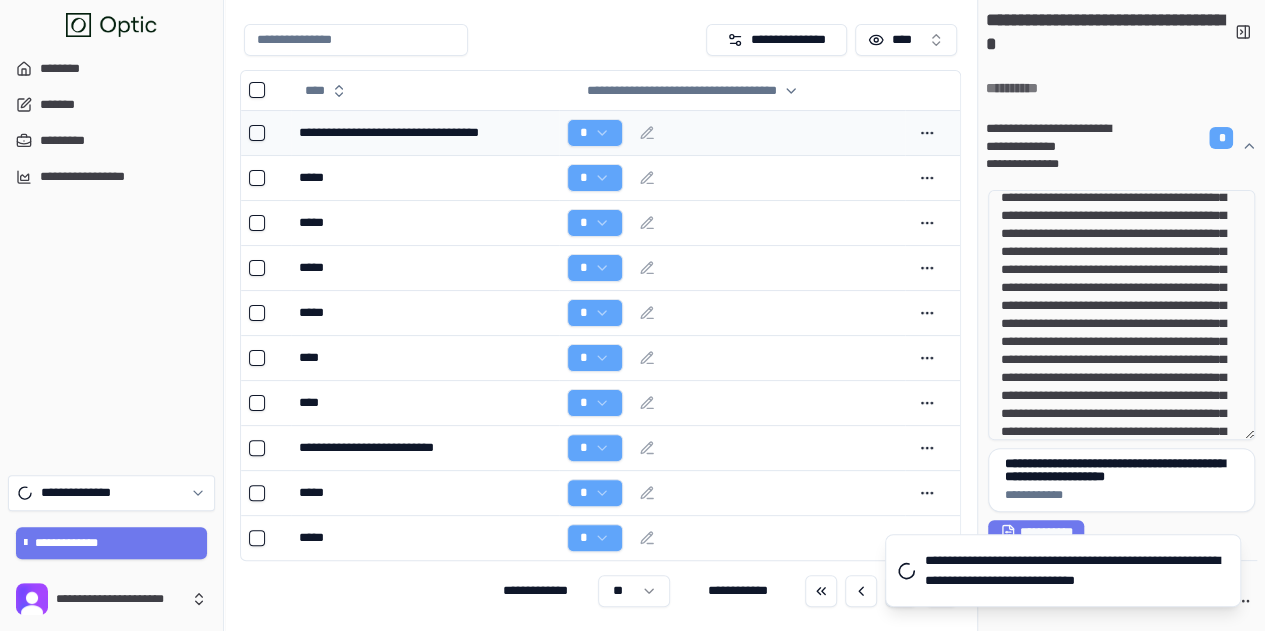 scroll, scrollTop: 0, scrollLeft: 0, axis: both 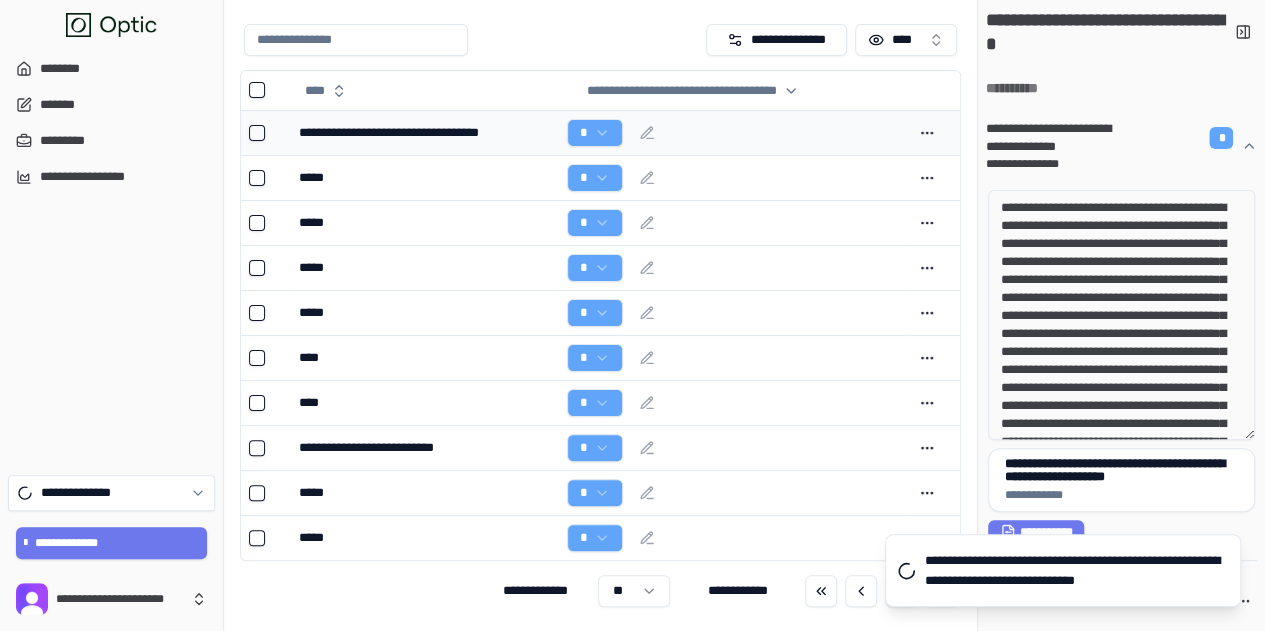 drag, startPoint x: 1088, startPoint y: 269, endPoint x: 1154, endPoint y: 305, distance: 75.17979 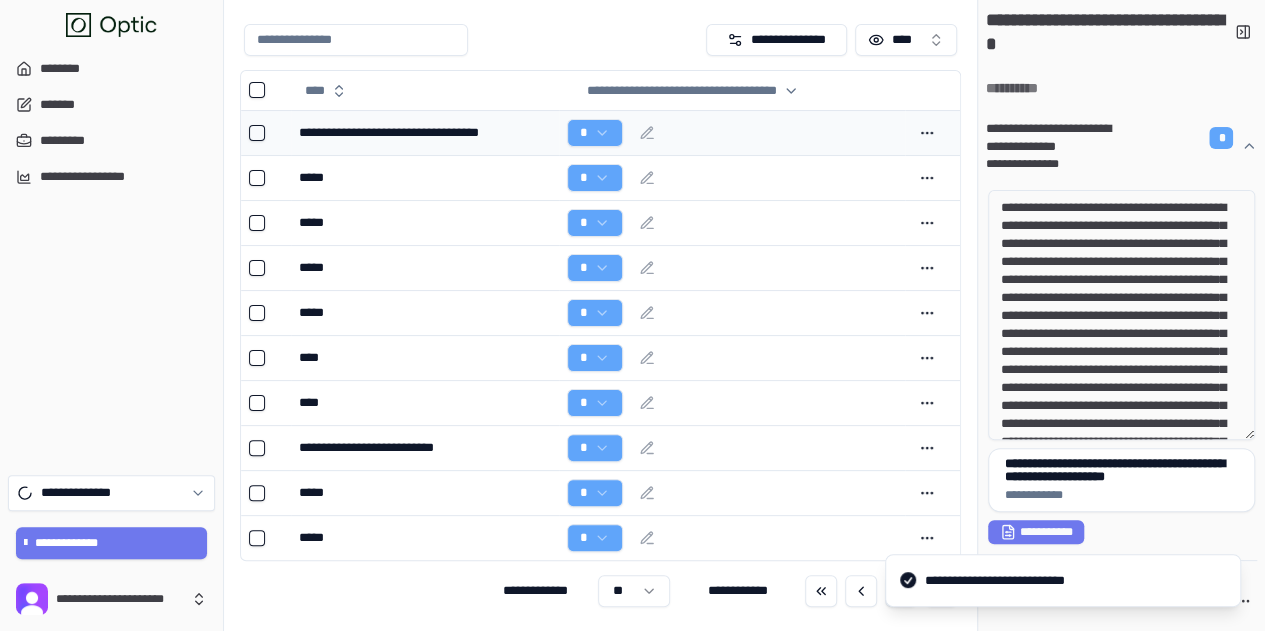 drag, startPoint x: 1055, startPoint y: 353, endPoint x: 1205, endPoint y: 387, distance: 153.80507 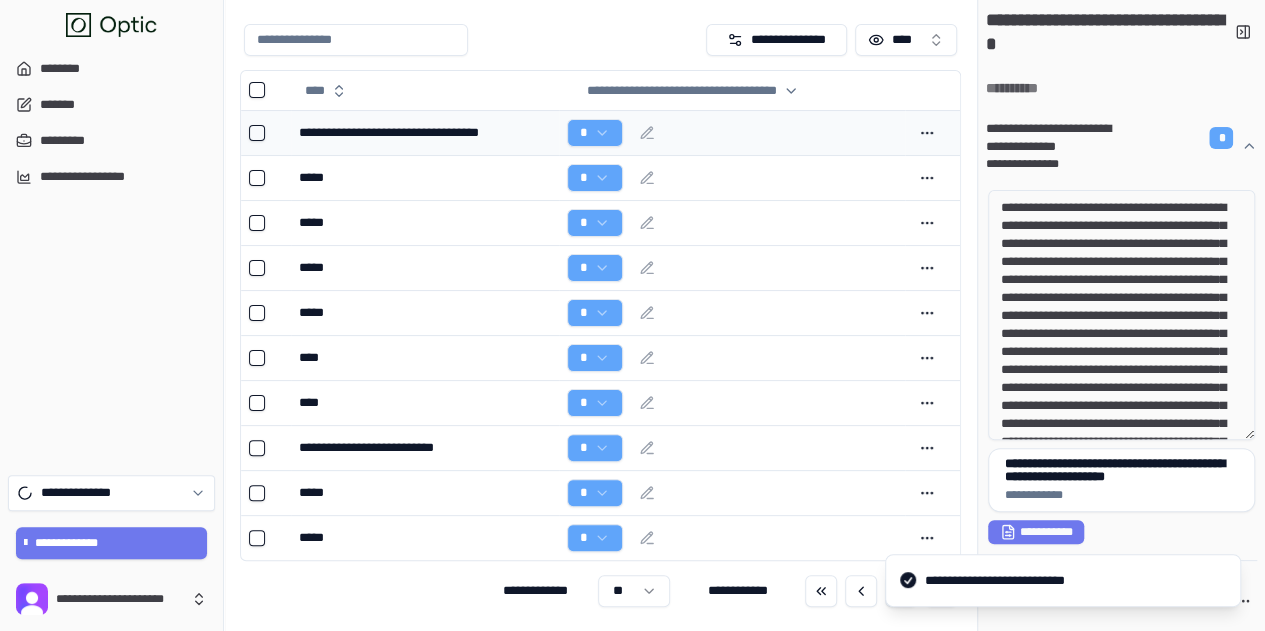 click at bounding box center (1121, 315) 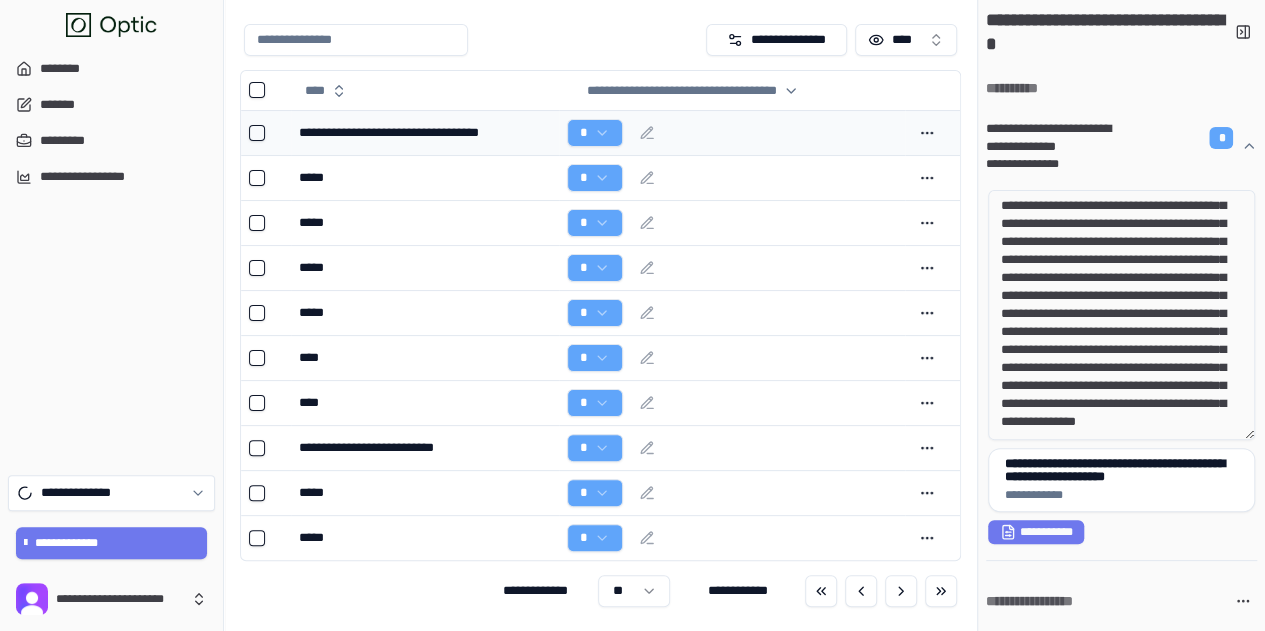 scroll, scrollTop: 500, scrollLeft: 0, axis: vertical 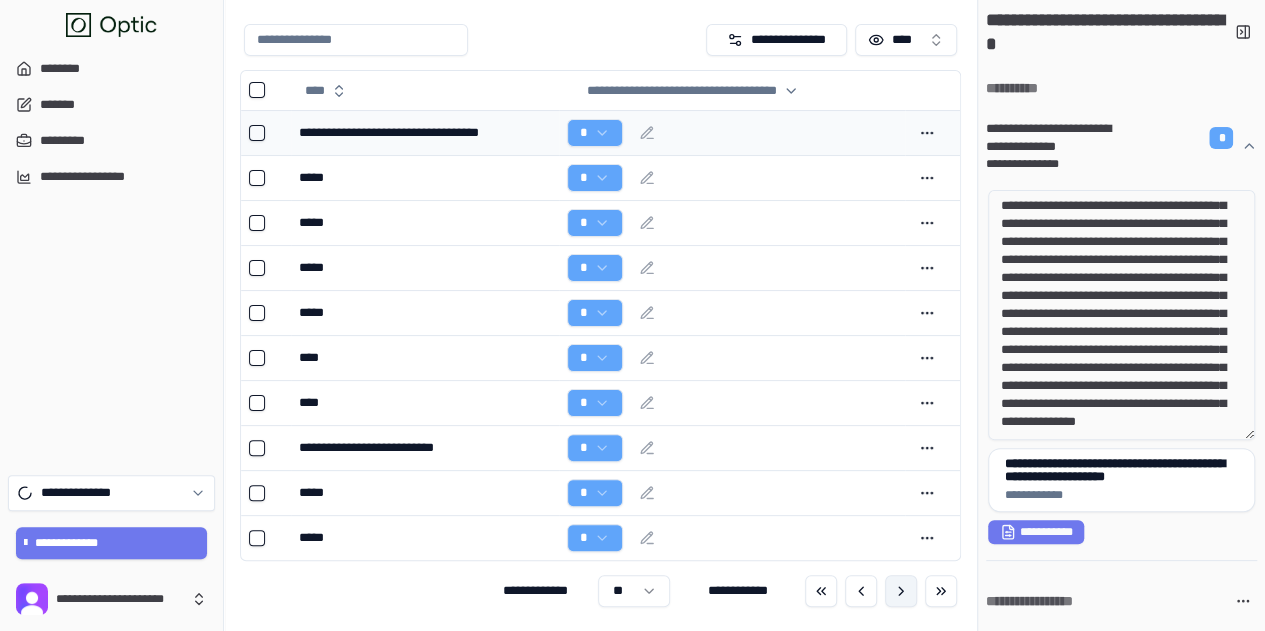 click at bounding box center (901, 591) 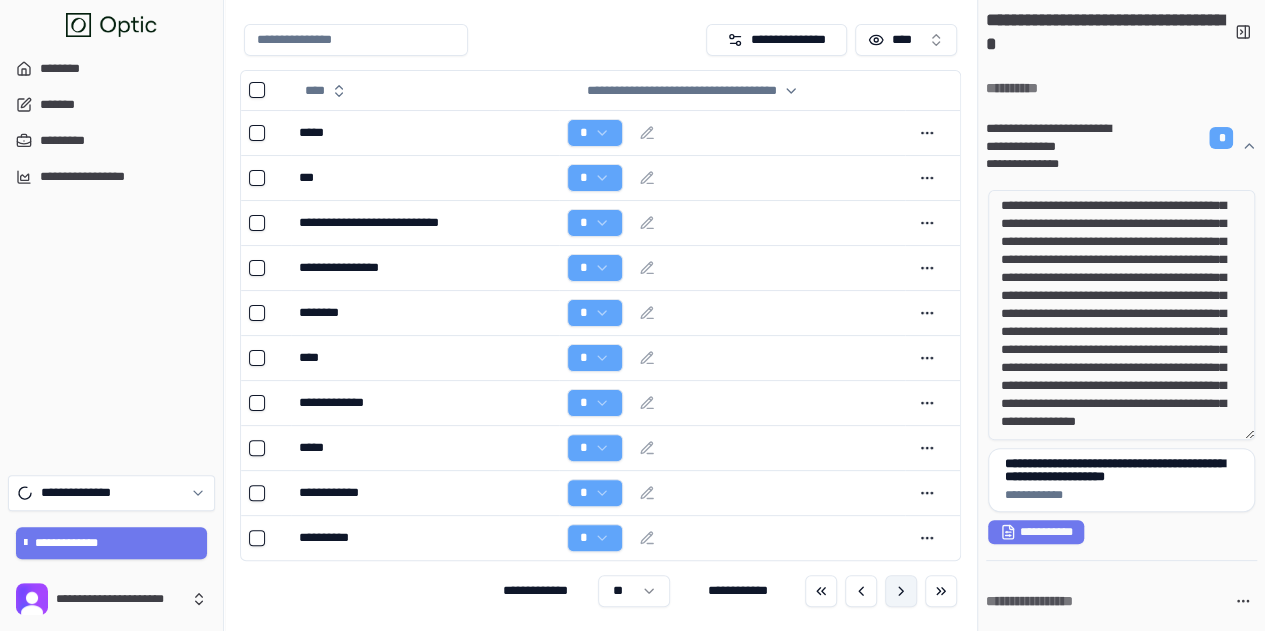scroll, scrollTop: 36, scrollLeft: 0, axis: vertical 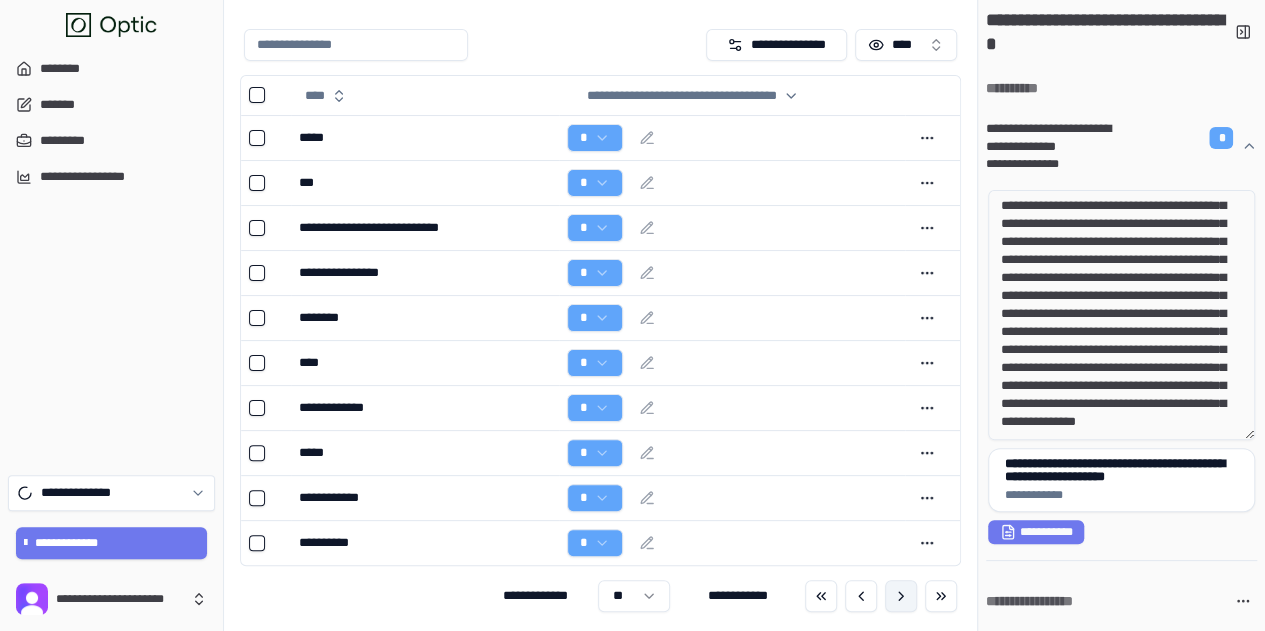 click at bounding box center (901, 596) 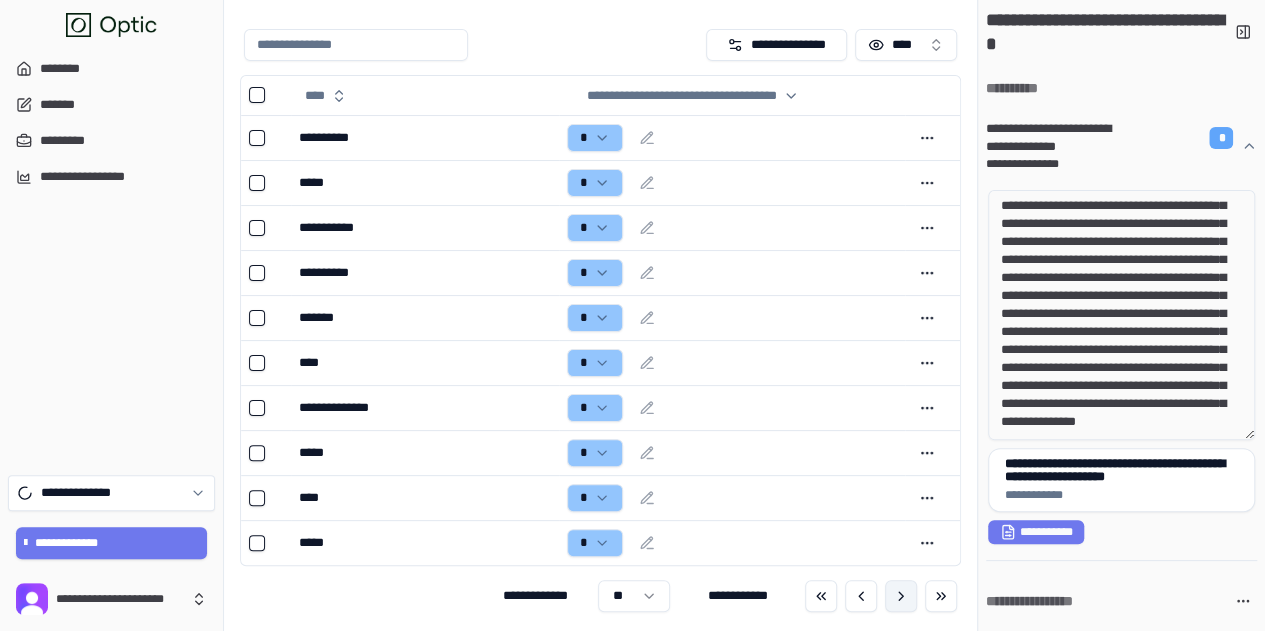 click at bounding box center [901, 596] 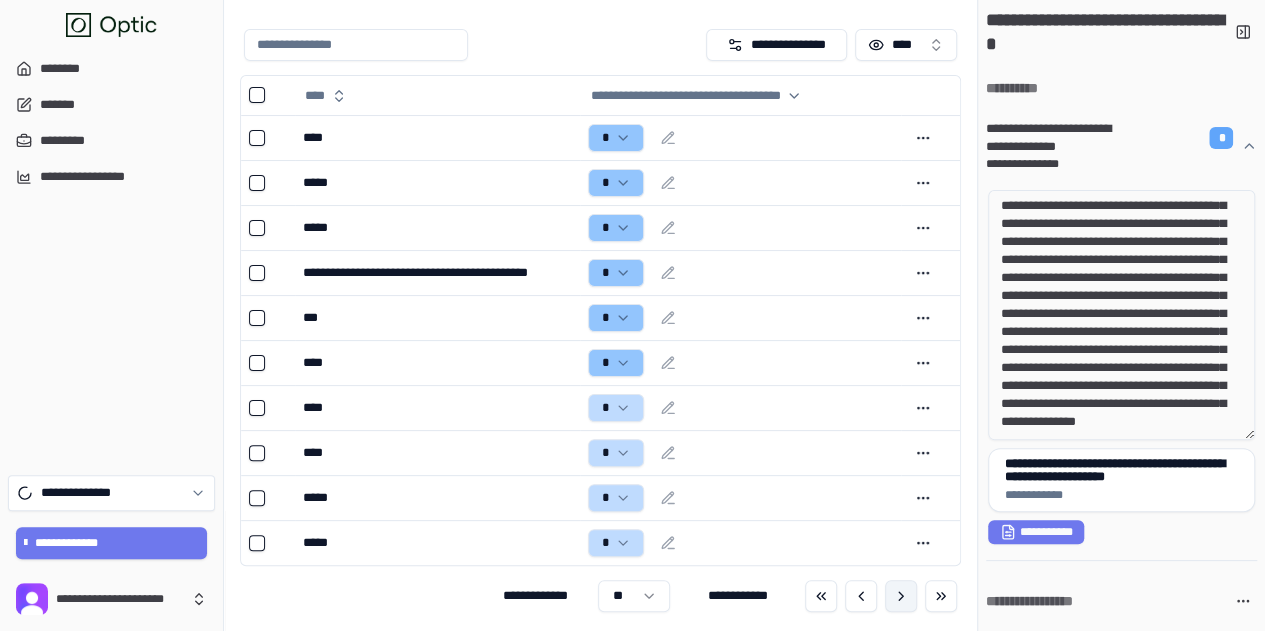 click at bounding box center (901, 596) 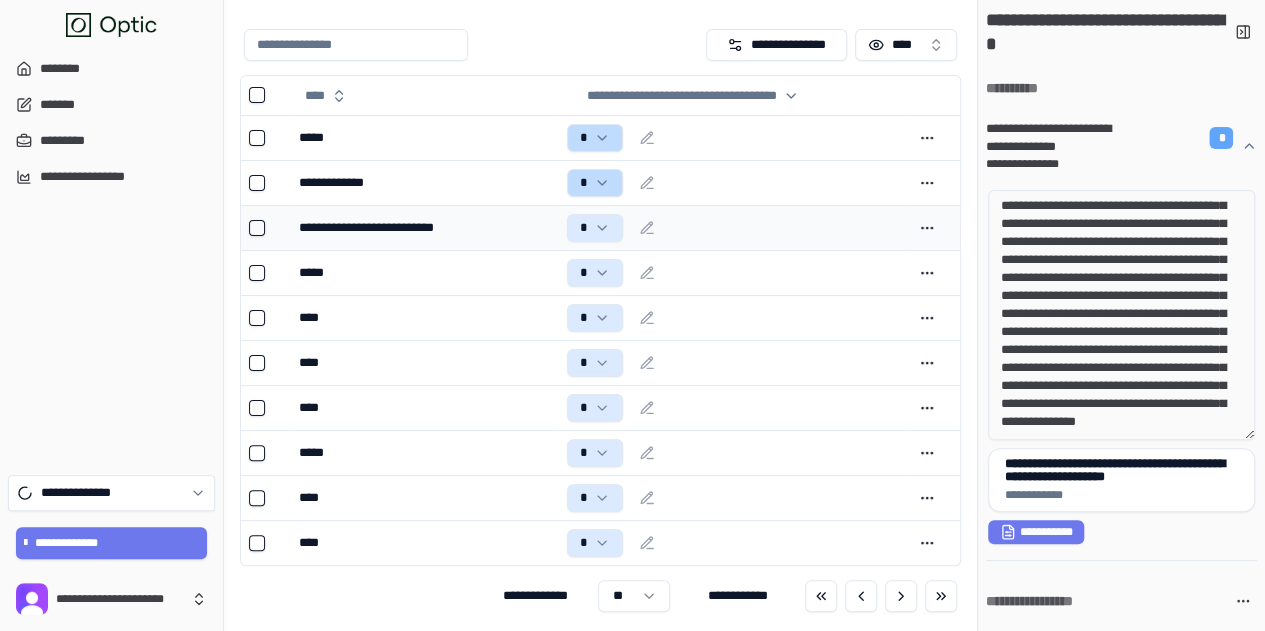 click on "**********" at bounding box center [424, 228] 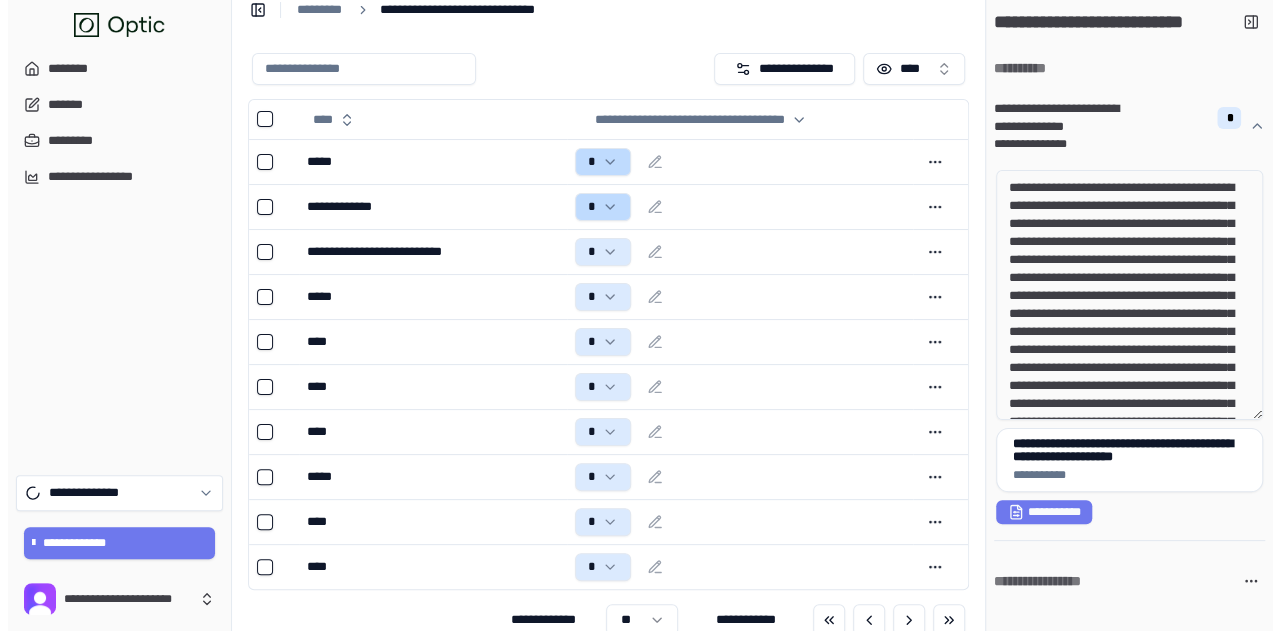scroll, scrollTop: 0, scrollLeft: 0, axis: both 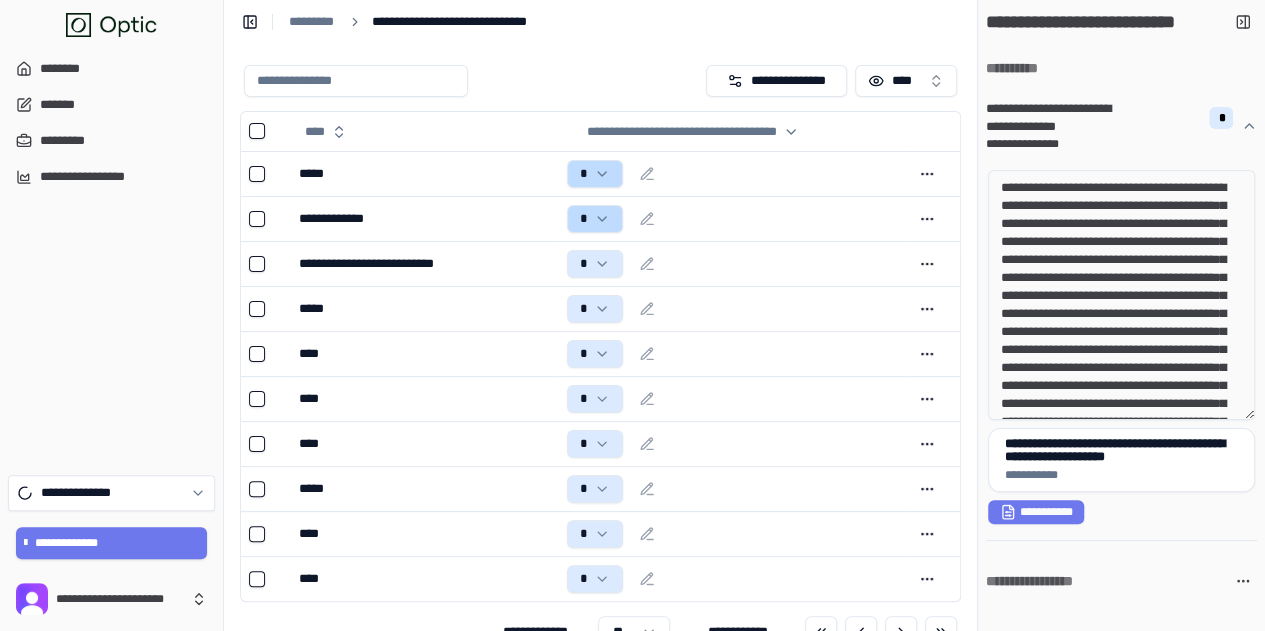 drag, startPoint x: 1118, startPoint y: 223, endPoint x: 1176, endPoint y: 260, distance: 68.7968 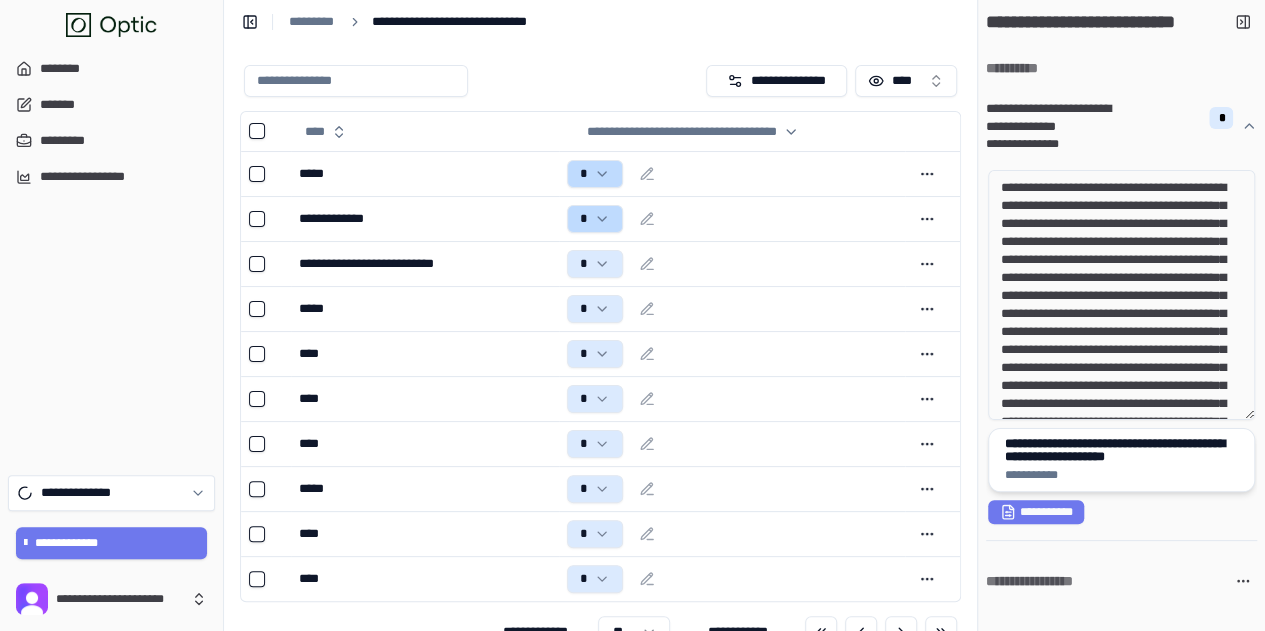click on "**********" at bounding box center [1122, 450] 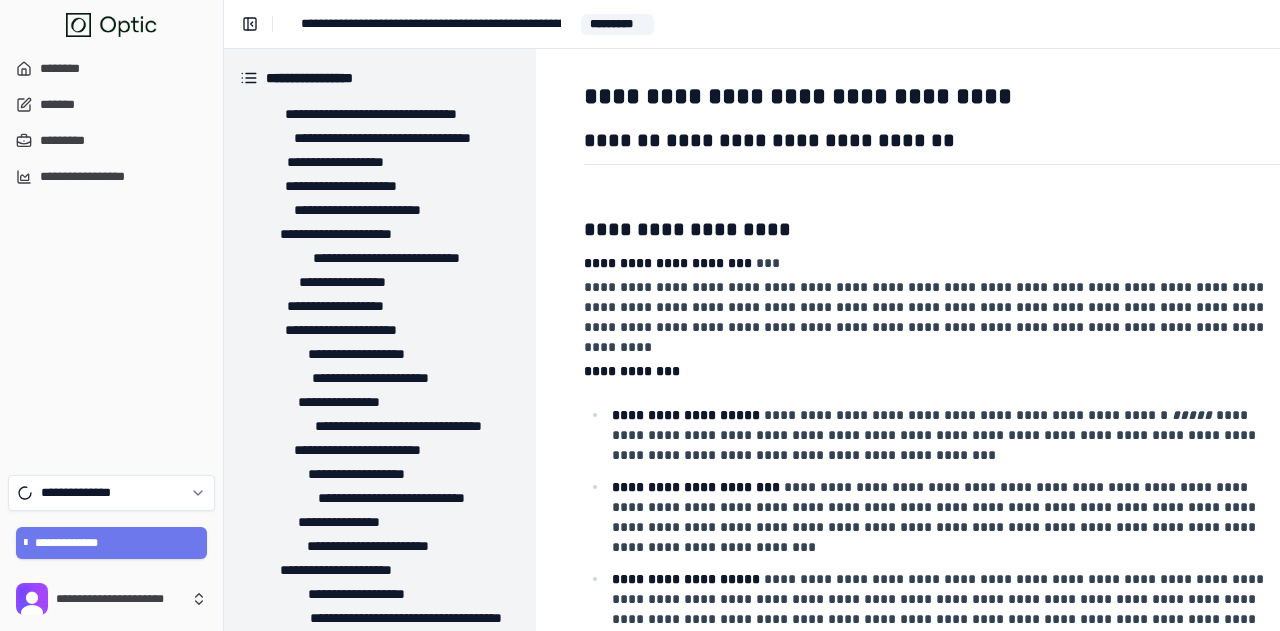 scroll, scrollTop: 100, scrollLeft: 0, axis: vertical 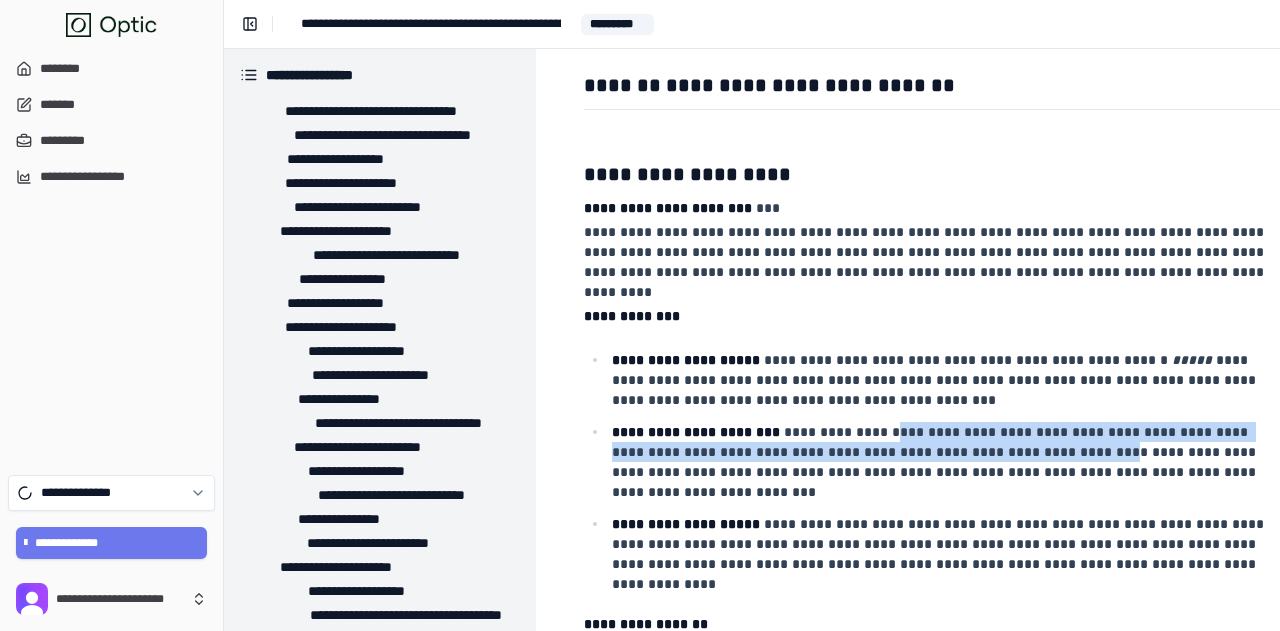 drag, startPoint x: 882, startPoint y: 409, endPoint x: 998, endPoint y: 431, distance: 118.06778 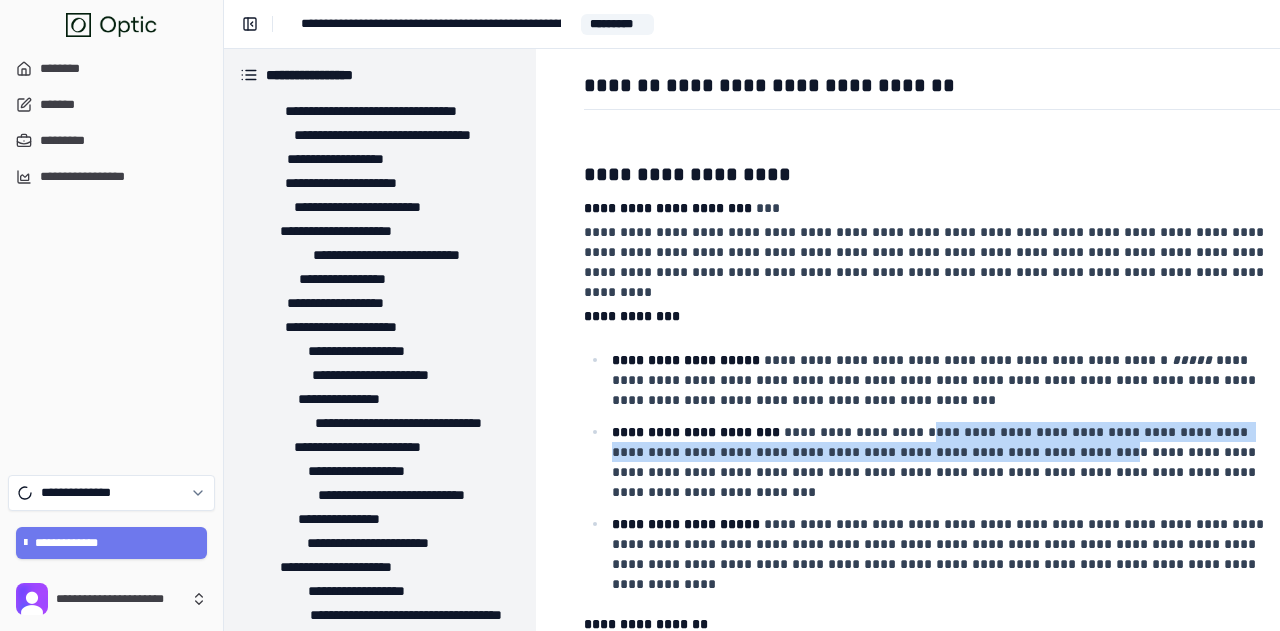 drag, startPoint x: 922, startPoint y: 415, endPoint x: 992, endPoint y: 440, distance: 74.330345 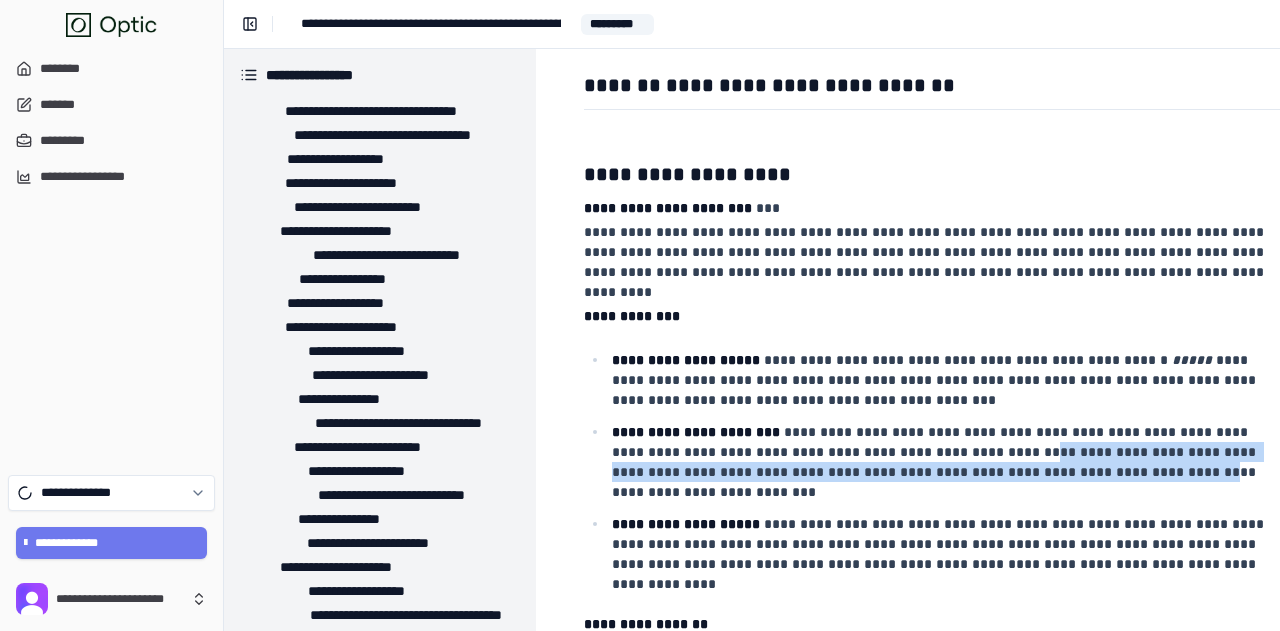 drag, startPoint x: 929, startPoint y: 438, endPoint x: 996, endPoint y: 451, distance: 68.24954 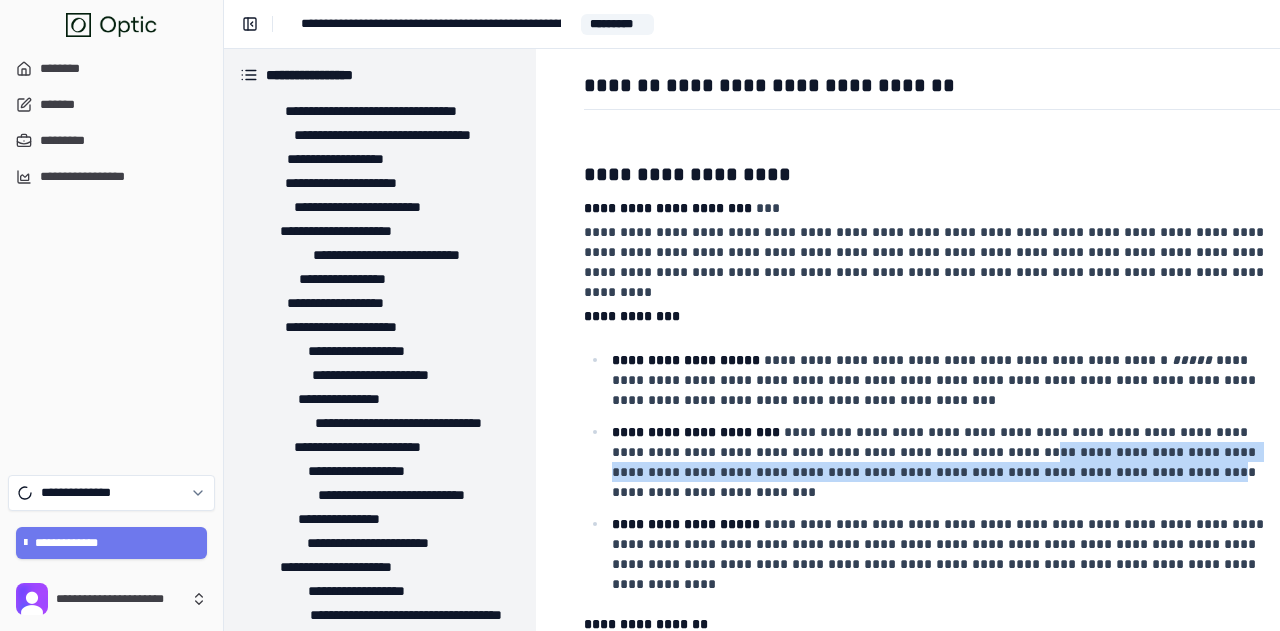 click on "**********" at bounding box center (936, 462) 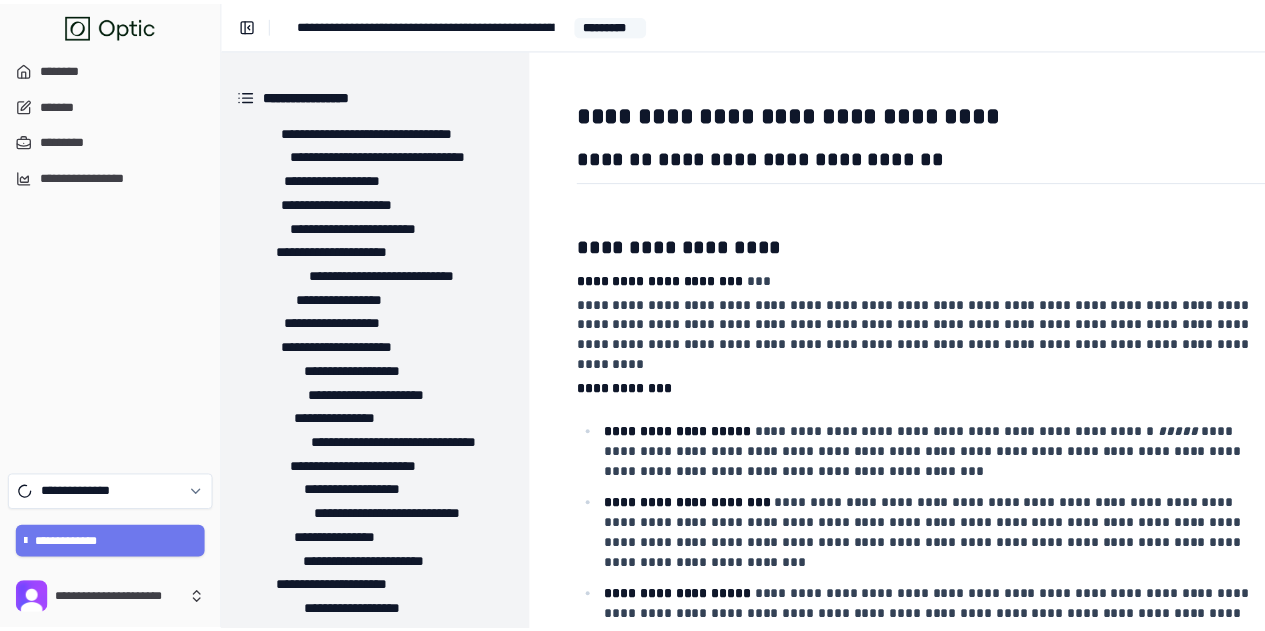 scroll, scrollTop: 0, scrollLeft: 0, axis: both 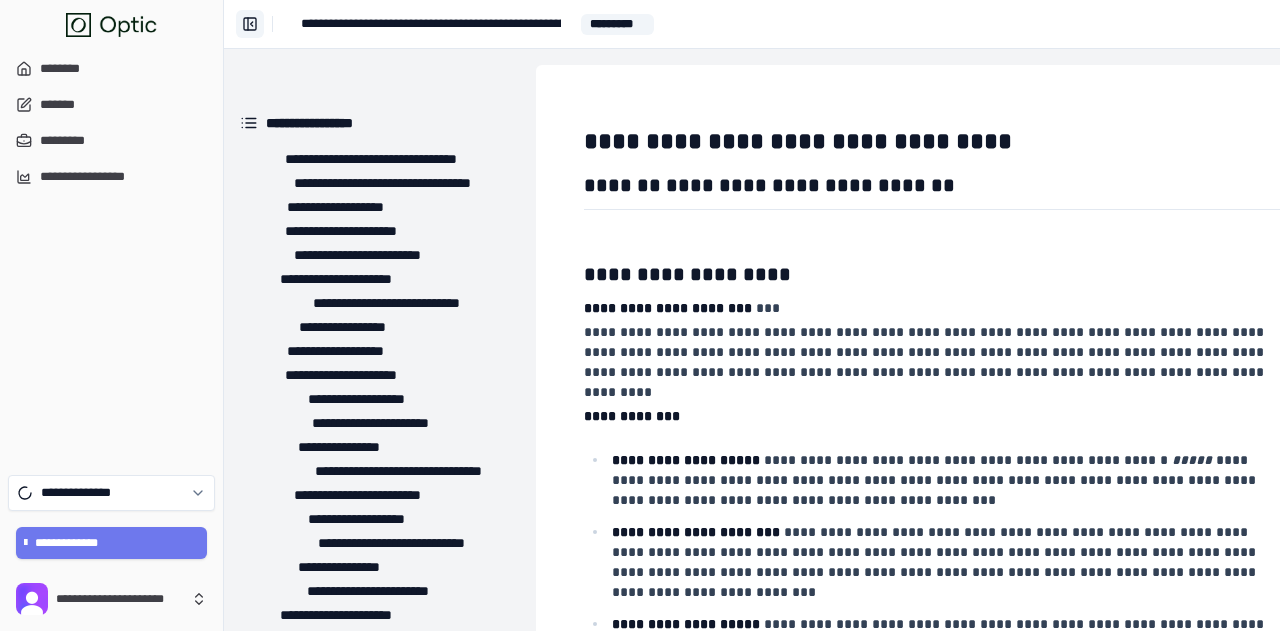 click on "**********" at bounding box center [250, 24] 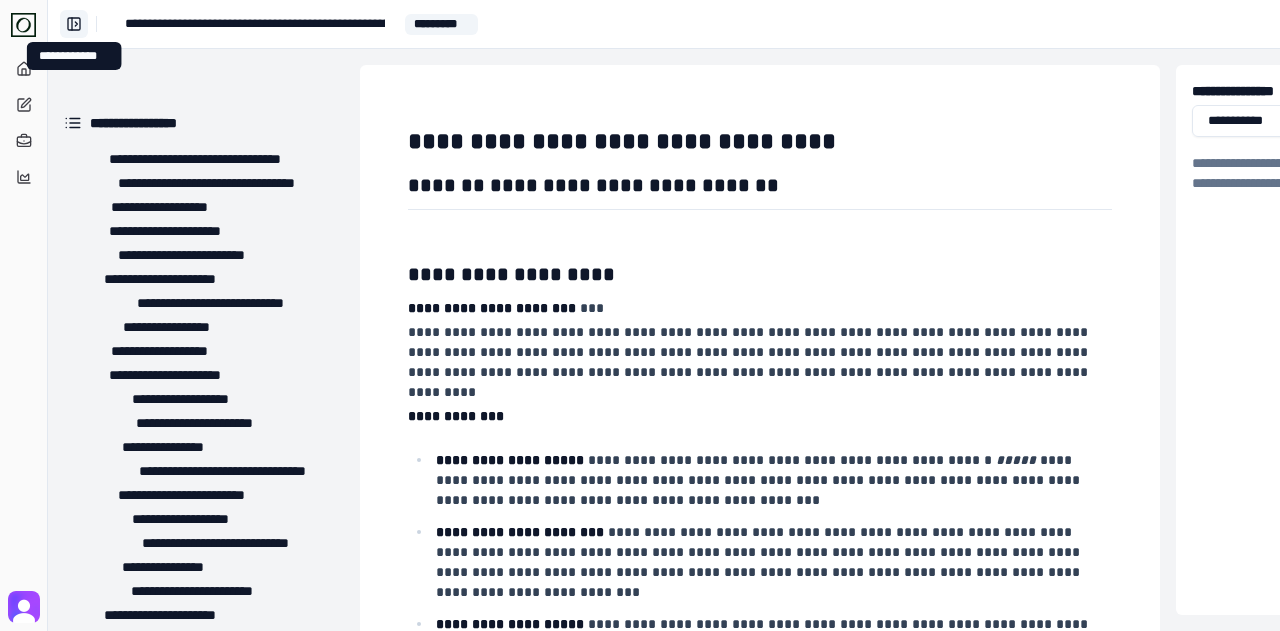 click on "**********" at bounding box center [74, 24] 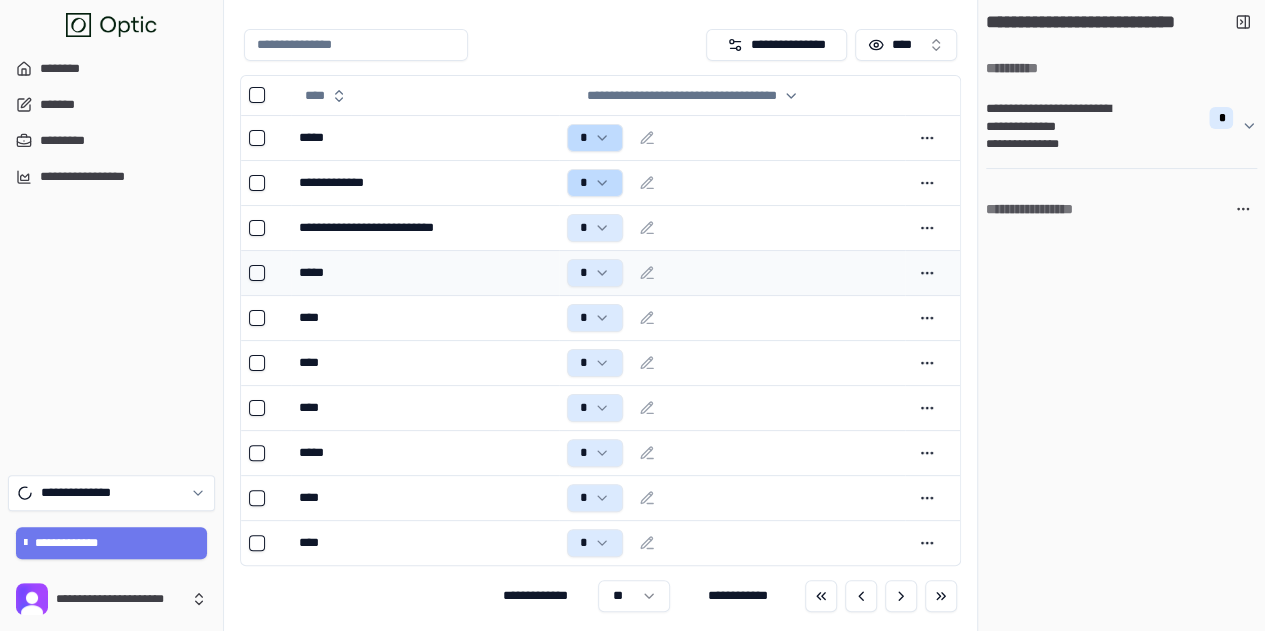 scroll, scrollTop: 36, scrollLeft: 0, axis: vertical 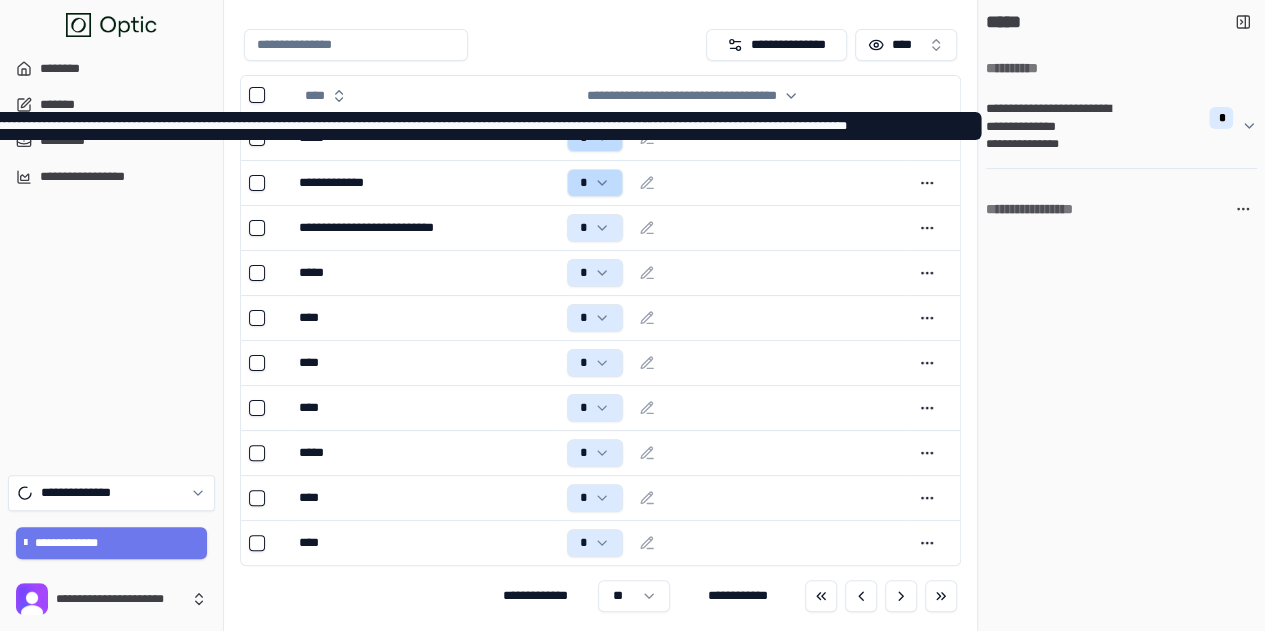 click on "**********" at bounding box center (1058, 118) 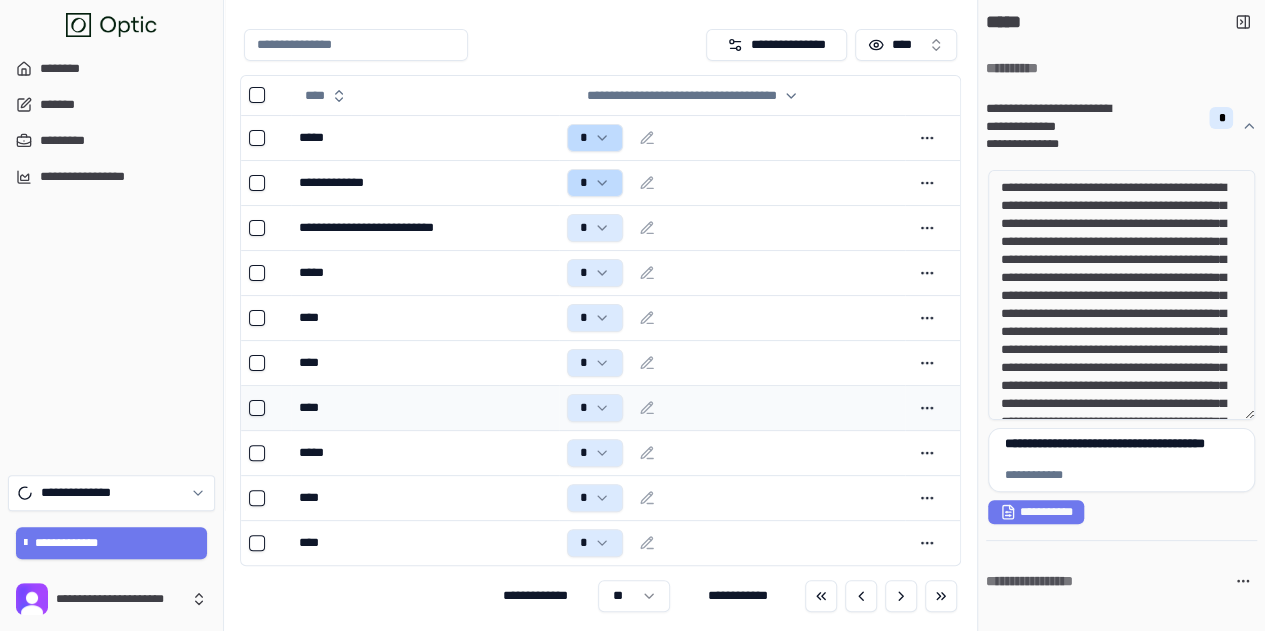 click on "****" at bounding box center (424, 408) 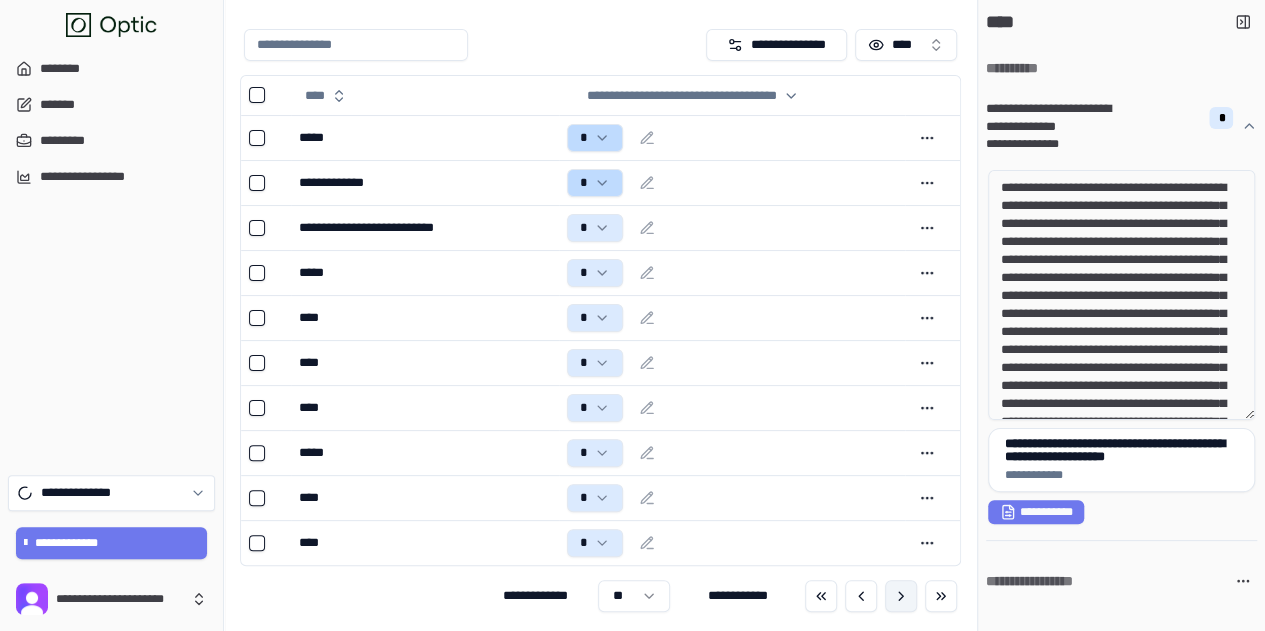 click at bounding box center (901, 596) 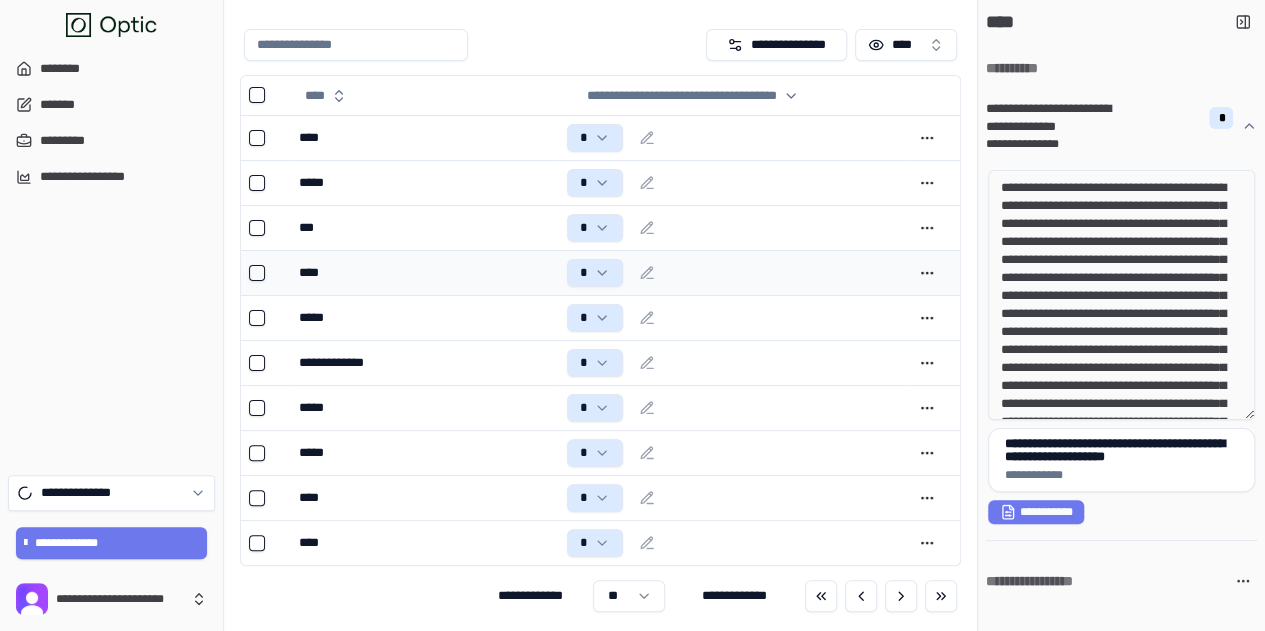 click on "****" at bounding box center [424, 273] 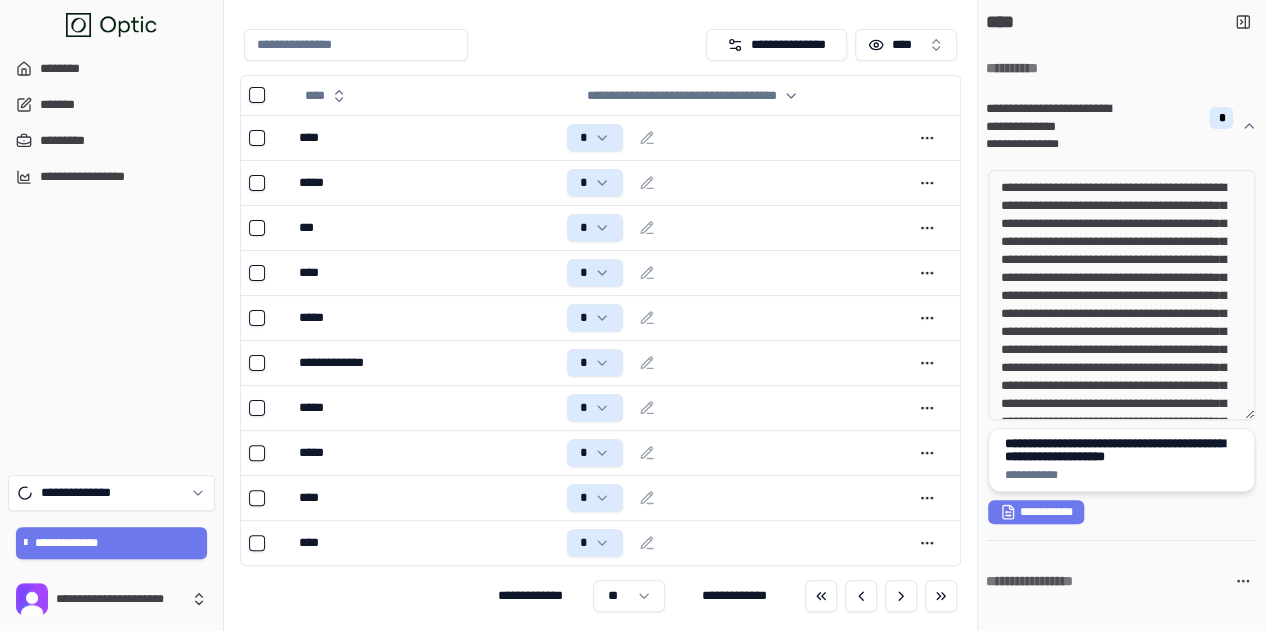 click on "**********" at bounding box center [1122, 450] 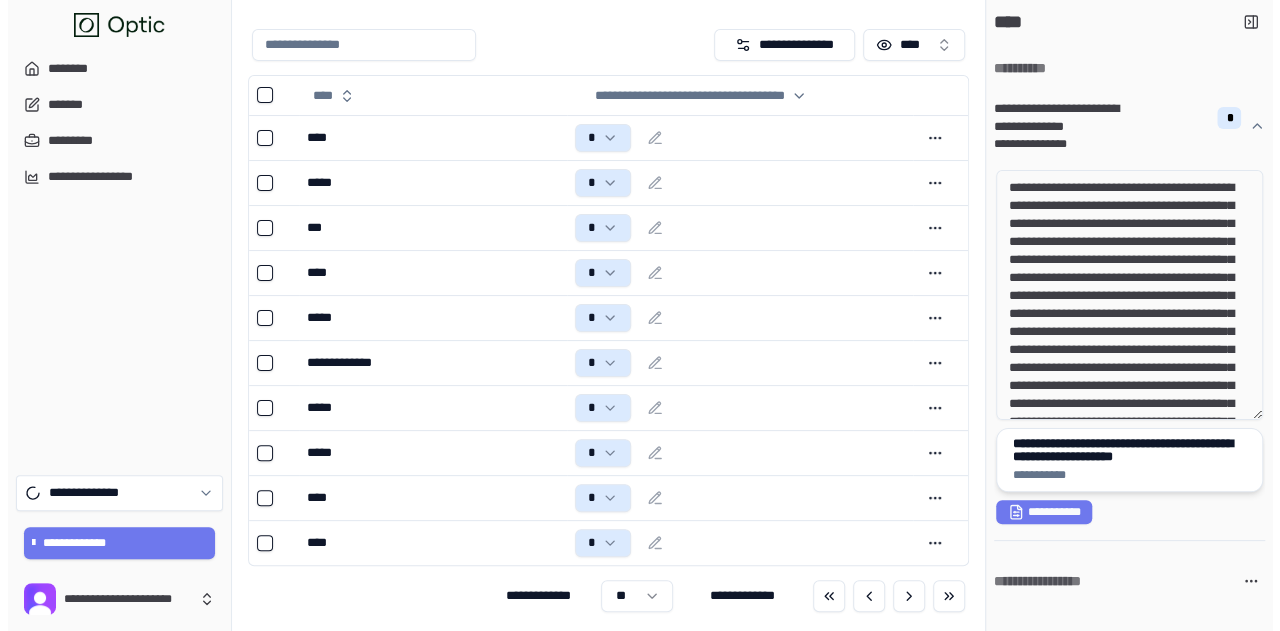 scroll, scrollTop: 0, scrollLeft: 0, axis: both 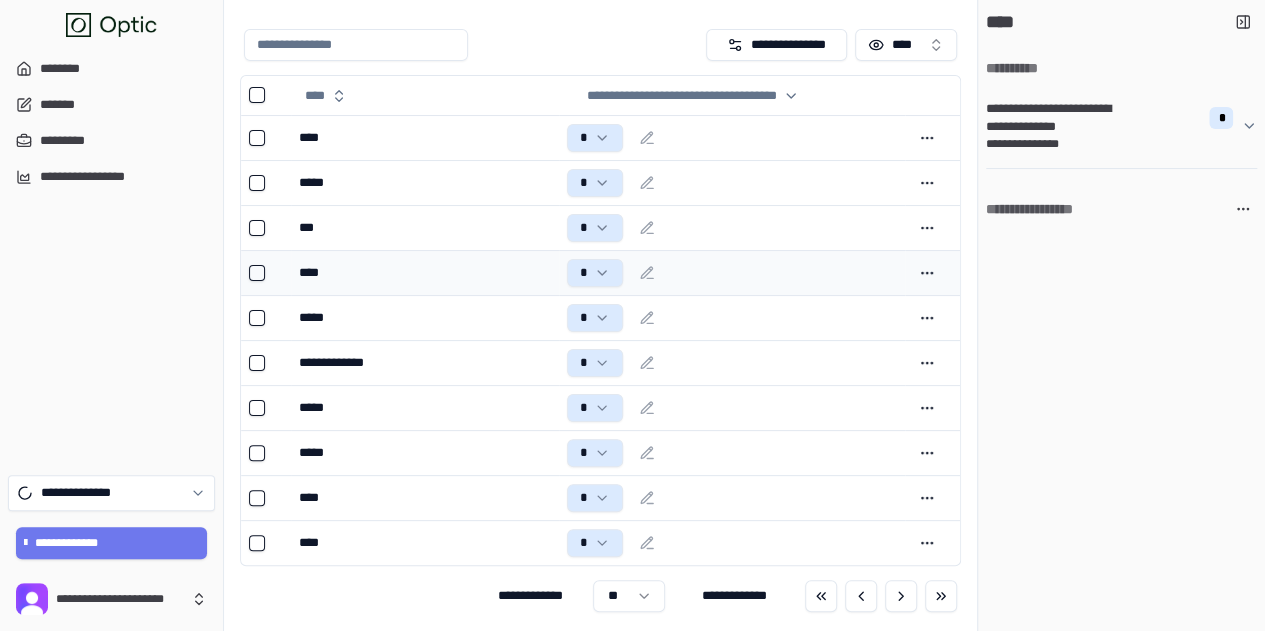 click on "****" at bounding box center [424, 273] 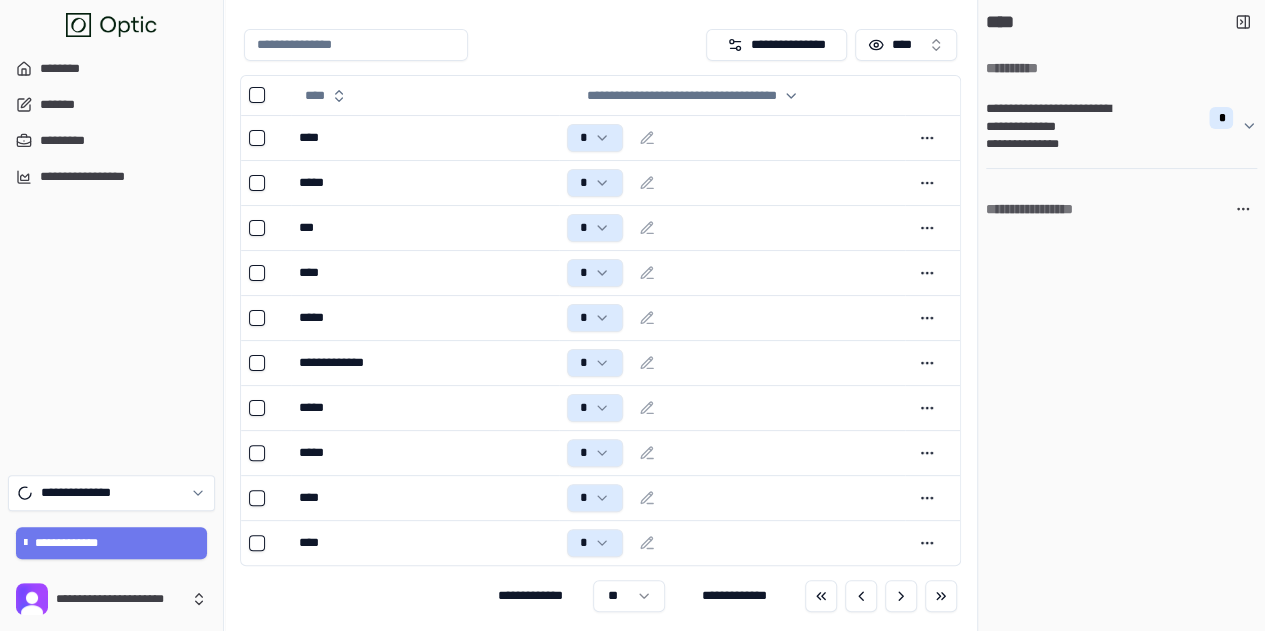 drag, startPoint x: 1086, startPoint y: 107, endPoint x: 1230, endPoint y: 281, distance: 225.85837 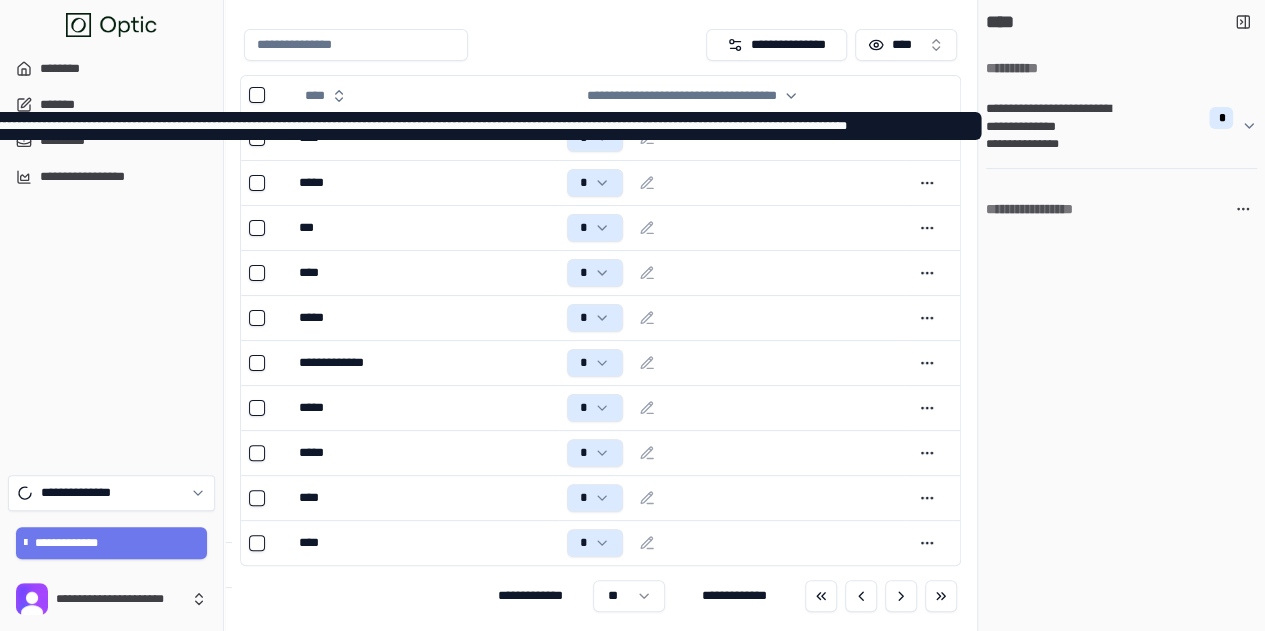 click on "**********" at bounding box center (1113, 144) 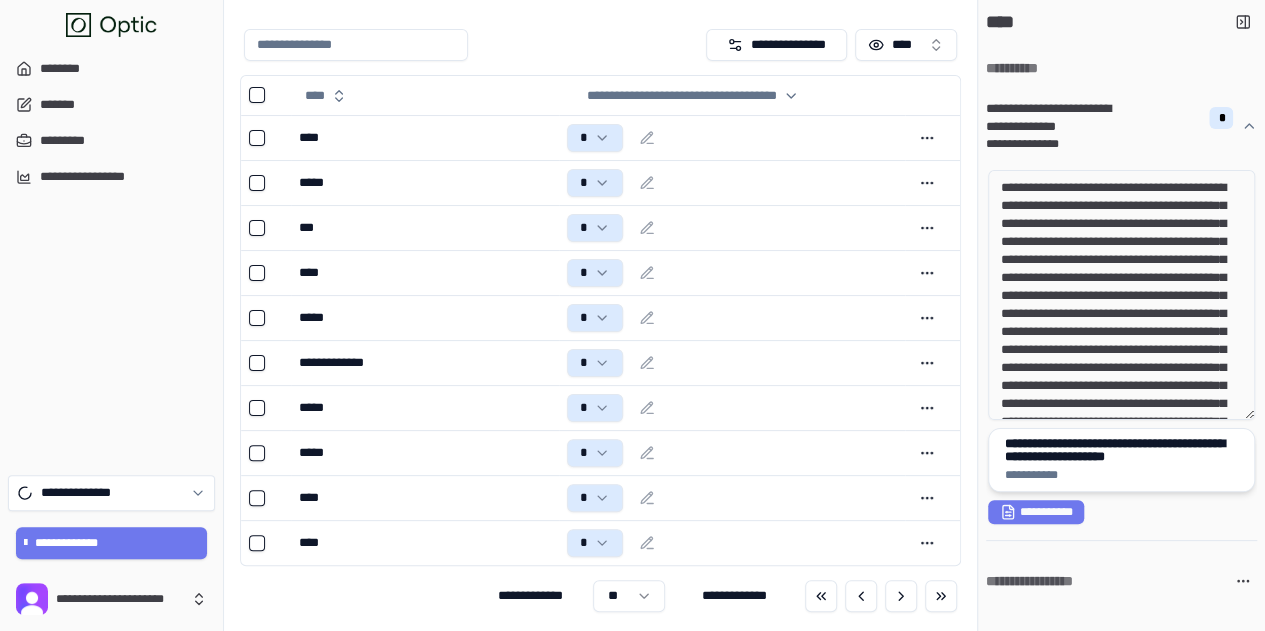 click on "**********" at bounding box center (1122, 450) 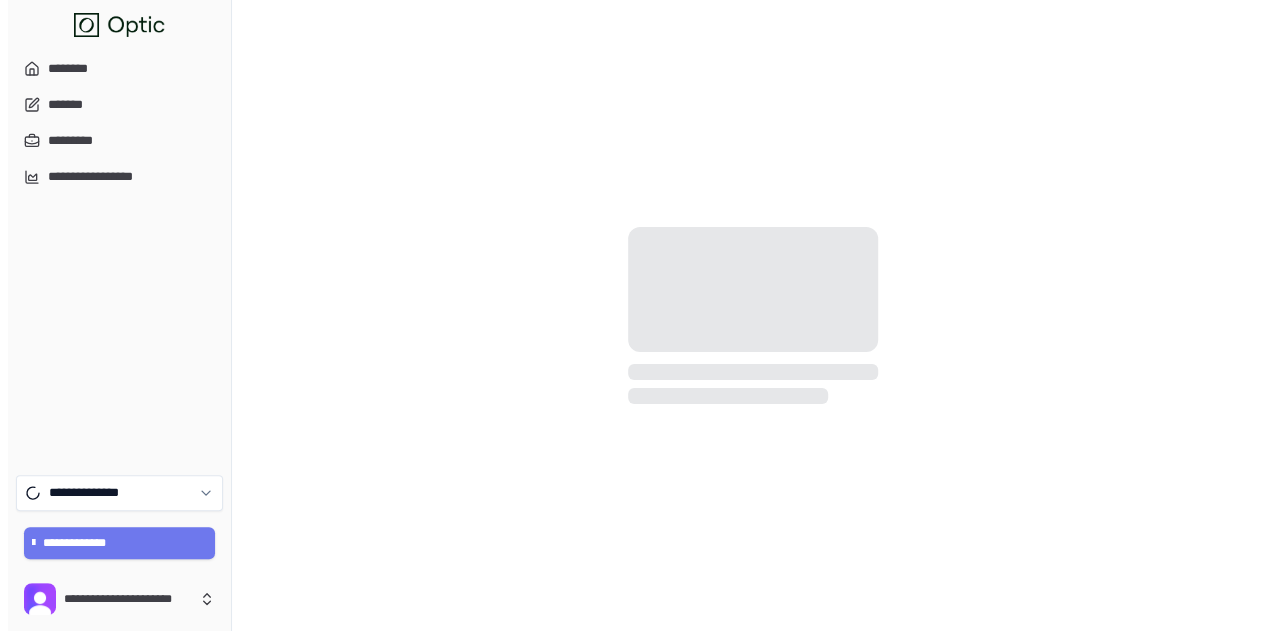 scroll, scrollTop: 0, scrollLeft: 0, axis: both 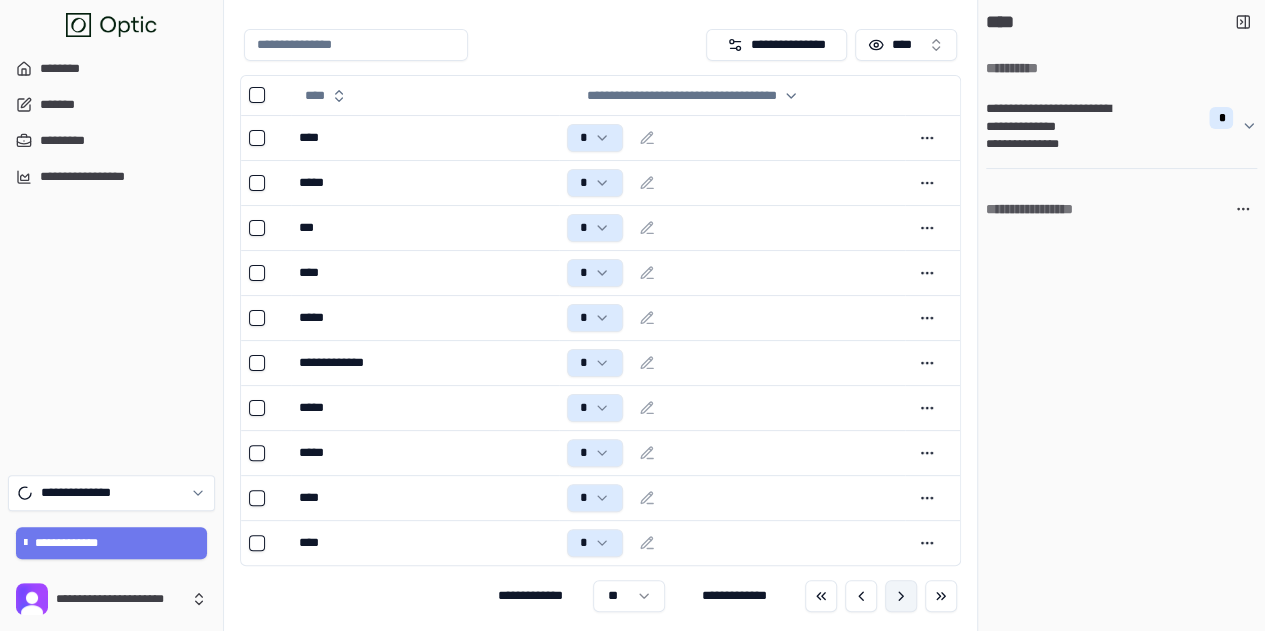 click at bounding box center (901, 596) 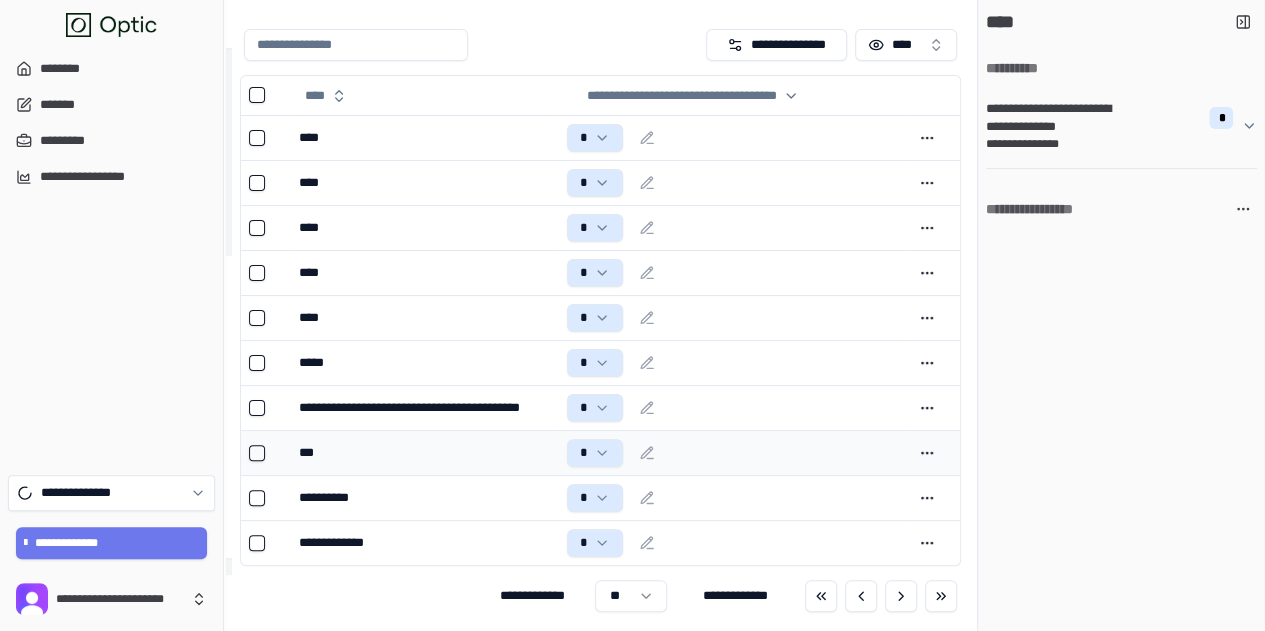 click on "***" at bounding box center [424, 453] 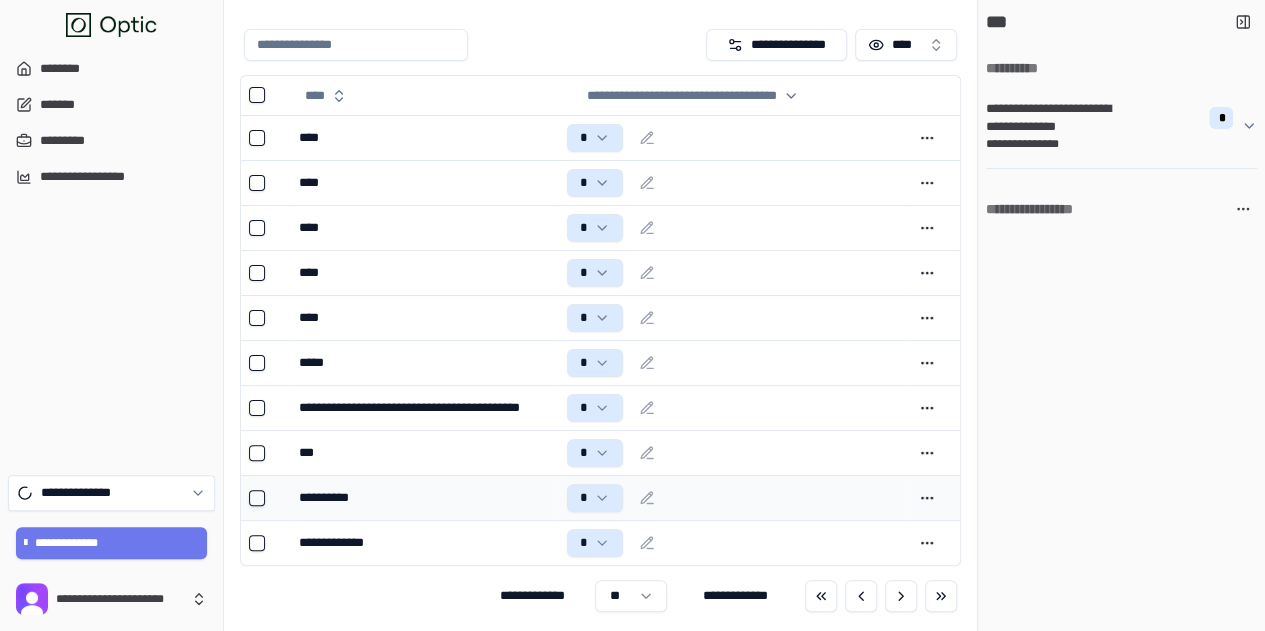 click on "**********" at bounding box center [424, 498] 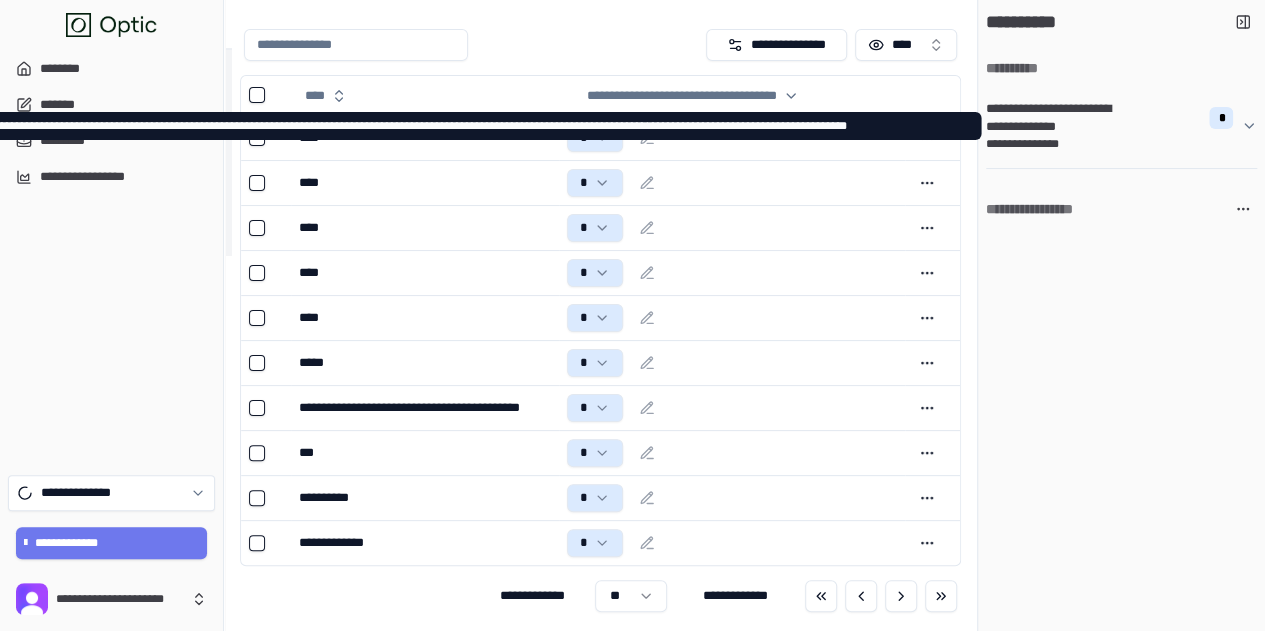 click on "**********" at bounding box center [1058, 118] 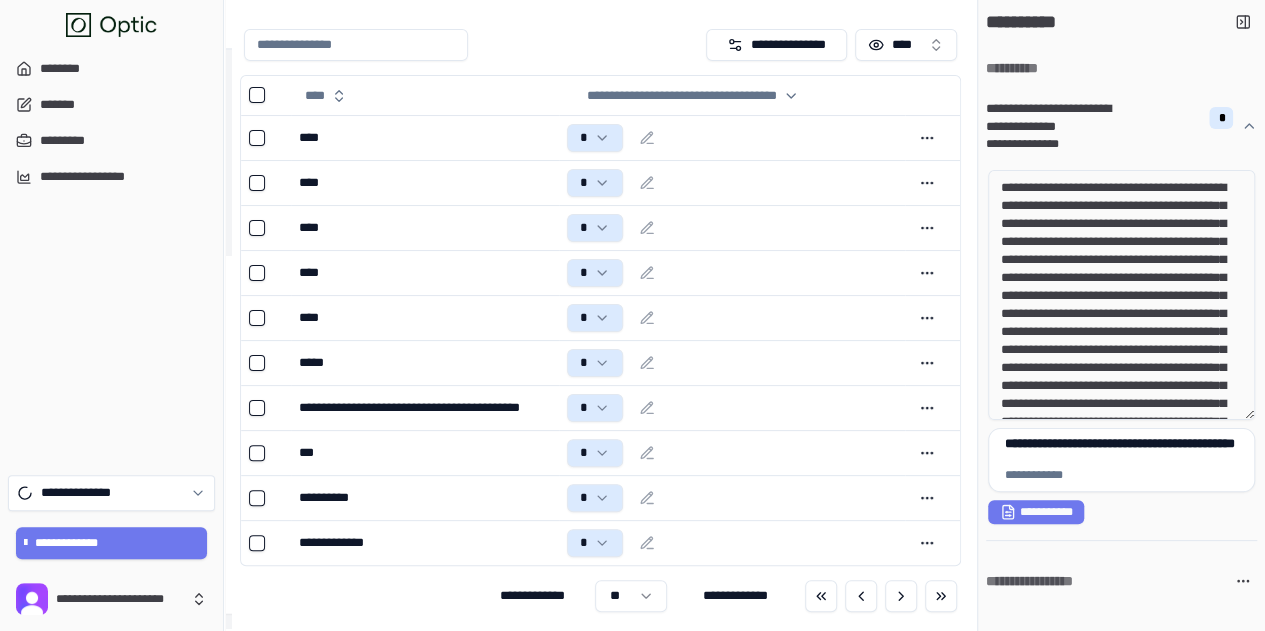 drag, startPoint x: 1058, startPoint y: 187, endPoint x: 1110, endPoint y: 231, distance: 68.117546 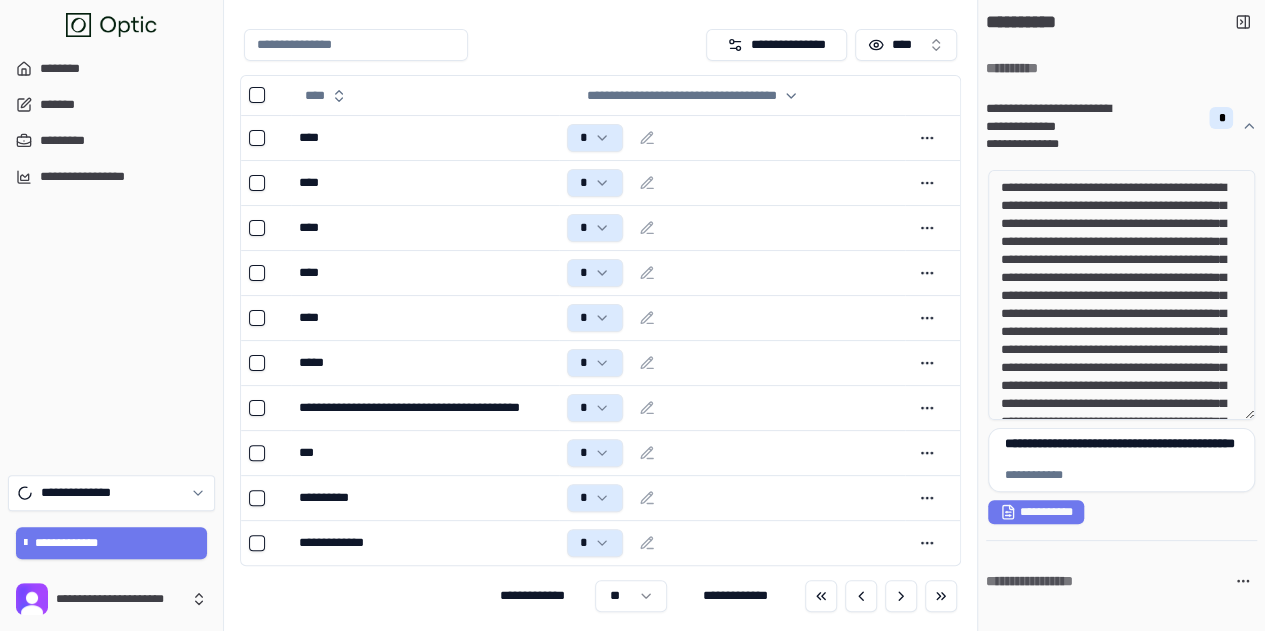 drag, startPoint x: 1108, startPoint y: 237, endPoint x: 1132, endPoint y: 263, distance: 35.383614 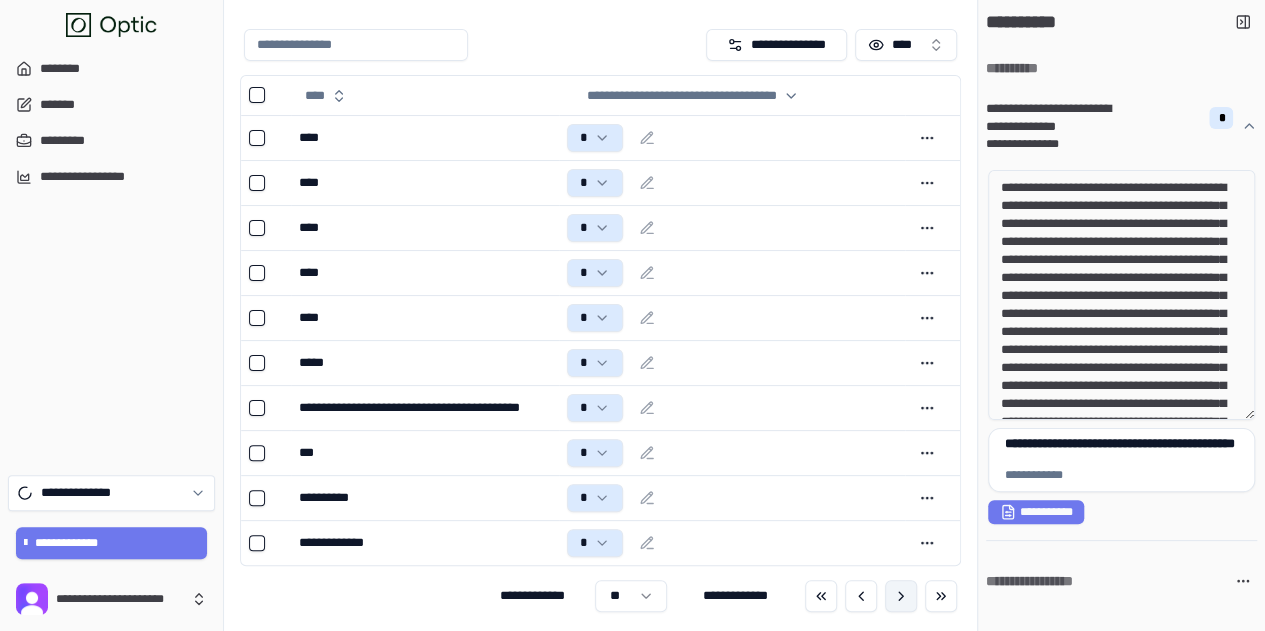 click at bounding box center [901, 596] 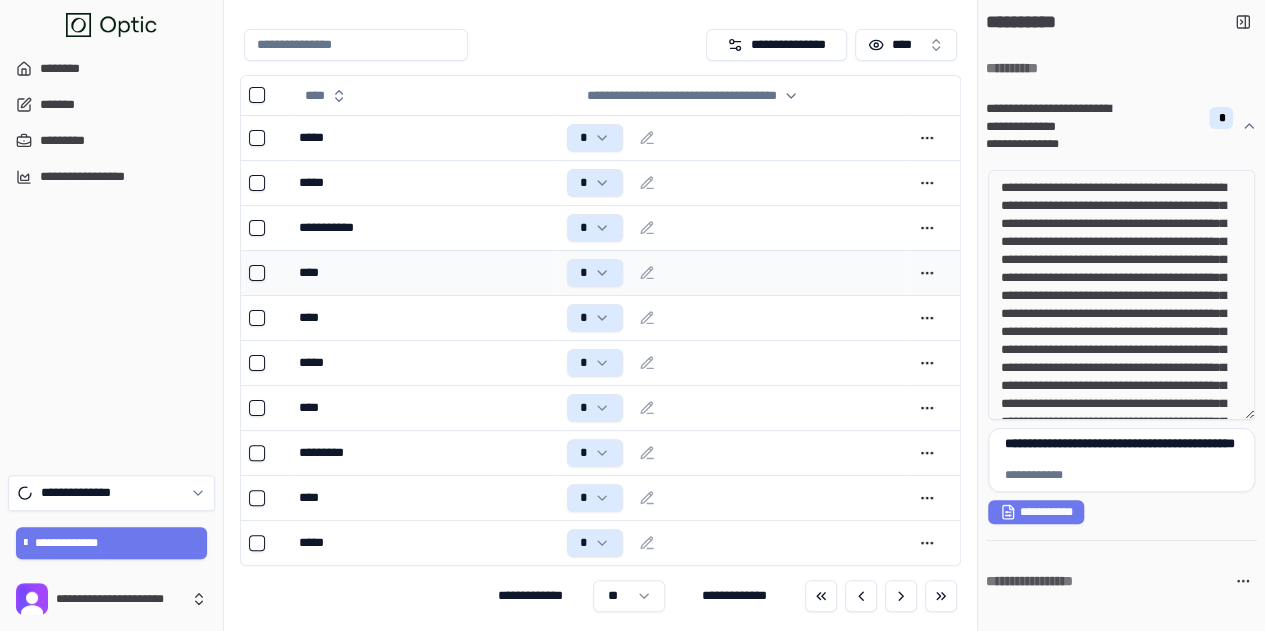 click on "****" at bounding box center [424, 273] 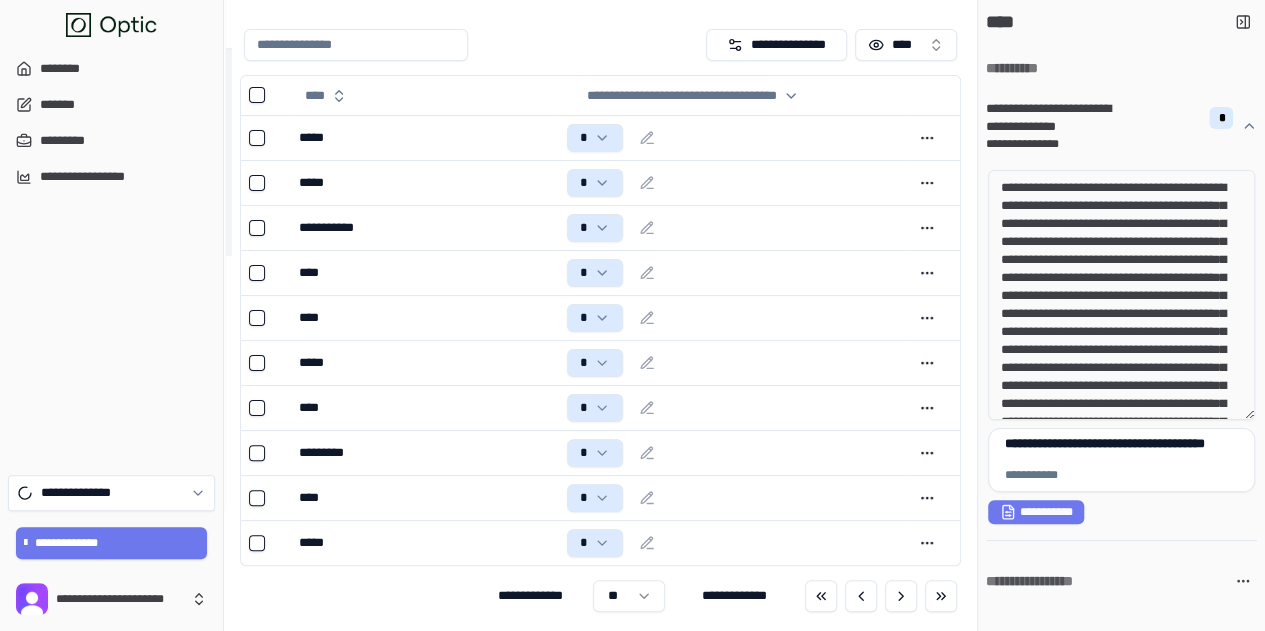drag, startPoint x: 1115, startPoint y: 215, endPoint x: 1158, endPoint y: 257, distance: 60.108234 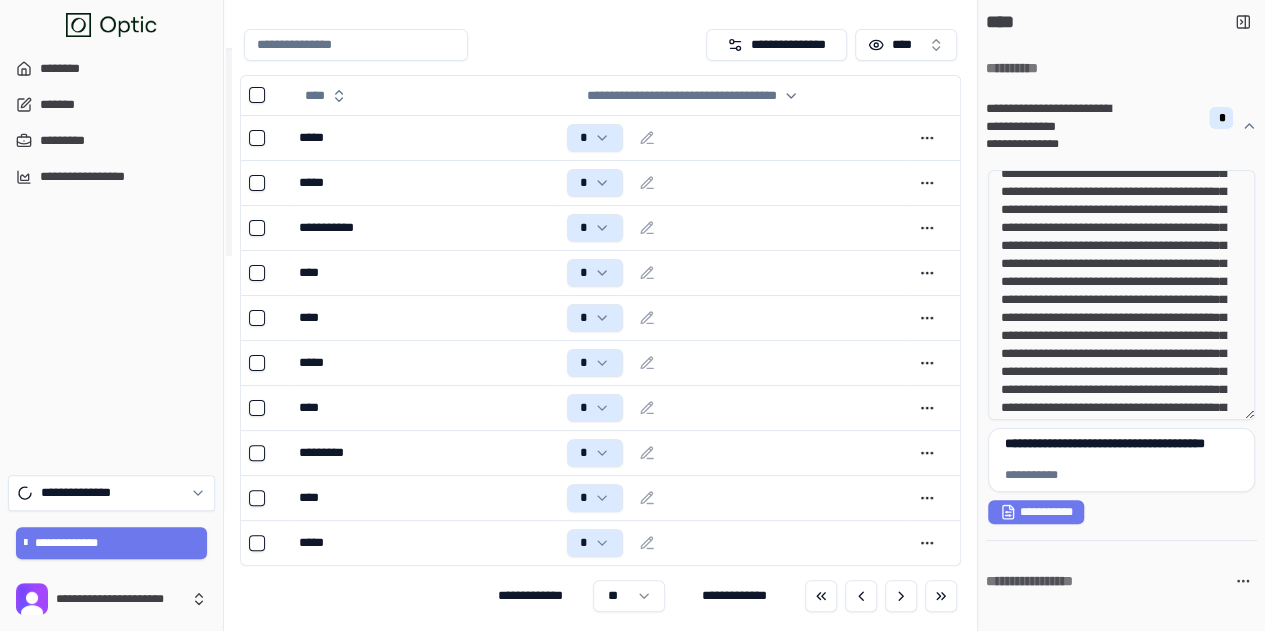 scroll, scrollTop: 100, scrollLeft: 0, axis: vertical 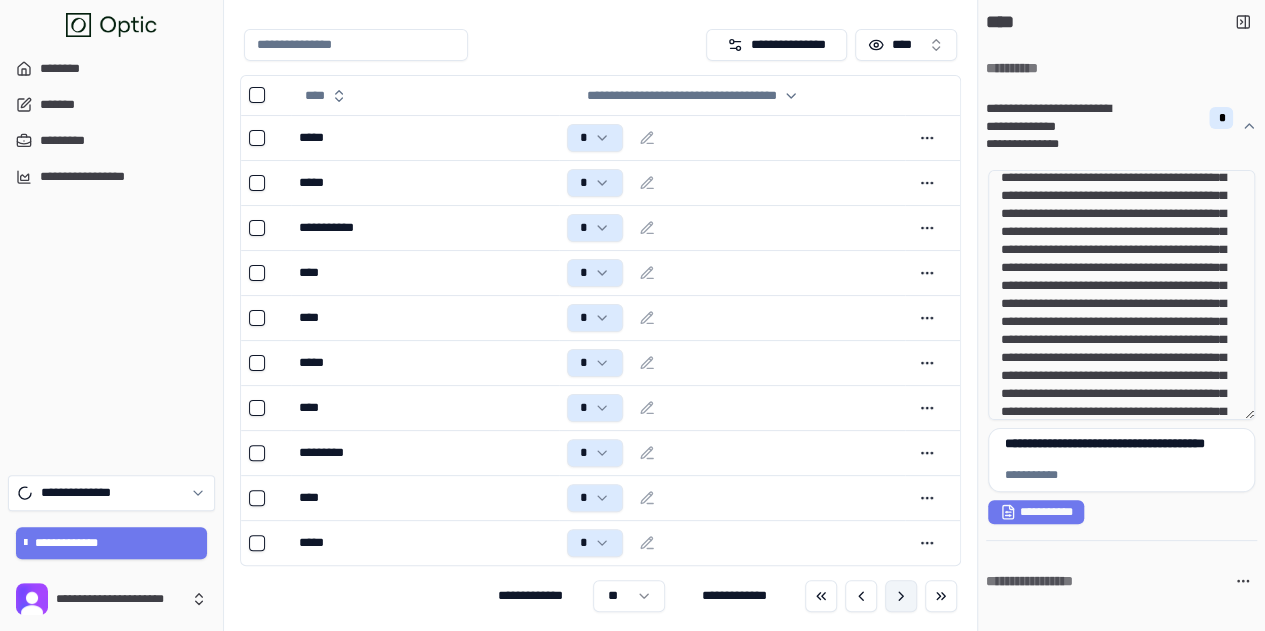 click at bounding box center [901, 596] 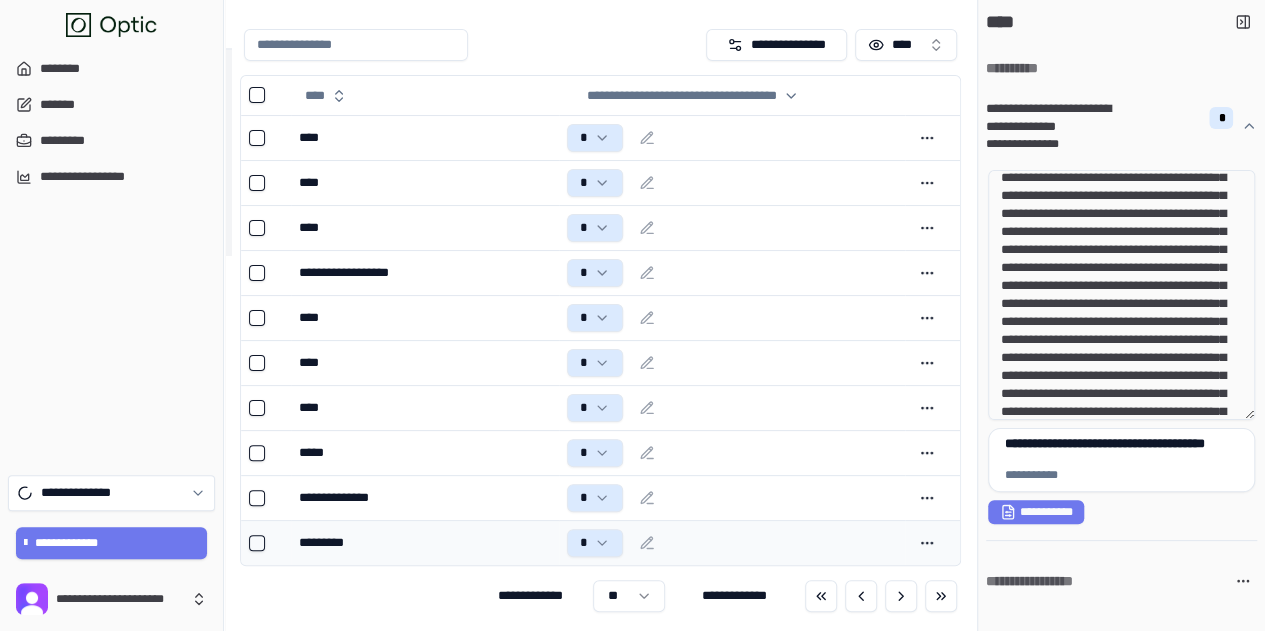 click on "*********" at bounding box center (424, 543) 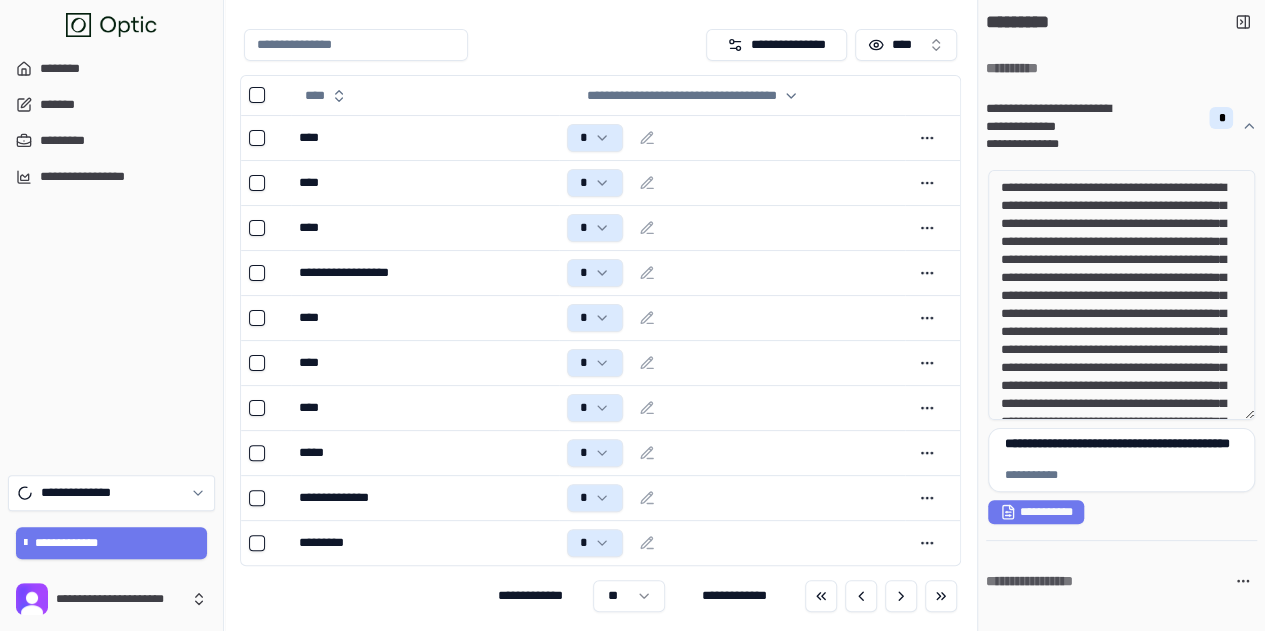 drag, startPoint x: 1103, startPoint y: 220, endPoint x: 1143, endPoint y: 253, distance: 51.855568 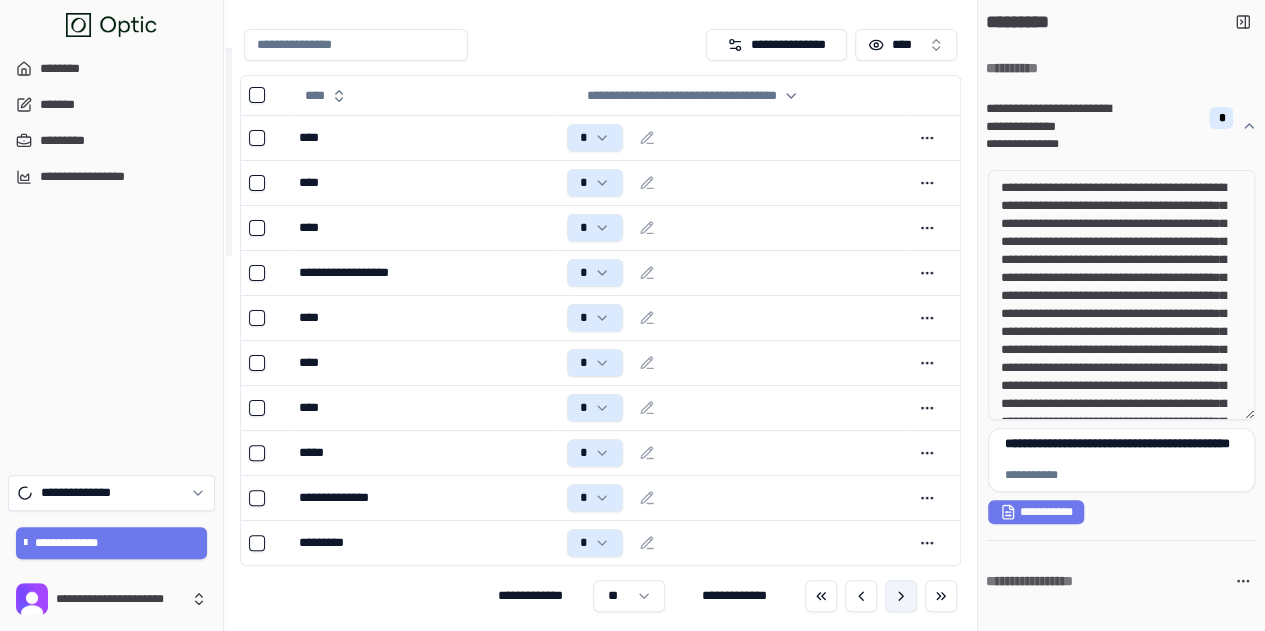click at bounding box center [901, 596] 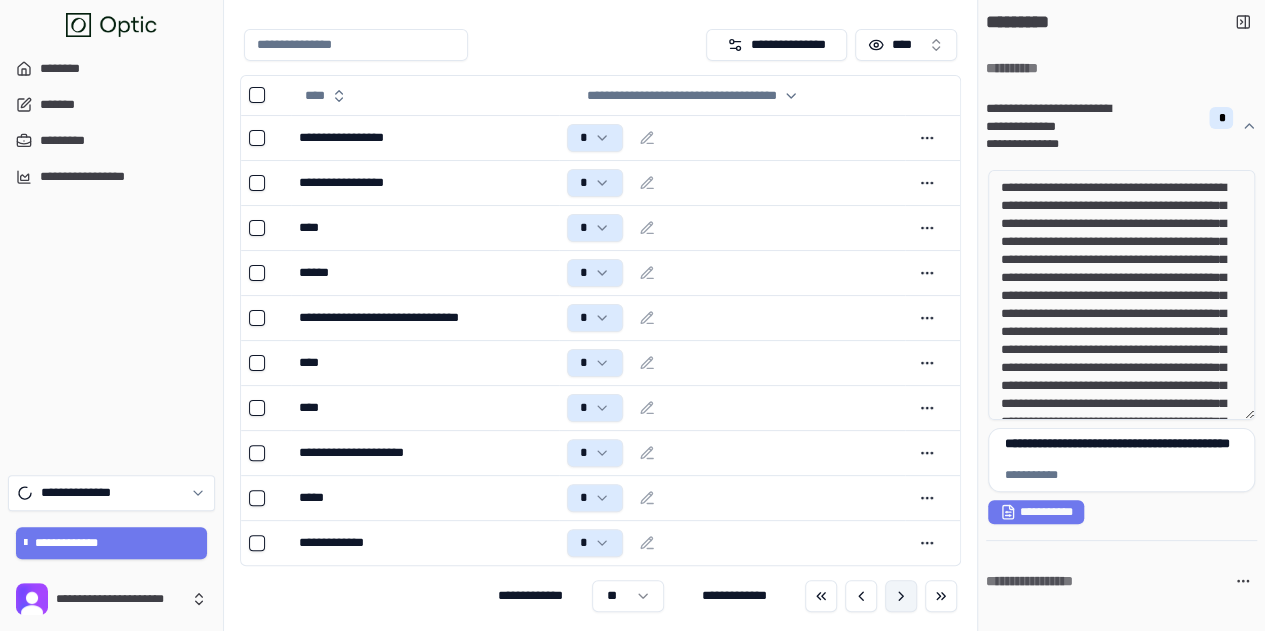 click at bounding box center [901, 596] 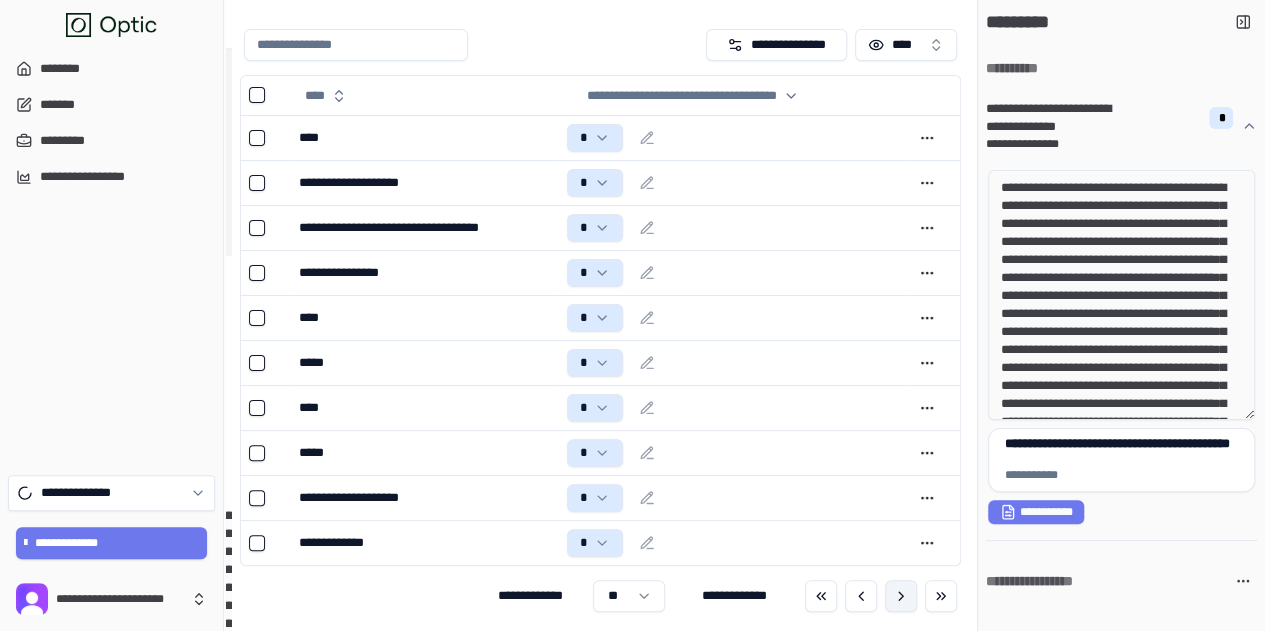 click at bounding box center [901, 596] 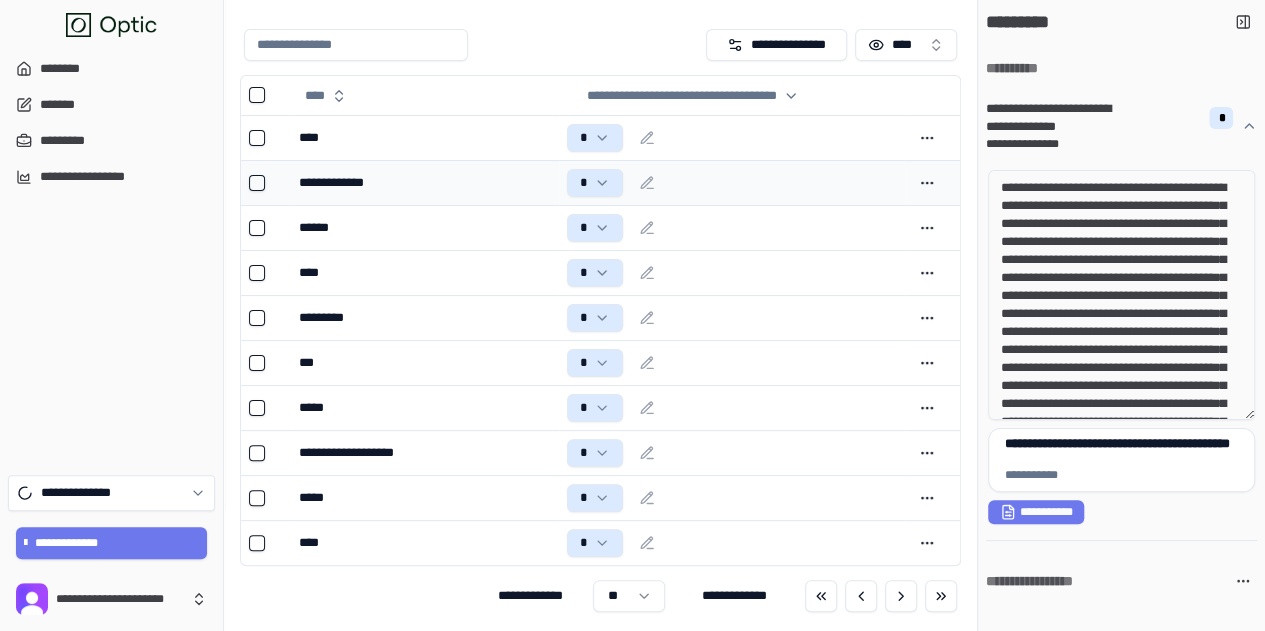 click on "**********" at bounding box center (424, 183) 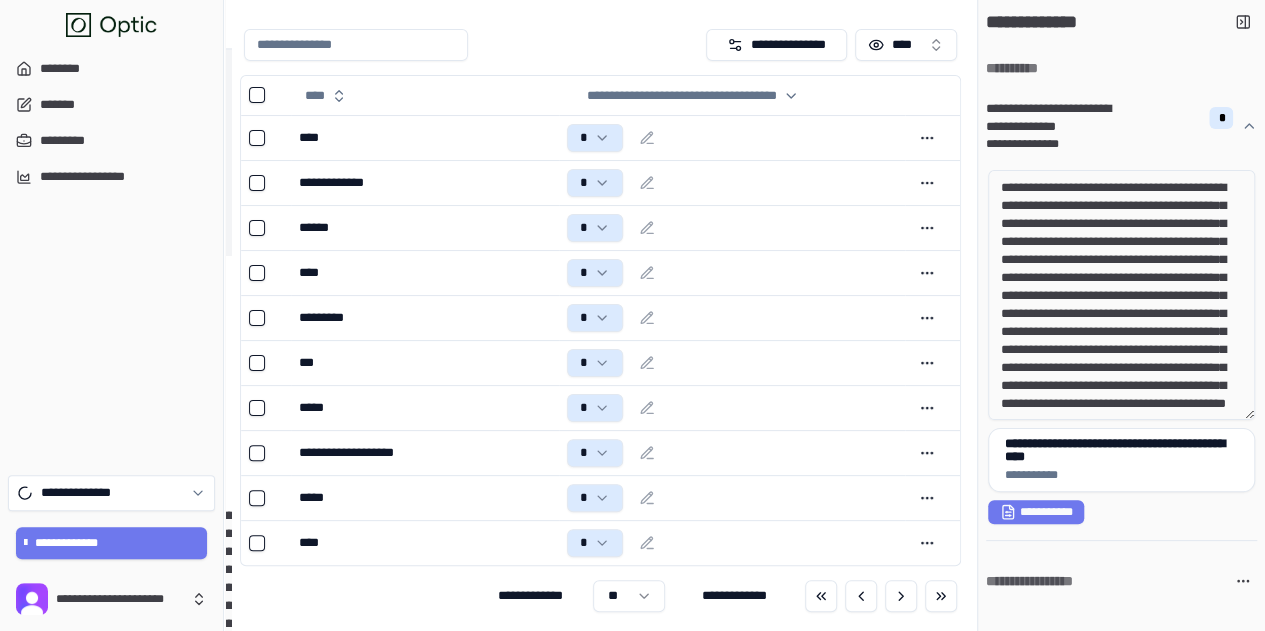 drag, startPoint x: 1088, startPoint y: 203, endPoint x: 1161, endPoint y: 232, distance: 78.54935 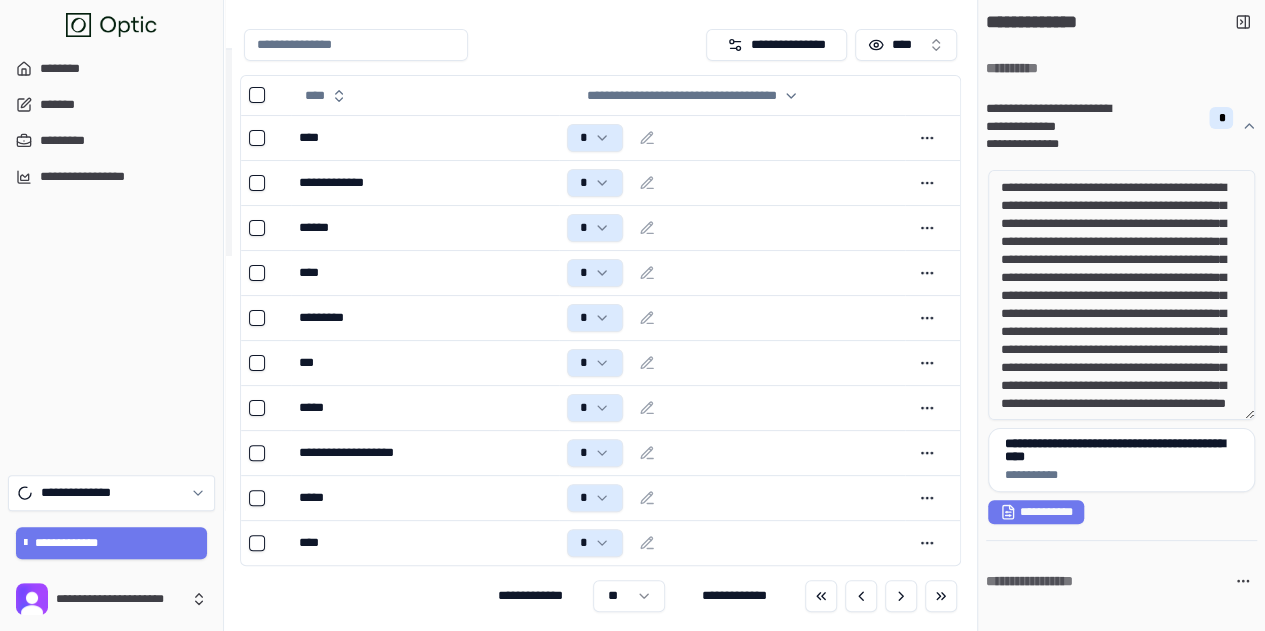 drag, startPoint x: 1094, startPoint y: 242, endPoint x: 1175, endPoint y: 353, distance: 137.41179 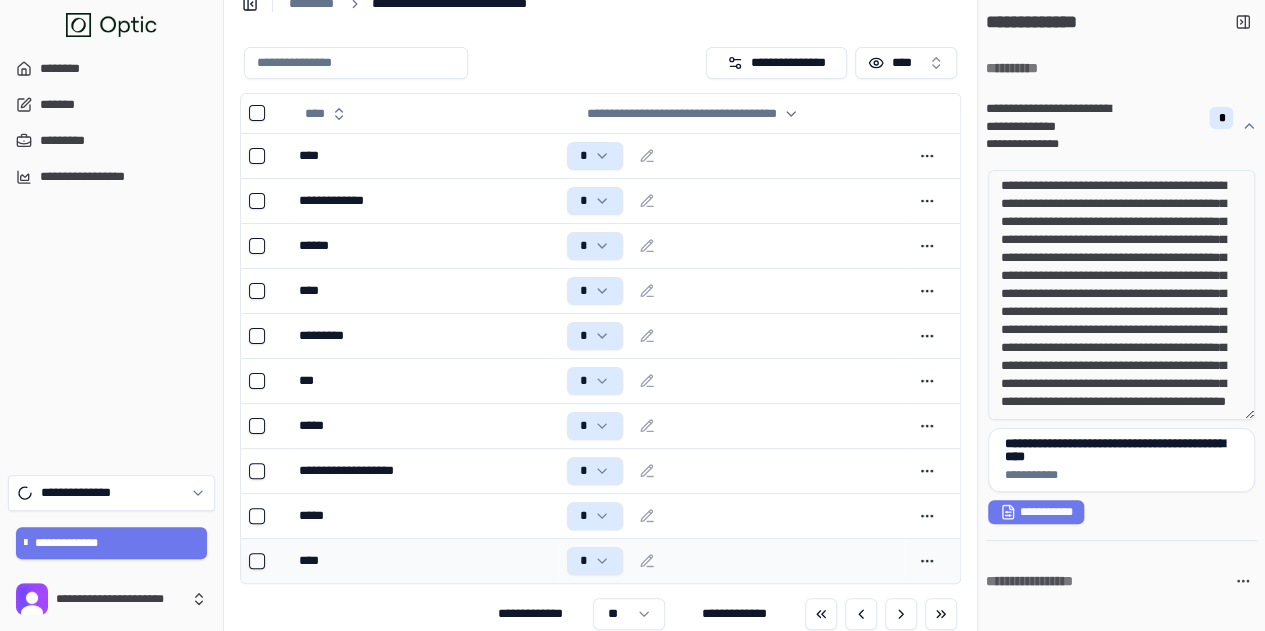 scroll, scrollTop: 0, scrollLeft: 0, axis: both 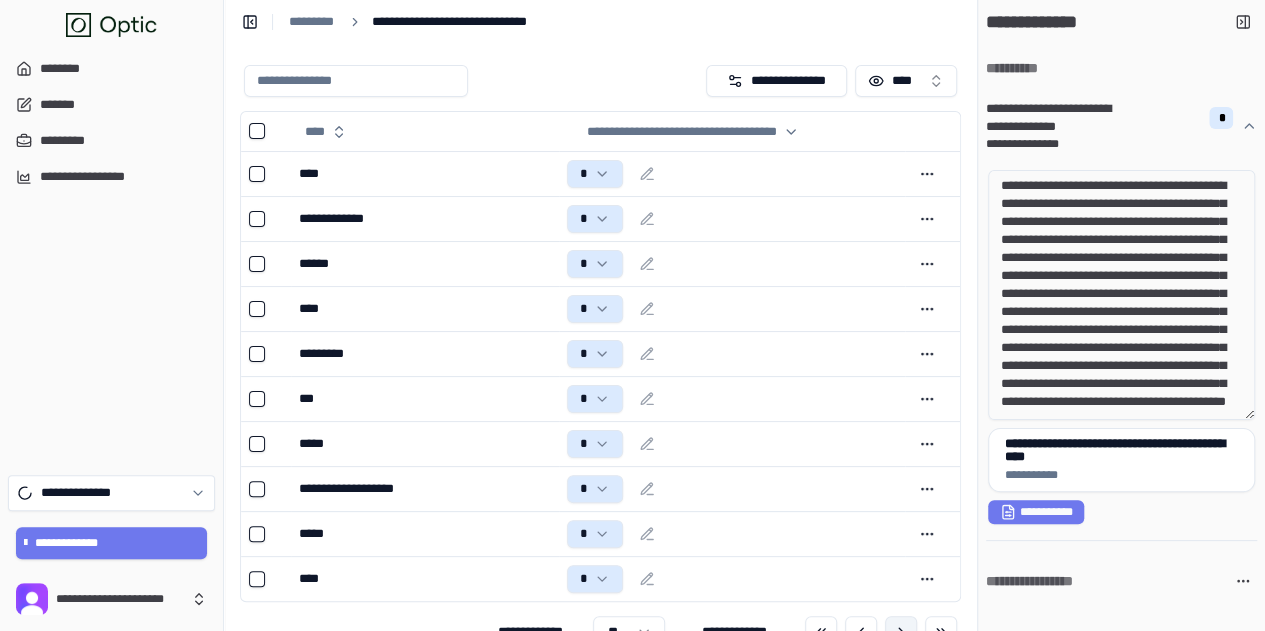 click at bounding box center (901, 632) 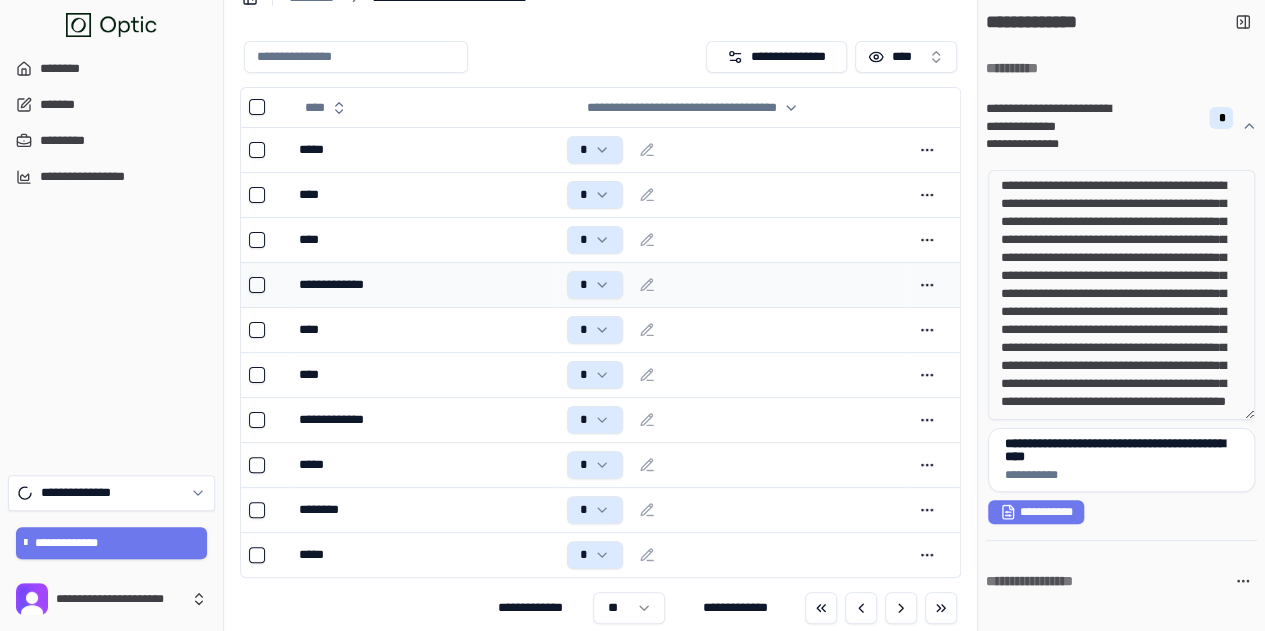 scroll, scrollTop: 36, scrollLeft: 0, axis: vertical 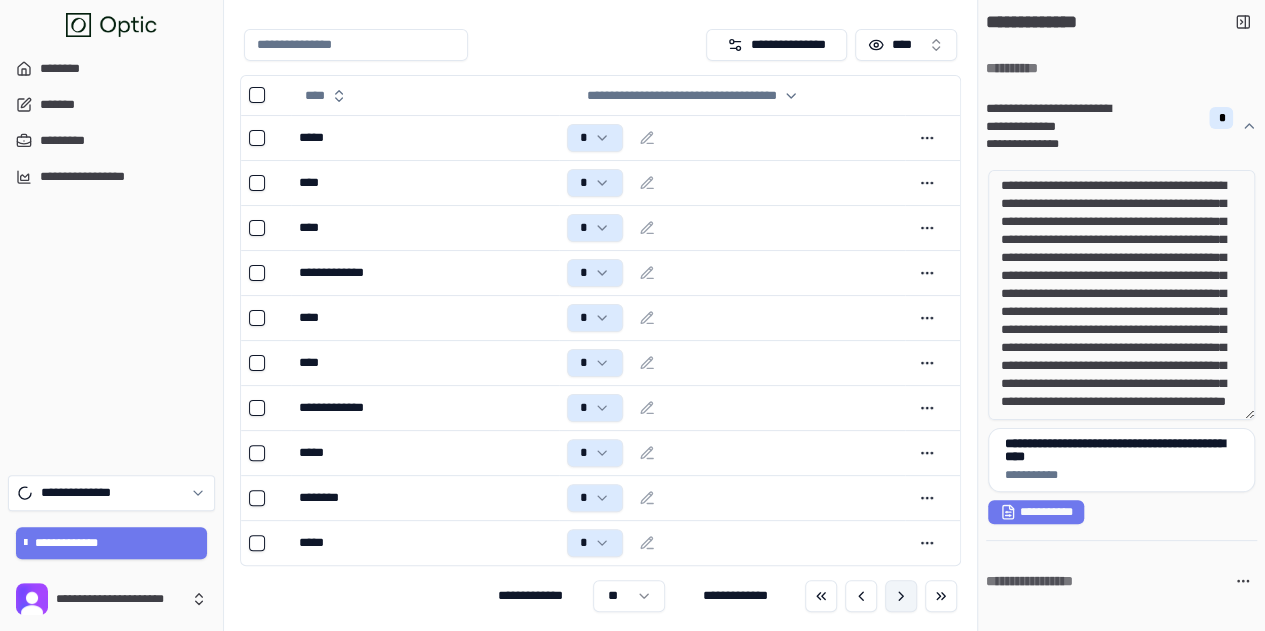 click at bounding box center (901, 596) 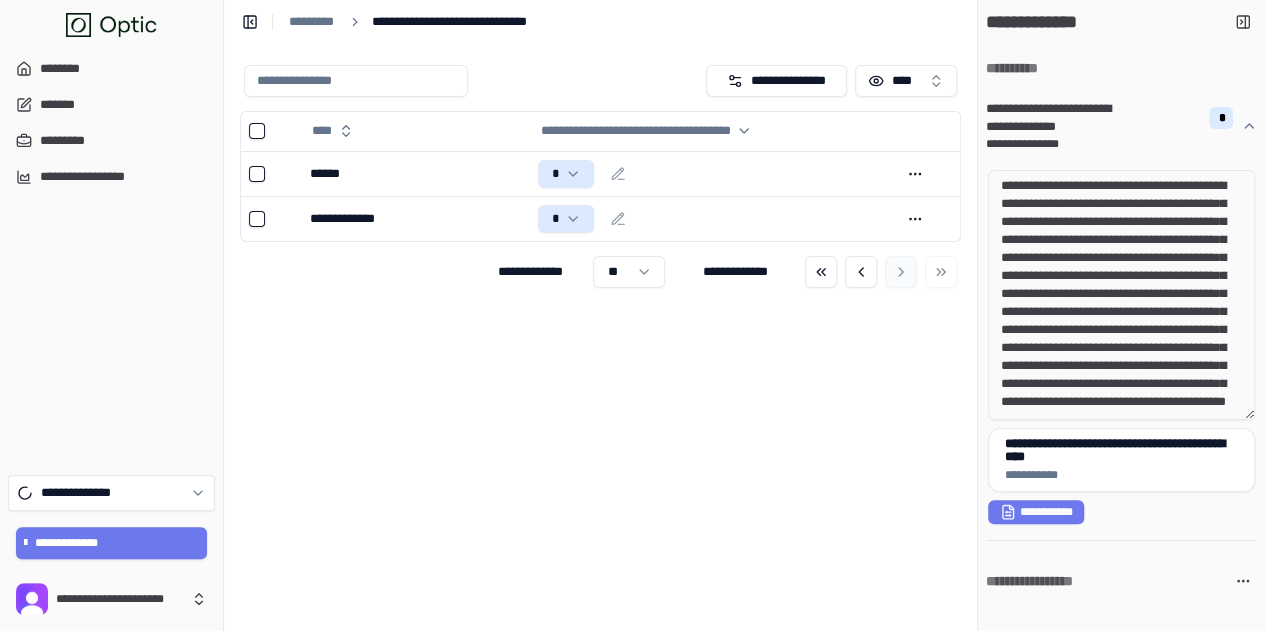 scroll, scrollTop: 0, scrollLeft: 0, axis: both 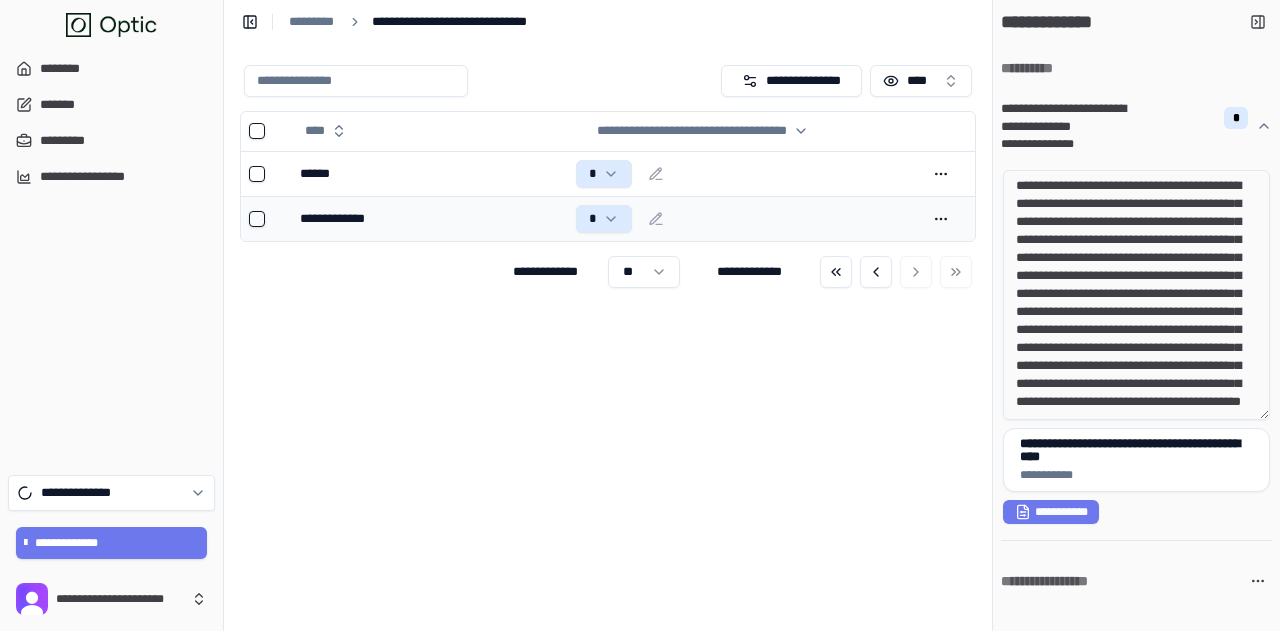 click on "**********" at bounding box center (430, 219) 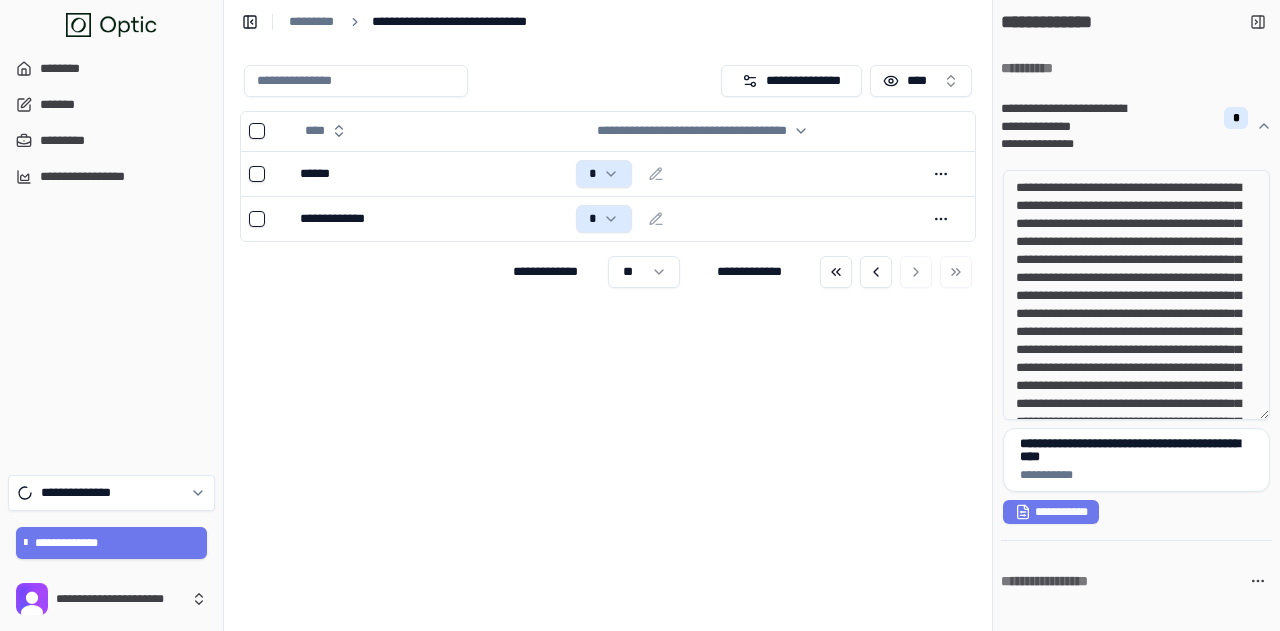 drag, startPoint x: 1098, startPoint y: 202, endPoint x: 1162, endPoint y: 233, distance: 71.11259 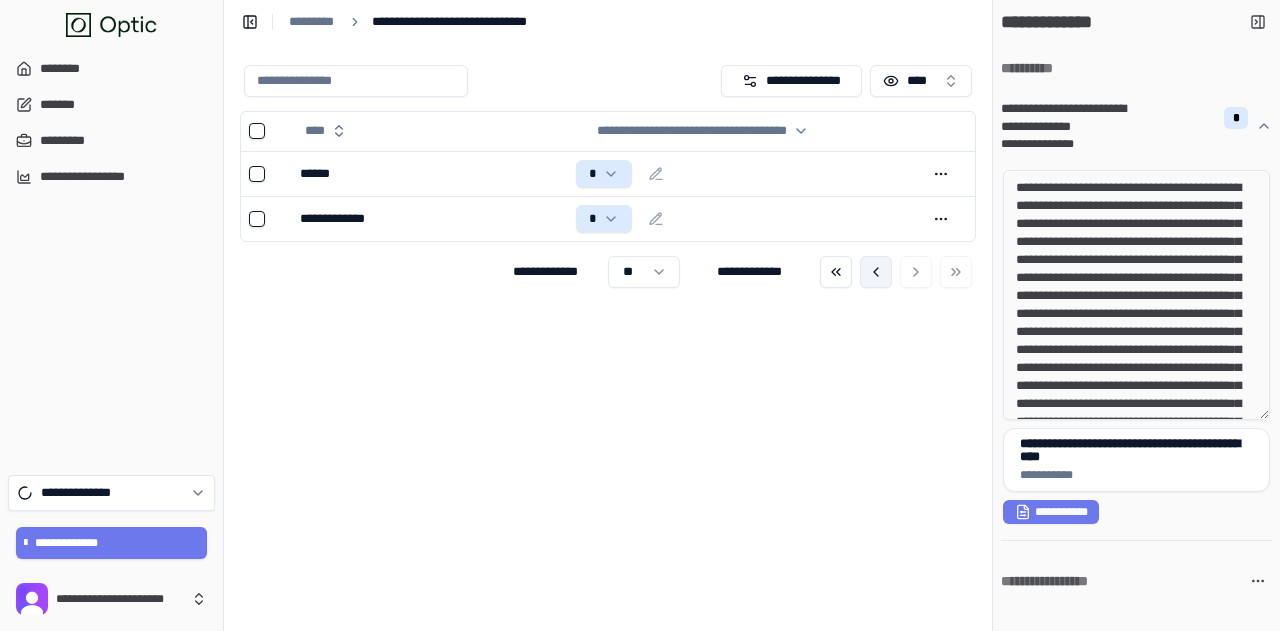 click at bounding box center (876, 272) 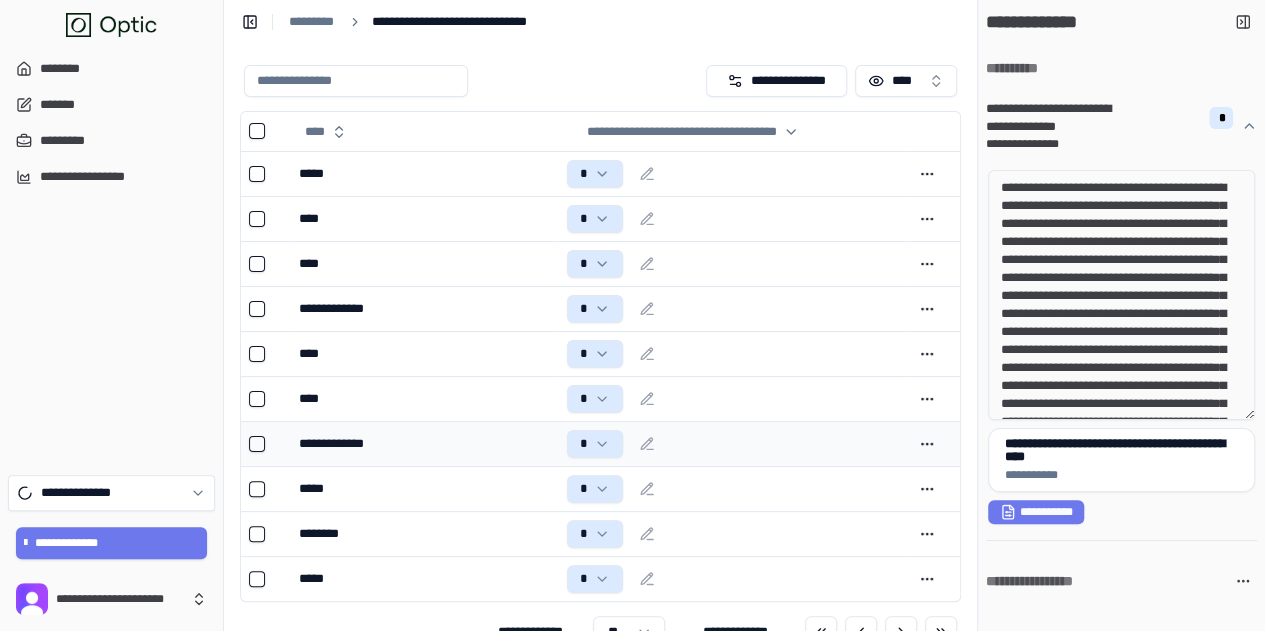 click on "**********" at bounding box center (424, 444) 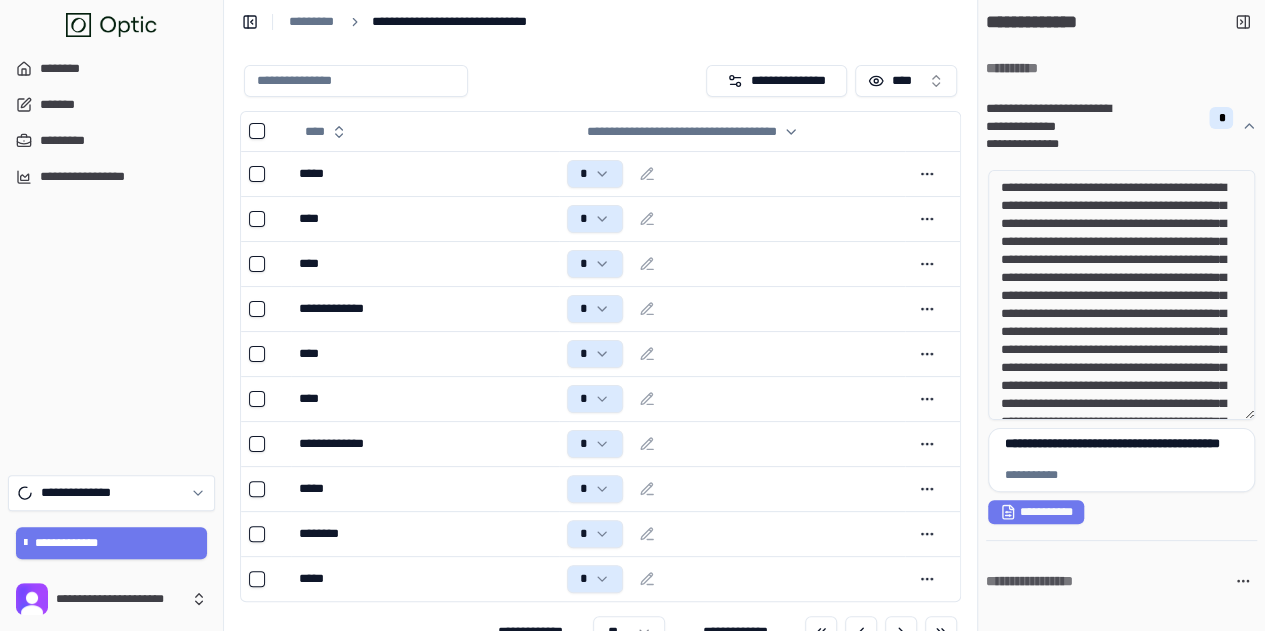 drag, startPoint x: 1076, startPoint y: 373, endPoint x: 1187, endPoint y: 375, distance: 111.01801 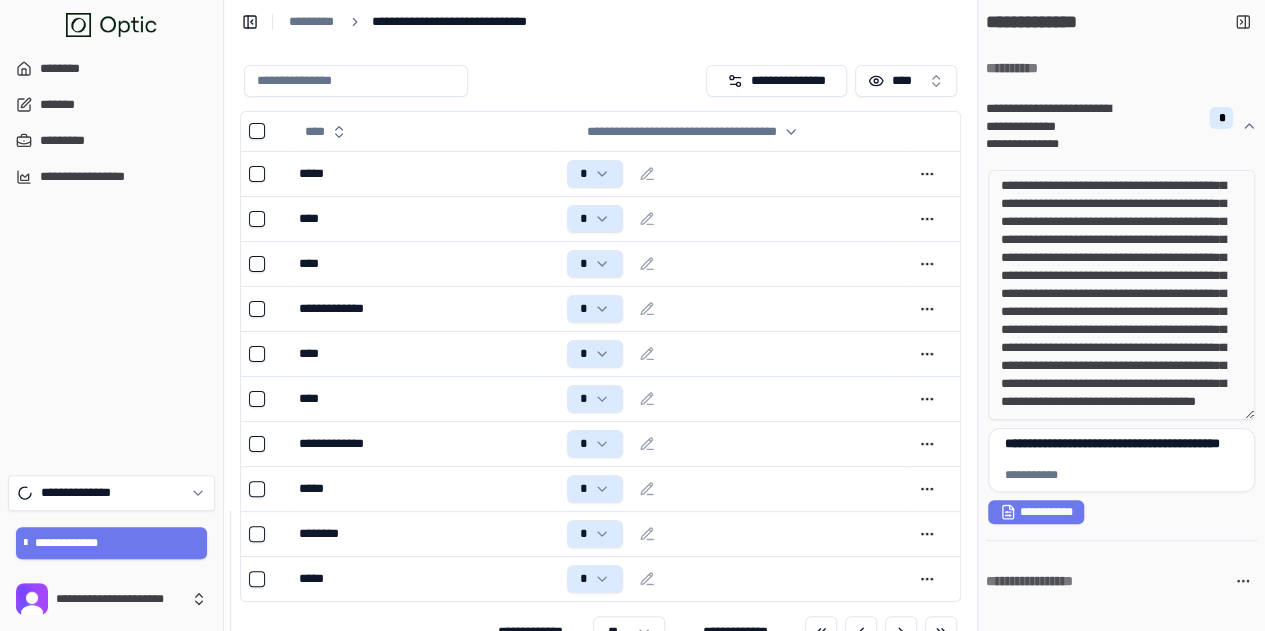 scroll, scrollTop: 289, scrollLeft: 0, axis: vertical 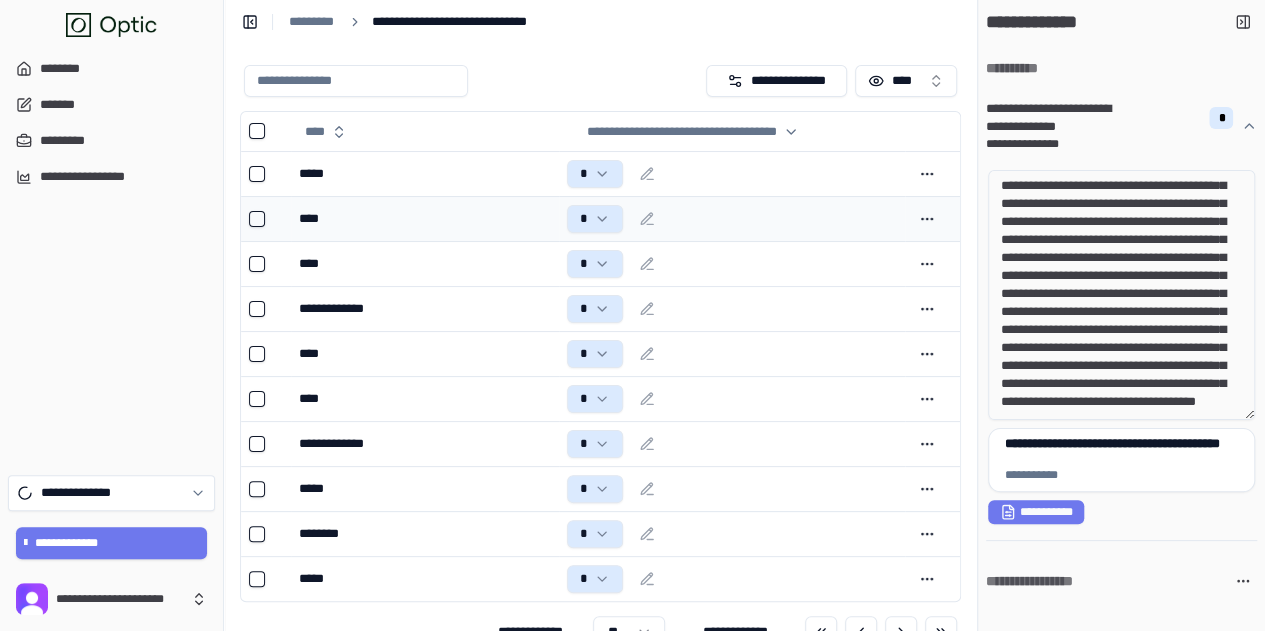 click on "****" at bounding box center [424, 219] 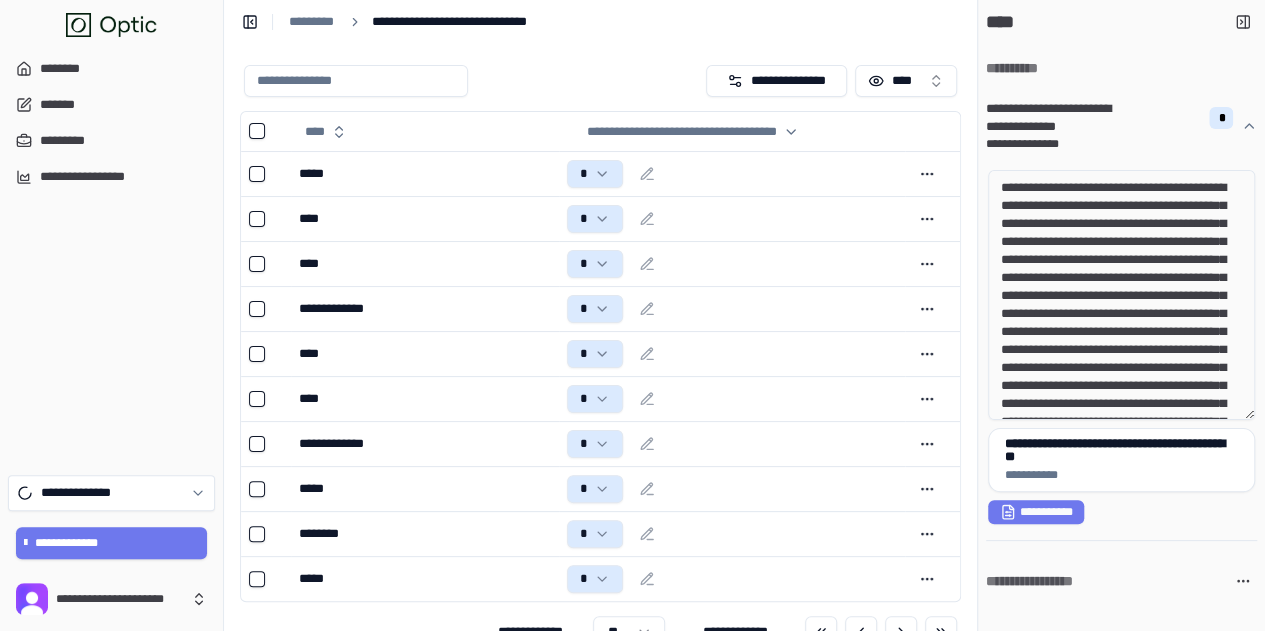 drag, startPoint x: 1098, startPoint y: 192, endPoint x: 1192, endPoint y: 228, distance: 100.65784 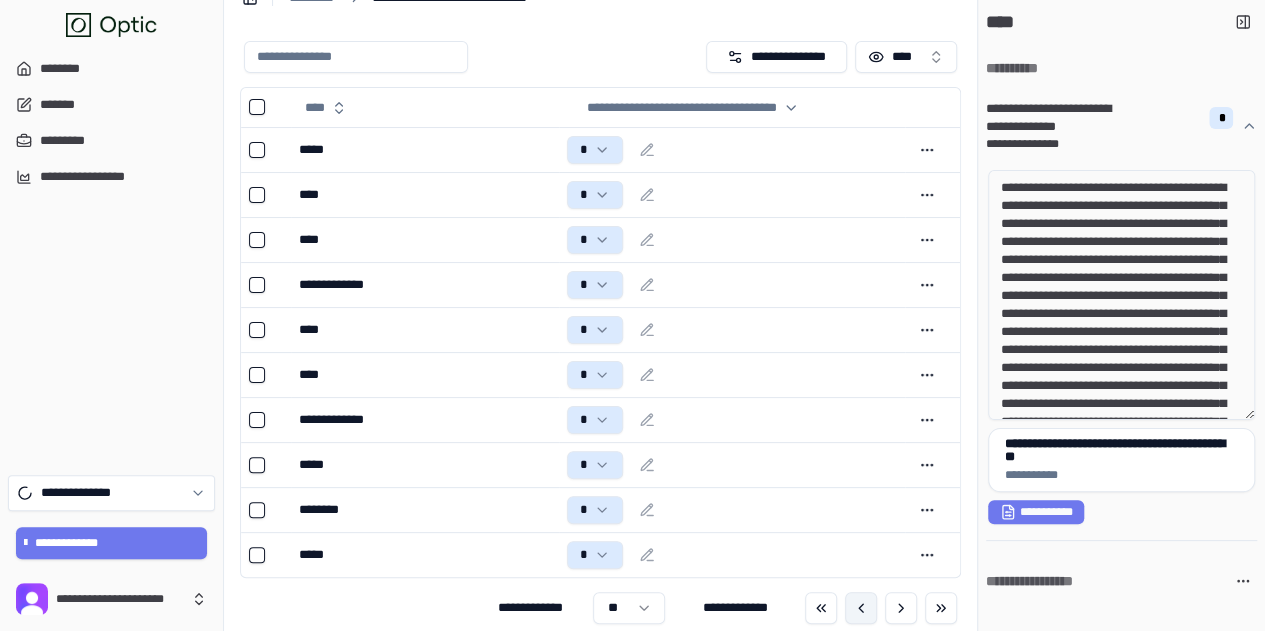 scroll, scrollTop: 36, scrollLeft: 0, axis: vertical 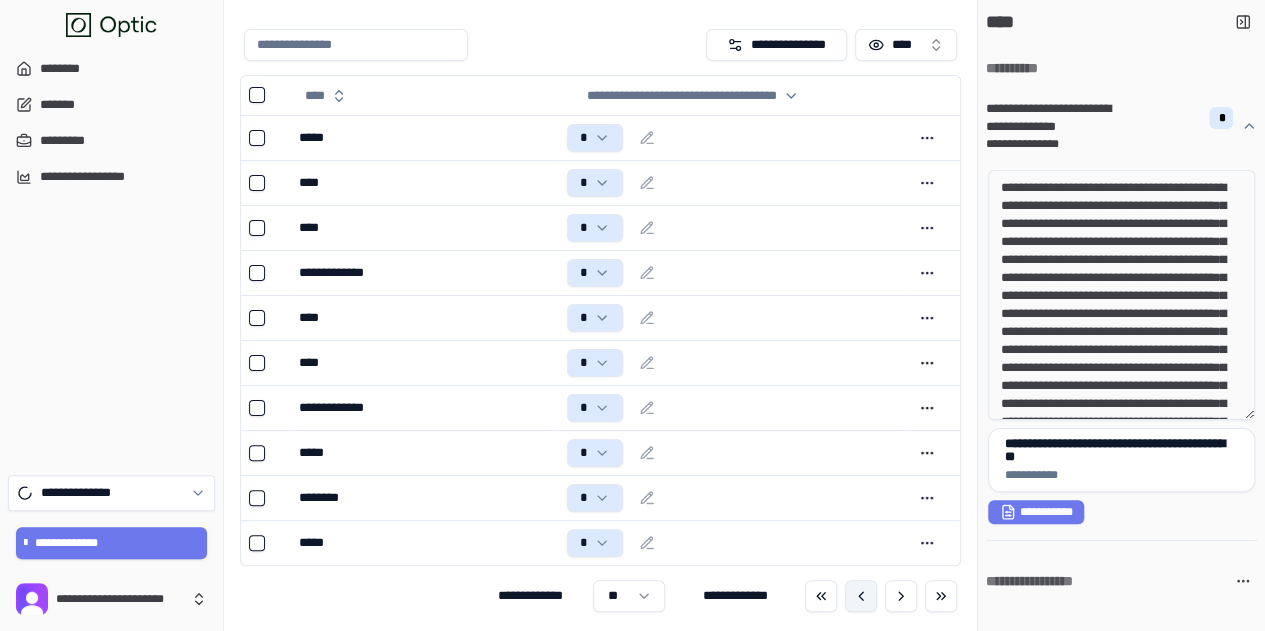 click at bounding box center (861, 596) 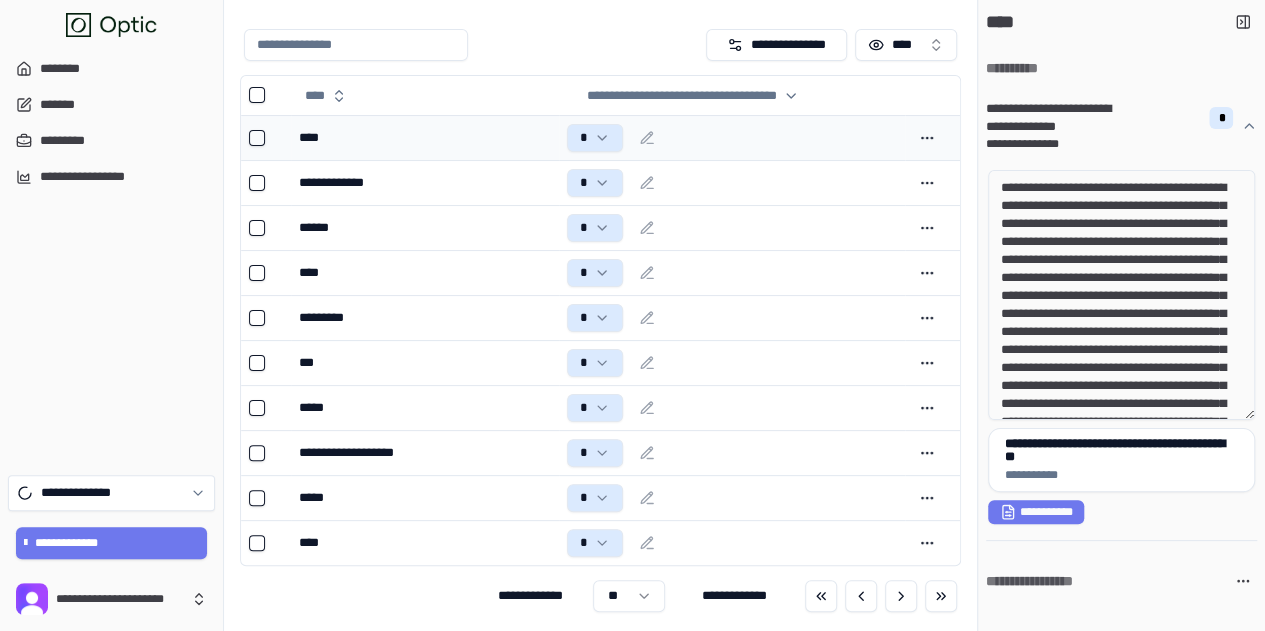 click on "****" at bounding box center [424, 138] 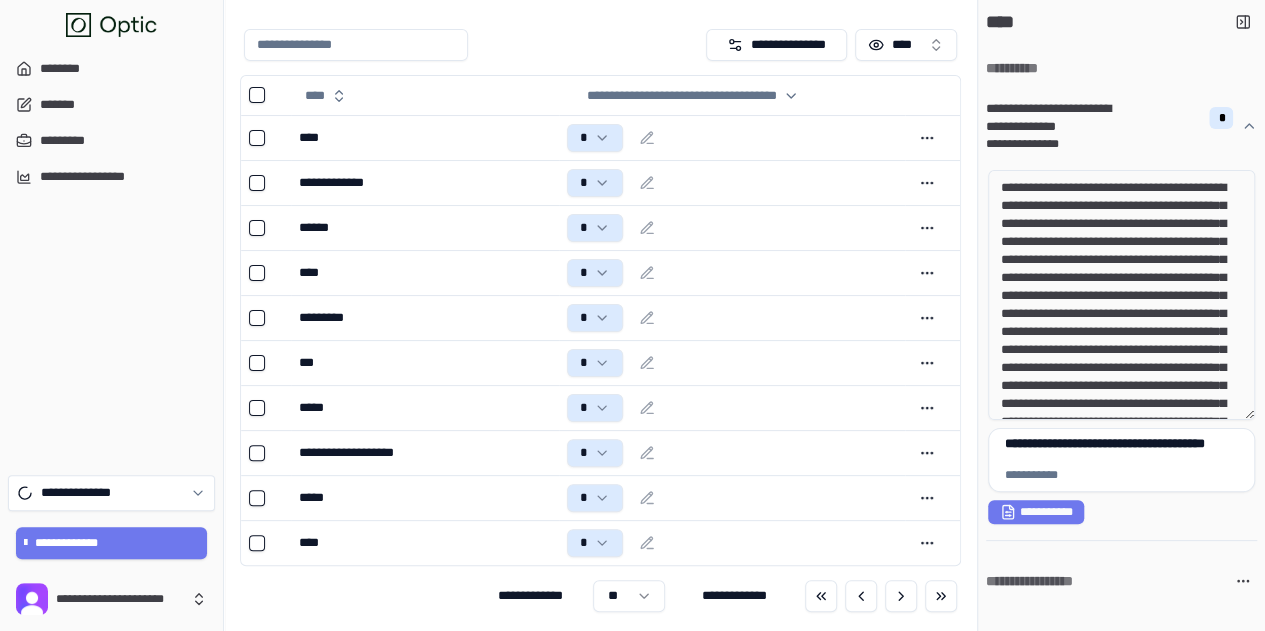 drag, startPoint x: 1065, startPoint y: 191, endPoint x: 1187, endPoint y: 231, distance: 128.39003 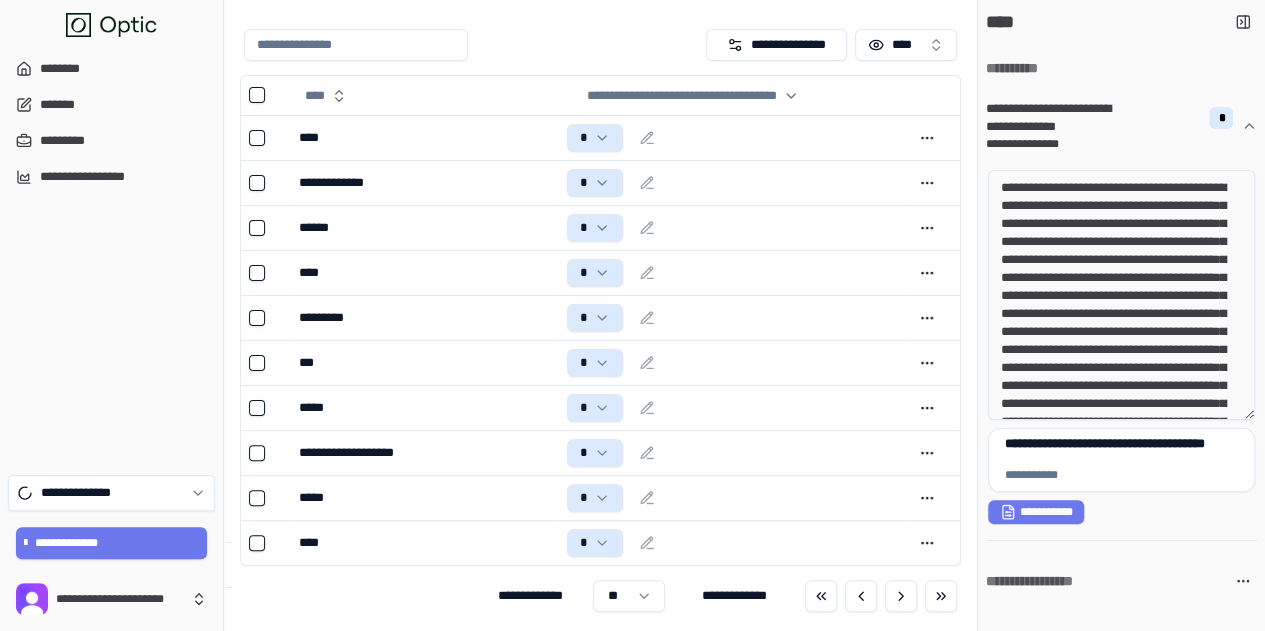 drag, startPoint x: 1083, startPoint y: 267, endPoint x: 1210, endPoint y: 377, distance: 168.01488 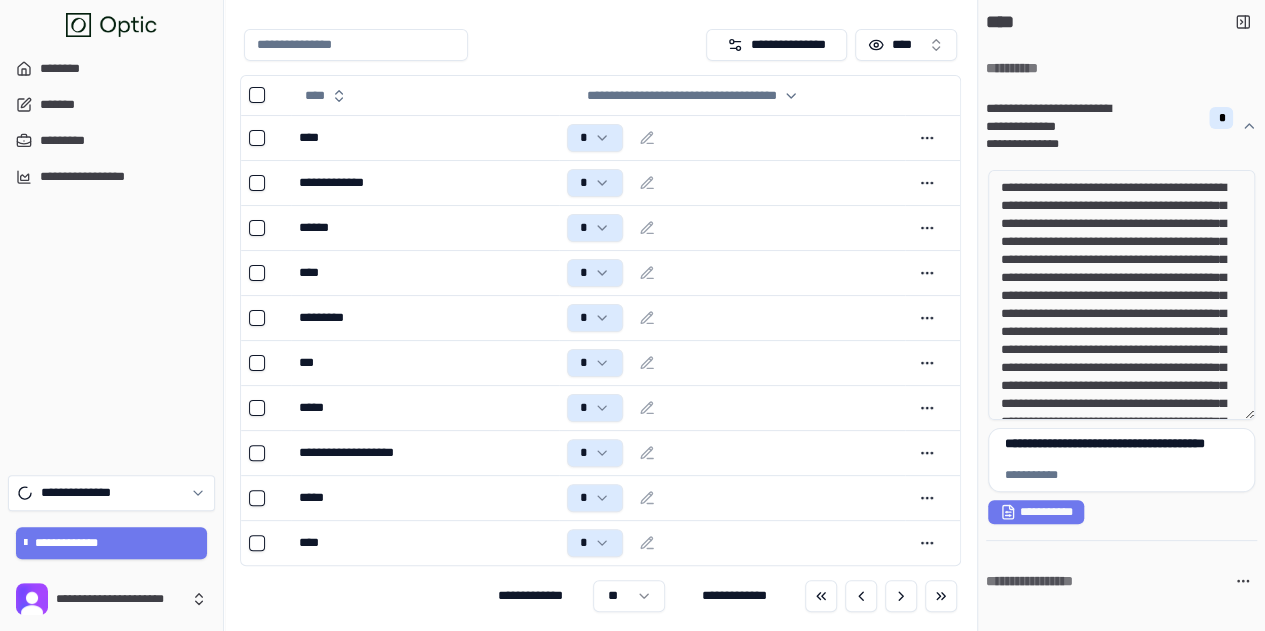 drag, startPoint x: 1118, startPoint y: 363, endPoint x: 1228, endPoint y: 400, distance: 116.05602 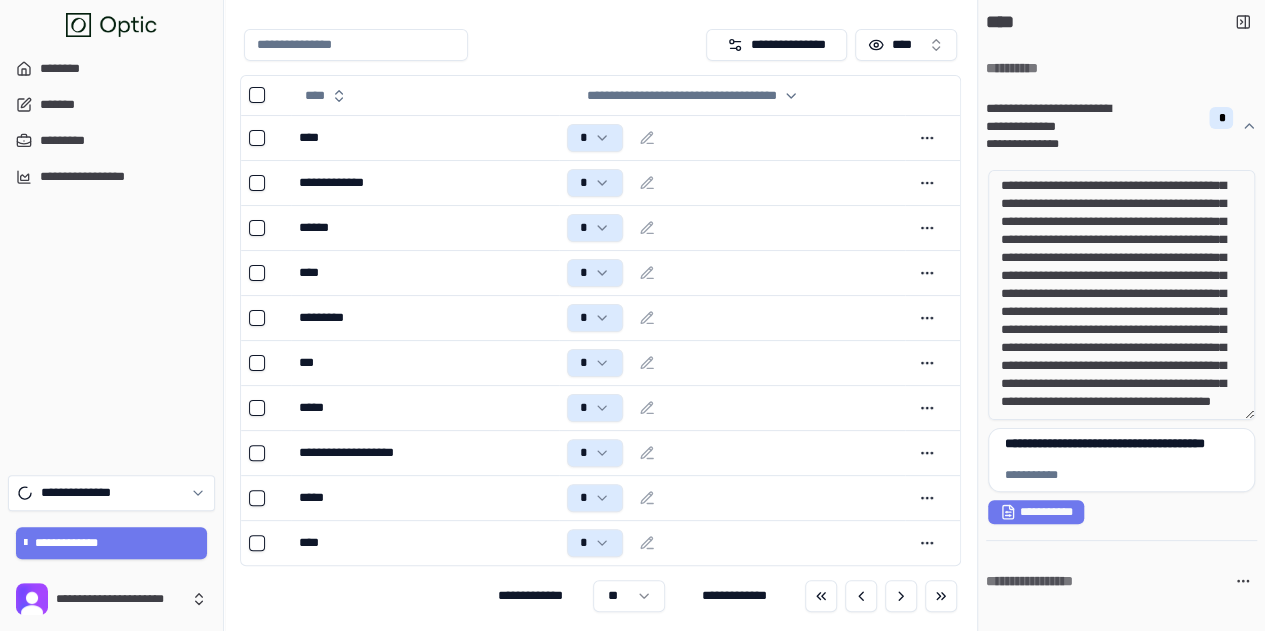 scroll, scrollTop: 163, scrollLeft: 0, axis: vertical 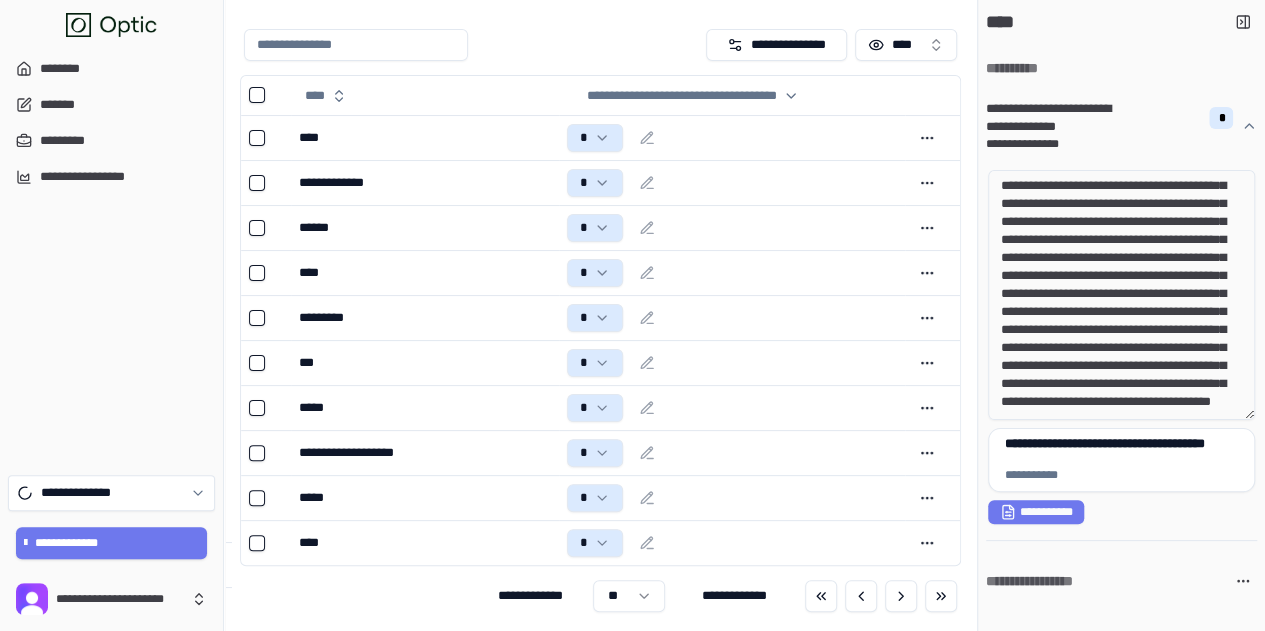 click on "**********" at bounding box center [1121, 295] 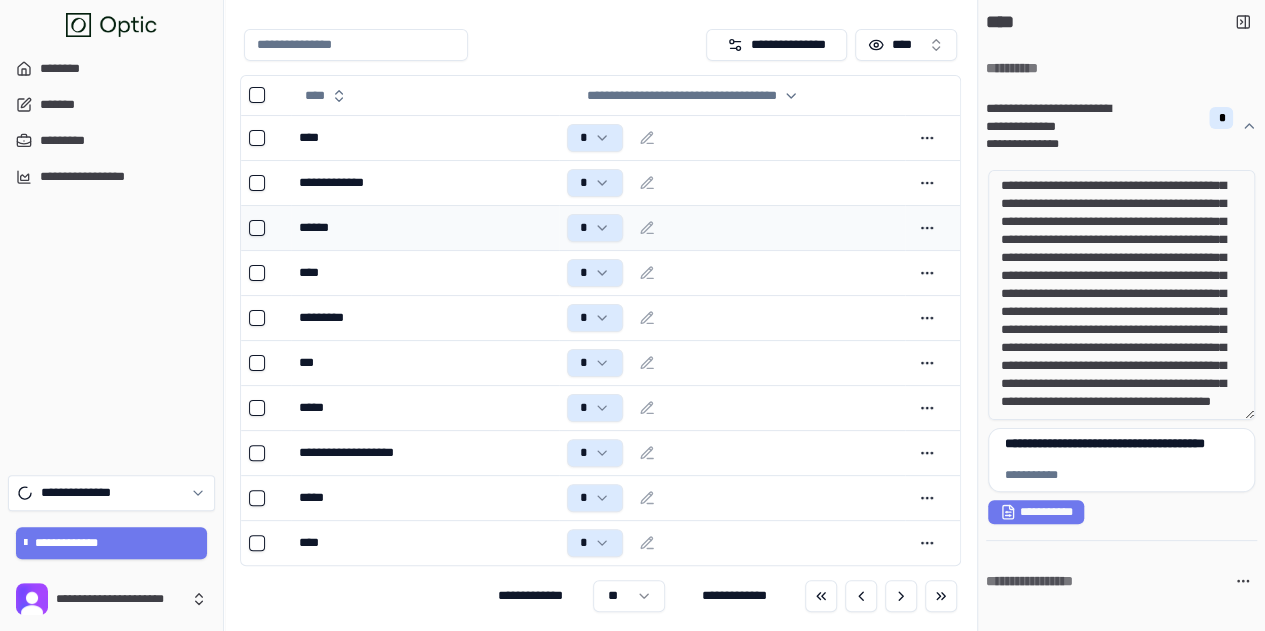 click on "******" at bounding box center (424, 228) 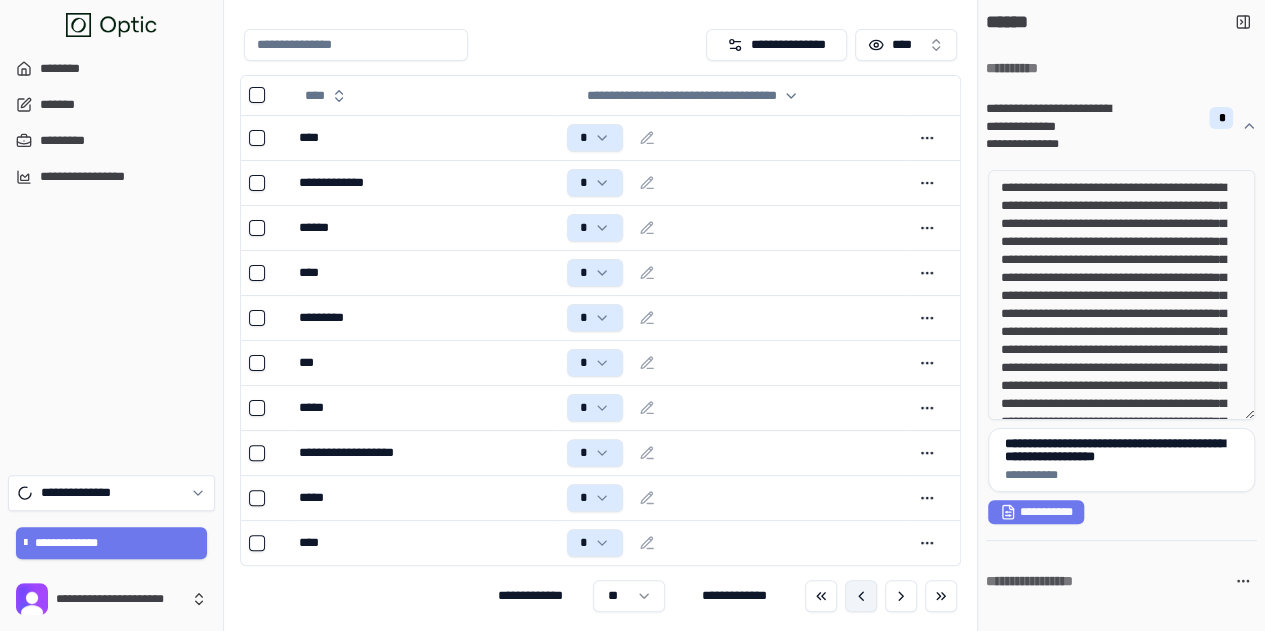 click at bounding box center (861, 596) 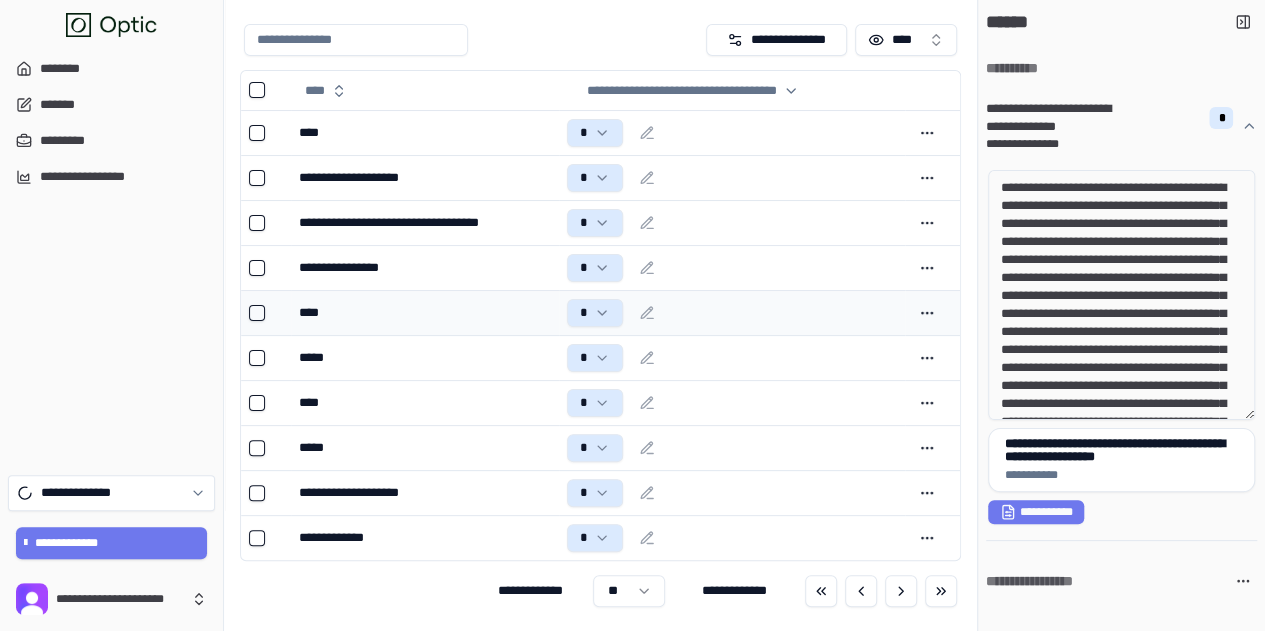 scroll, scrollTop: 44, scrollLeft: 0, axis: vertical 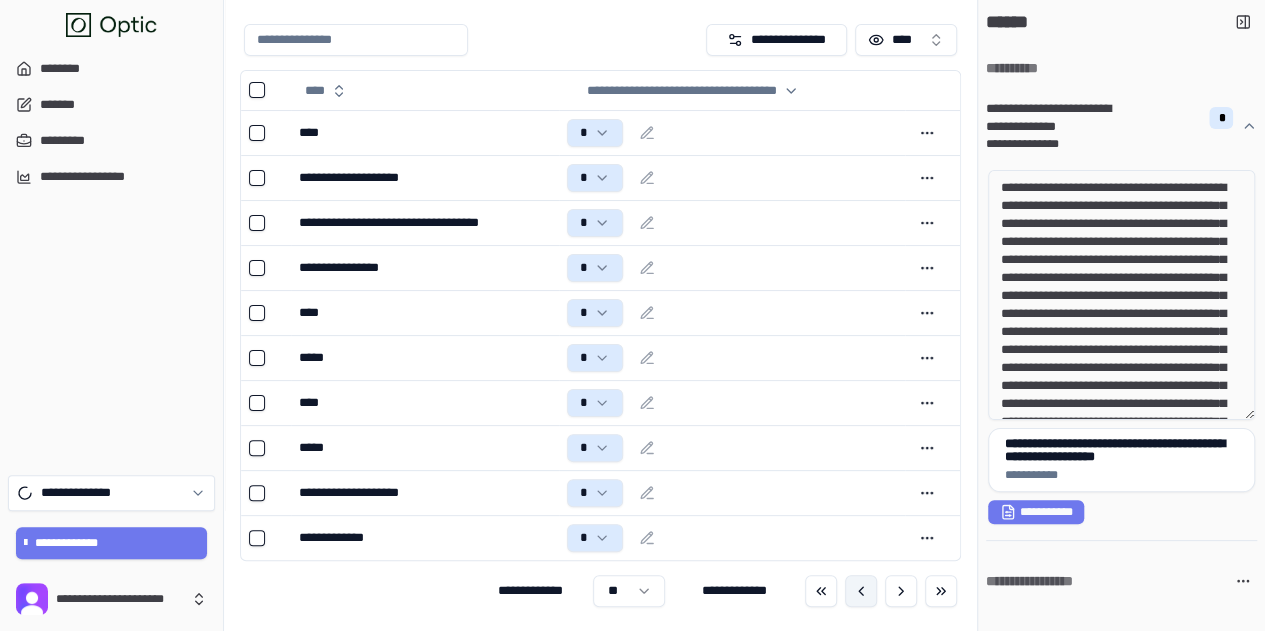 click at bounding box center [881, 591] 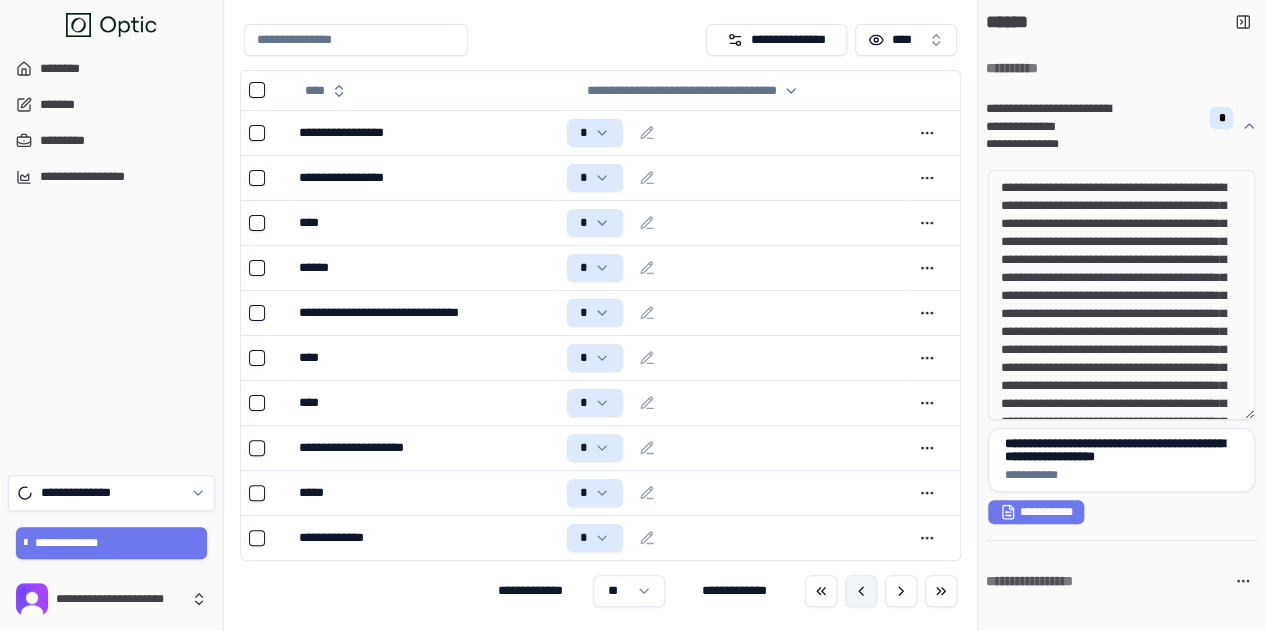 scroll, scrollTop: 36, scrollLeft: 0, axis: vertical 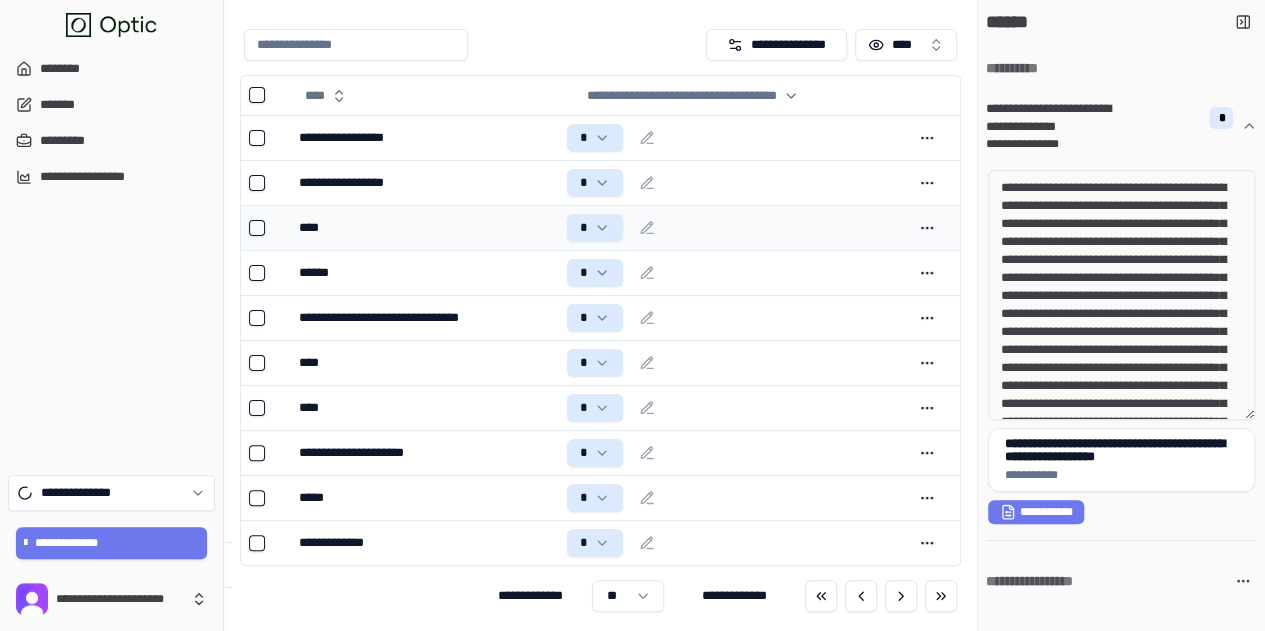 click on "****" at bounding box center (424, 228) 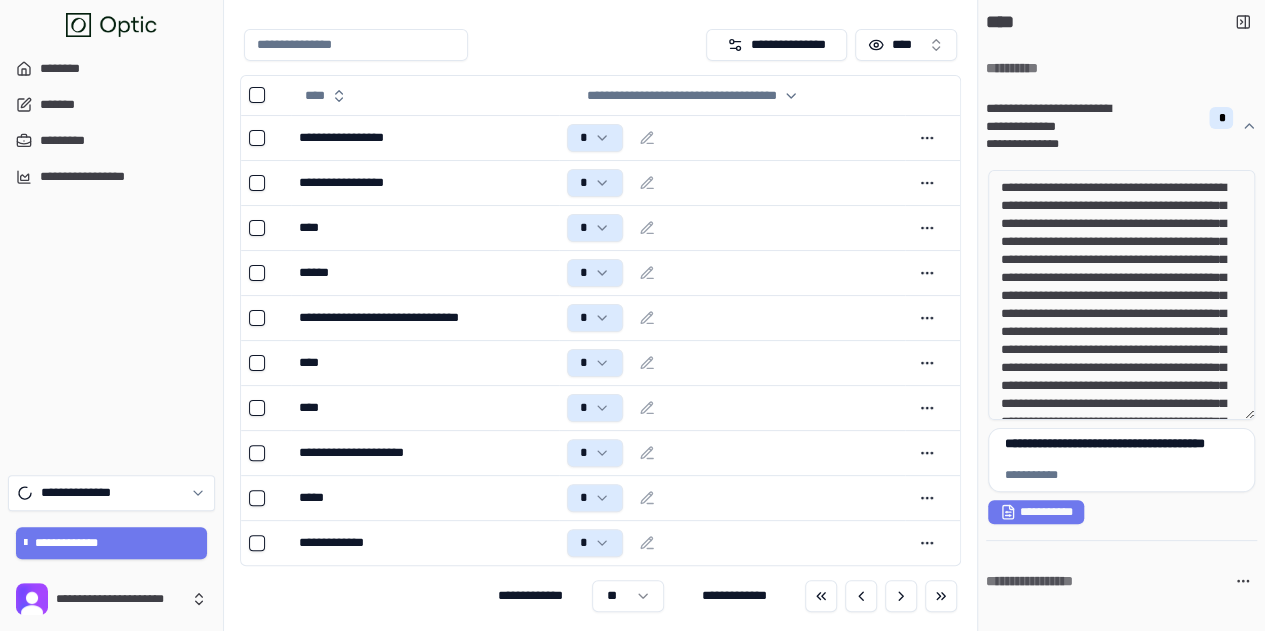 drag, startPoint x: 1082, startPoint y: 198, endPoint x: 1154, endPoint y: 242, distance: 84.38009 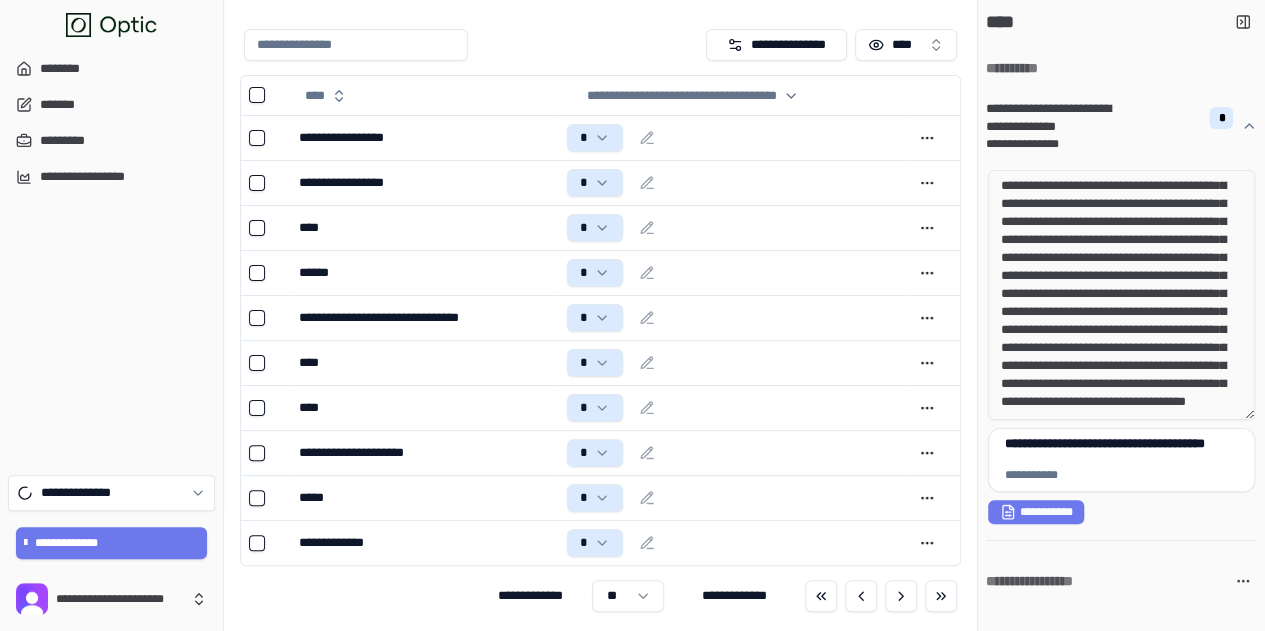 drag, startPoint x: 1102, startPoint y: 326, endPoint x: 1217, endPoint y: 344, distance: 116.40017 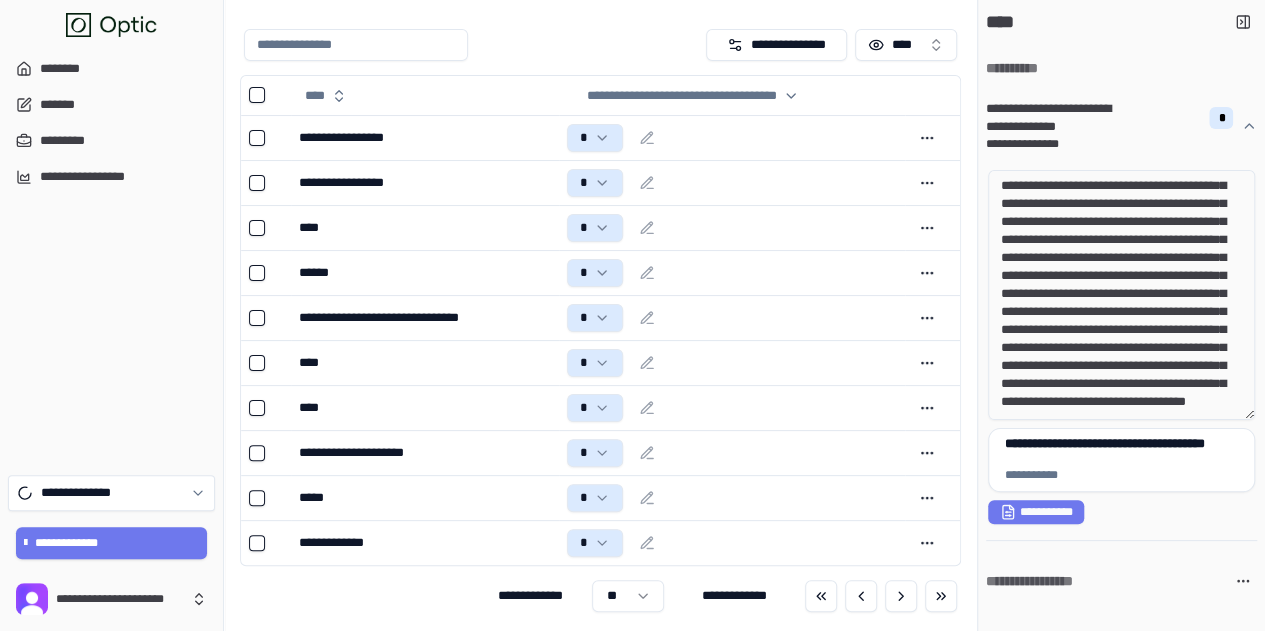 drag, startPoint x: 1074, startPoint y: 303, endPoint x: 1194, endPoint y: 405, distance: 157.49286 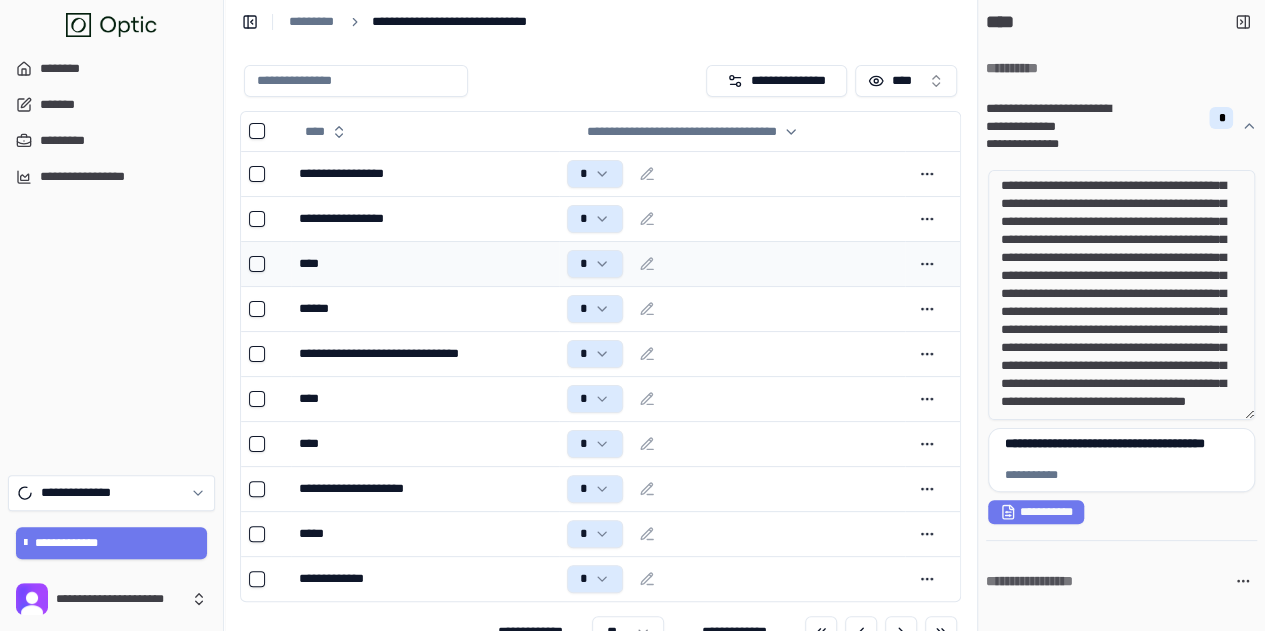 scroll, scrollTop: 36, scrollLeft: 0, axis: vertical 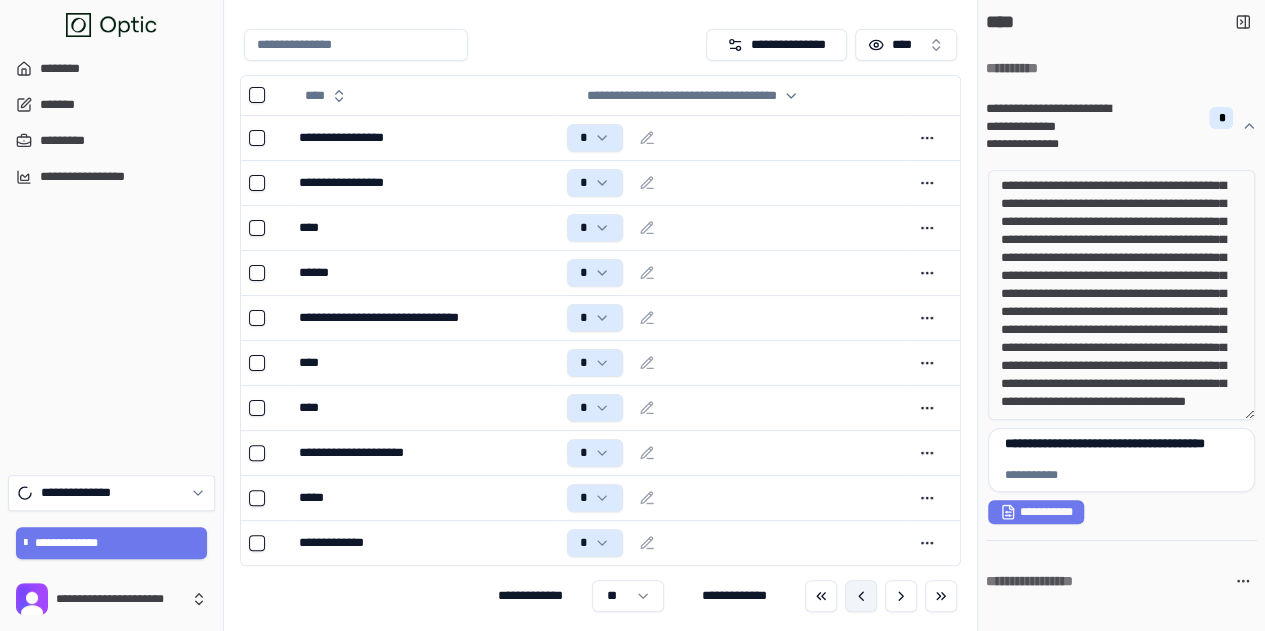click at bounding box center (861, 596) 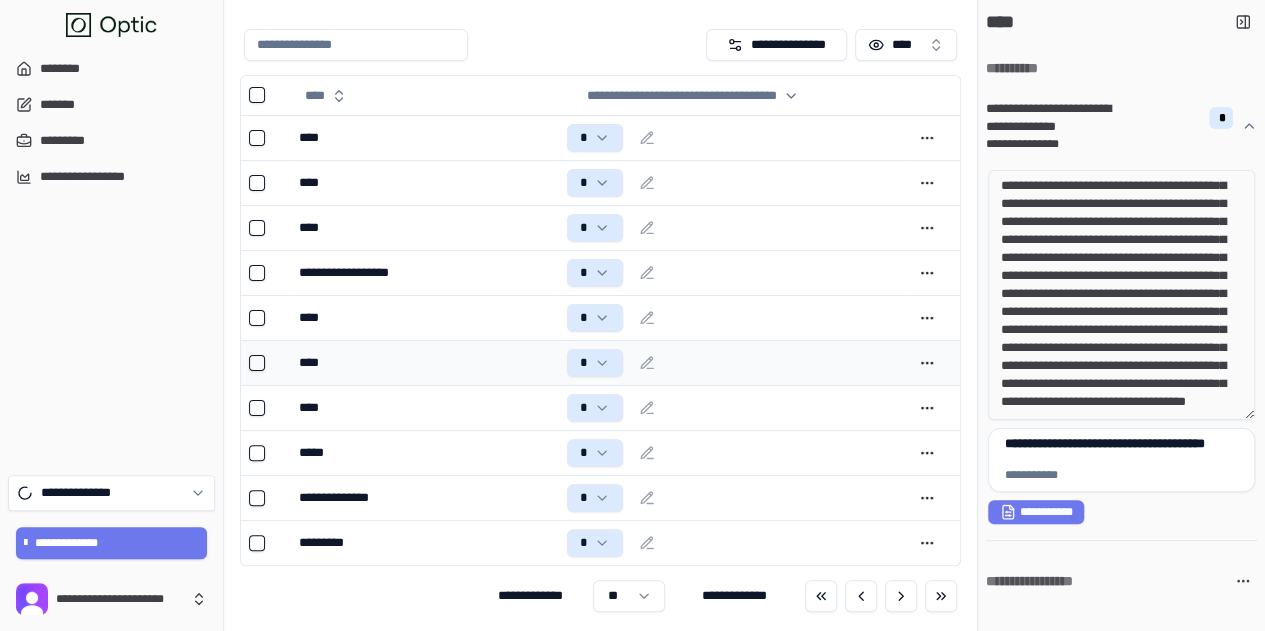 click on "****" at bounding box center [424, 363] 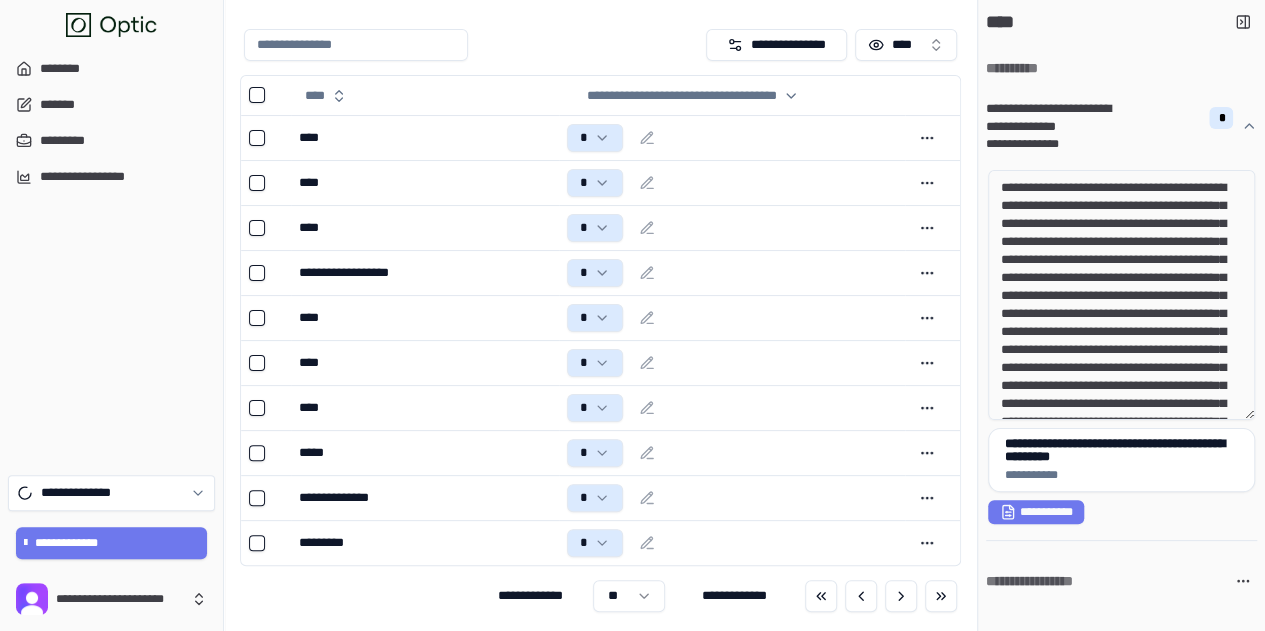 drag, startPoint x: 1076, startPoint y: 207, endPoint x: 1190, endPoint y: 233, distance: 116.92733 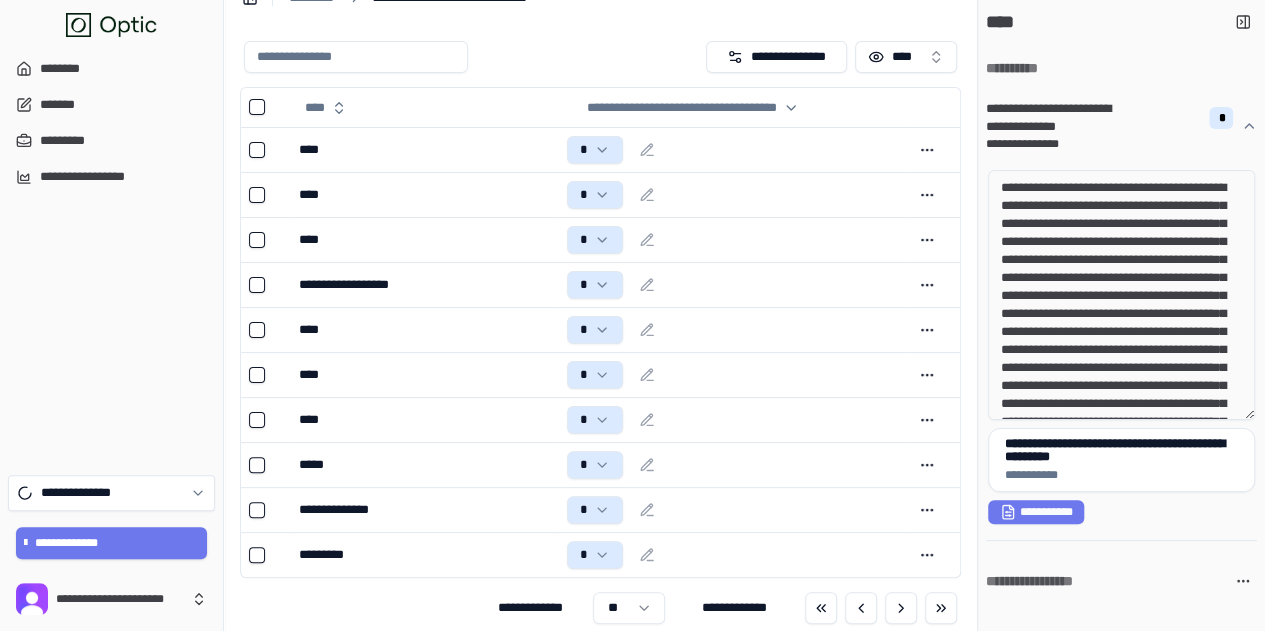 scroll, scrollTop: 36, scrollLeft: 0, axis: vertical 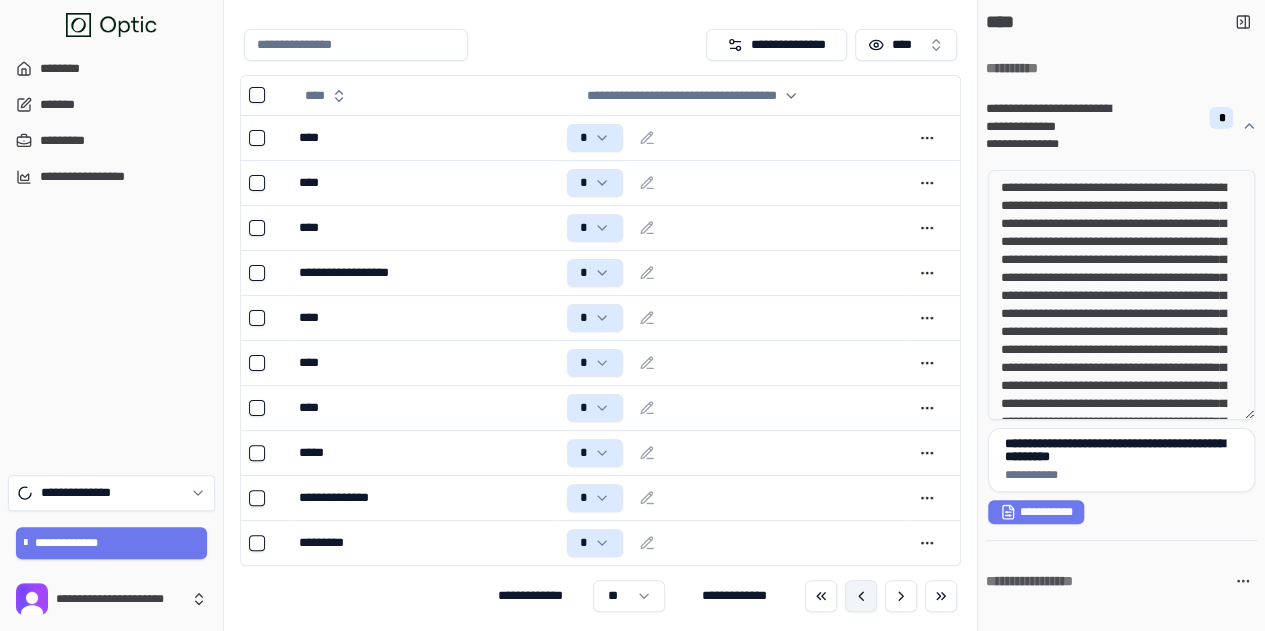 click at bounding box center [861, 596] 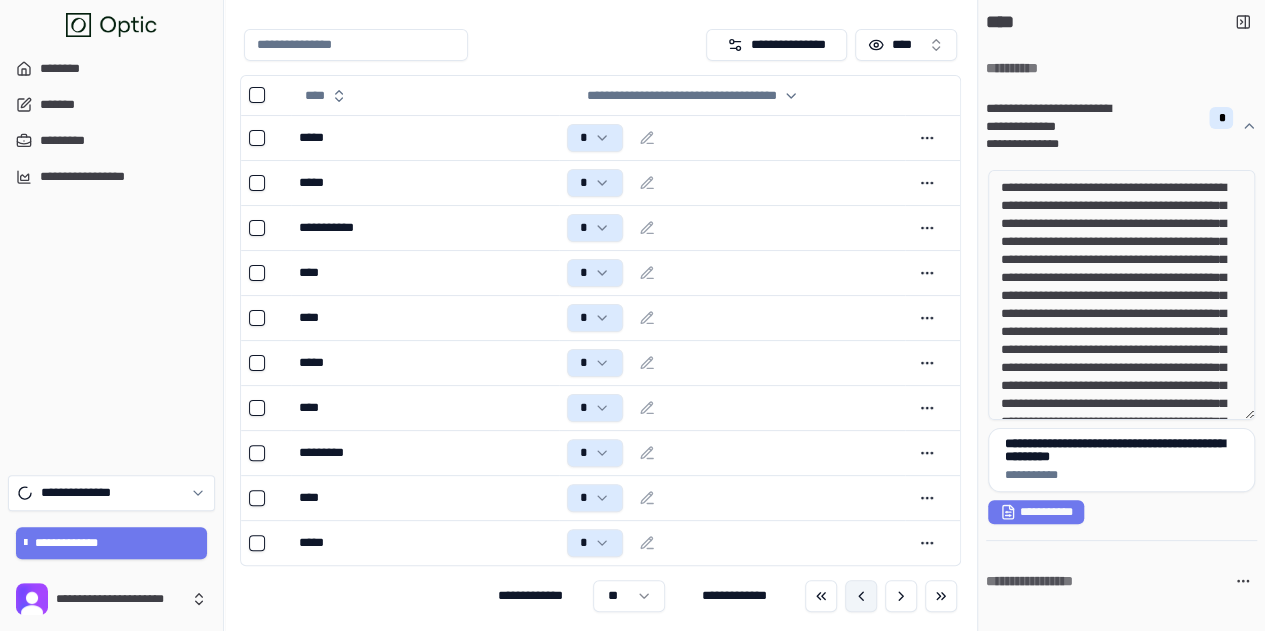 click at bounding box center (861, 596) 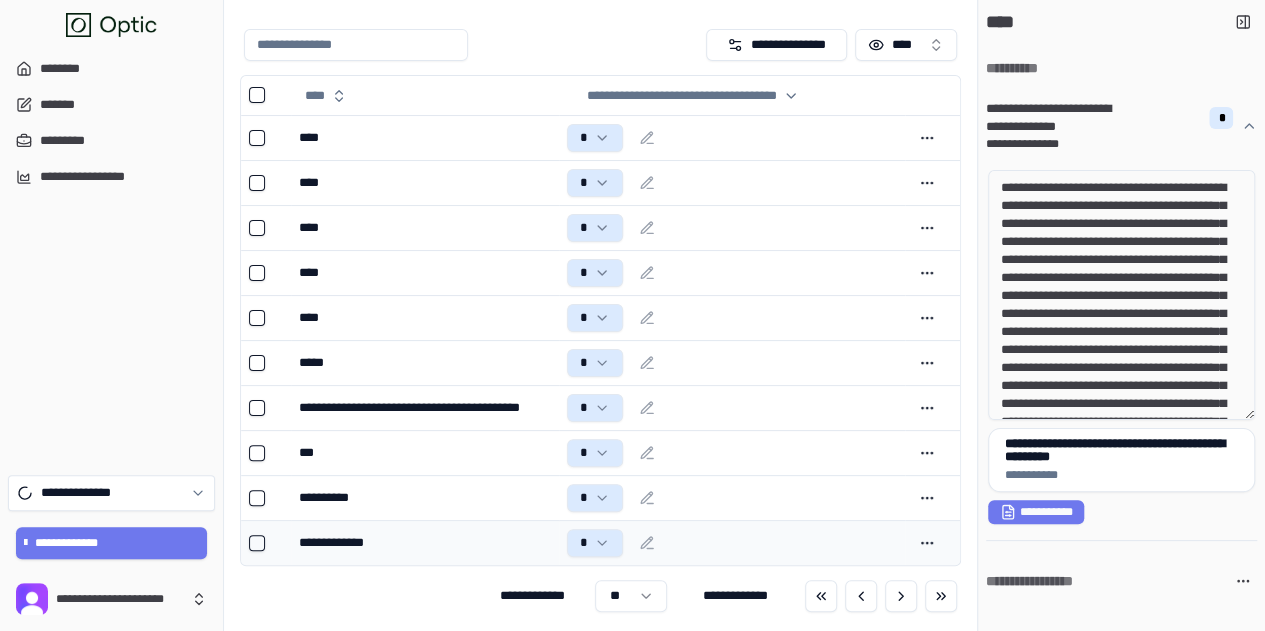 click on "**********" at bounding box center [424, 543] 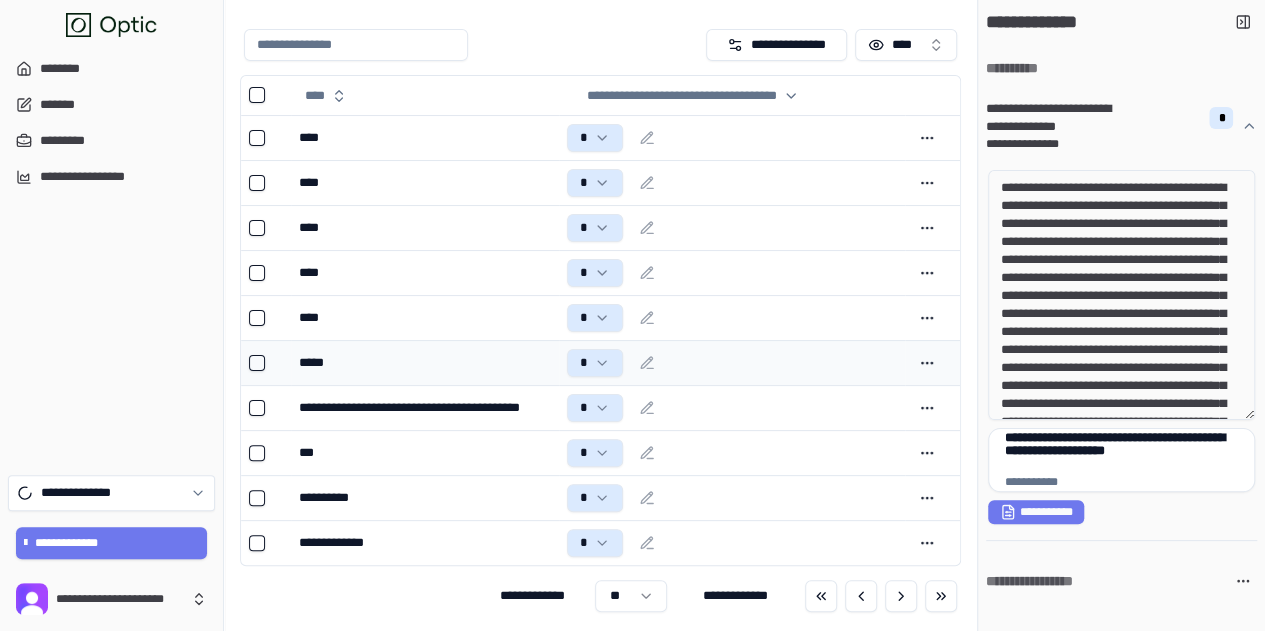 click on "*****" at bounding box center [424, 363] 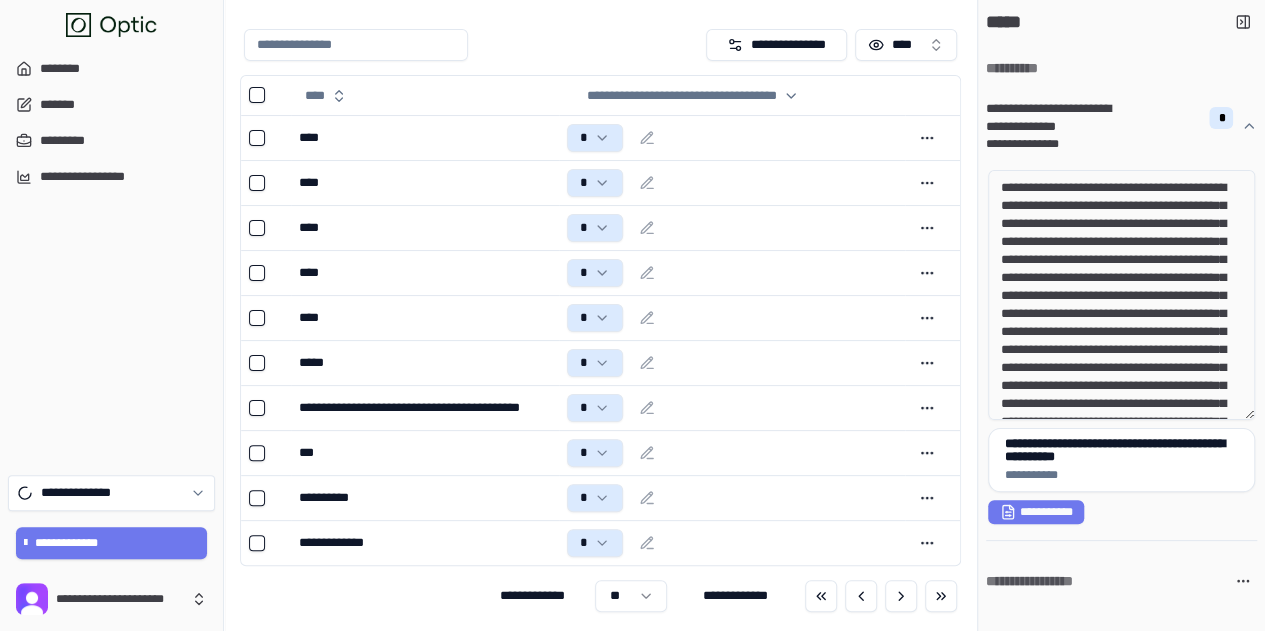 drag, startPoint x: 1129, startPoint y: 221, endPoint x: 1194, endPoint y: 243, distance: 68.622154 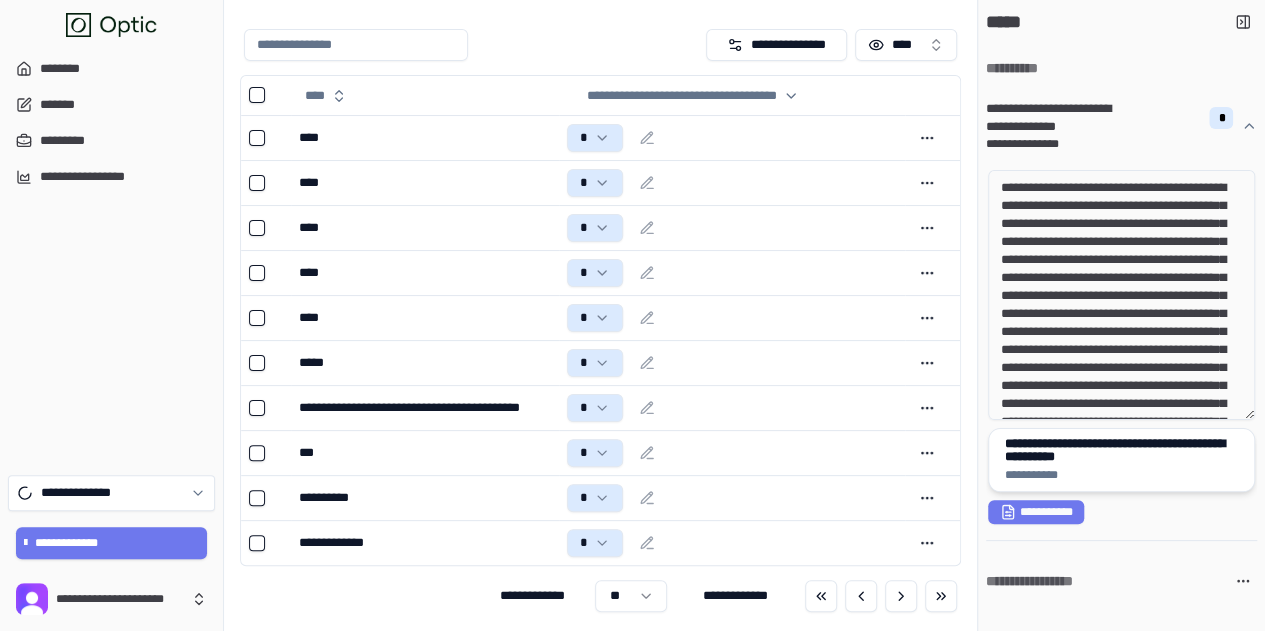 click on "**********" at bounding box center (1122, 450) 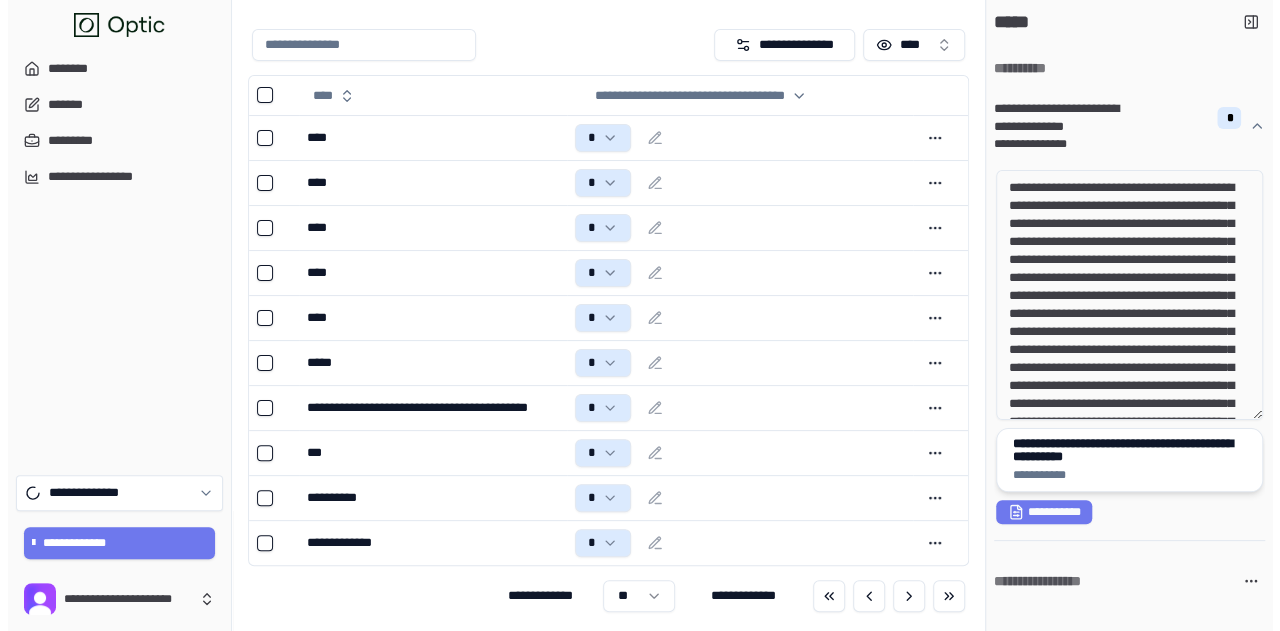 scroll, scrollTop: 0, scrollLeft: 0, axis: both 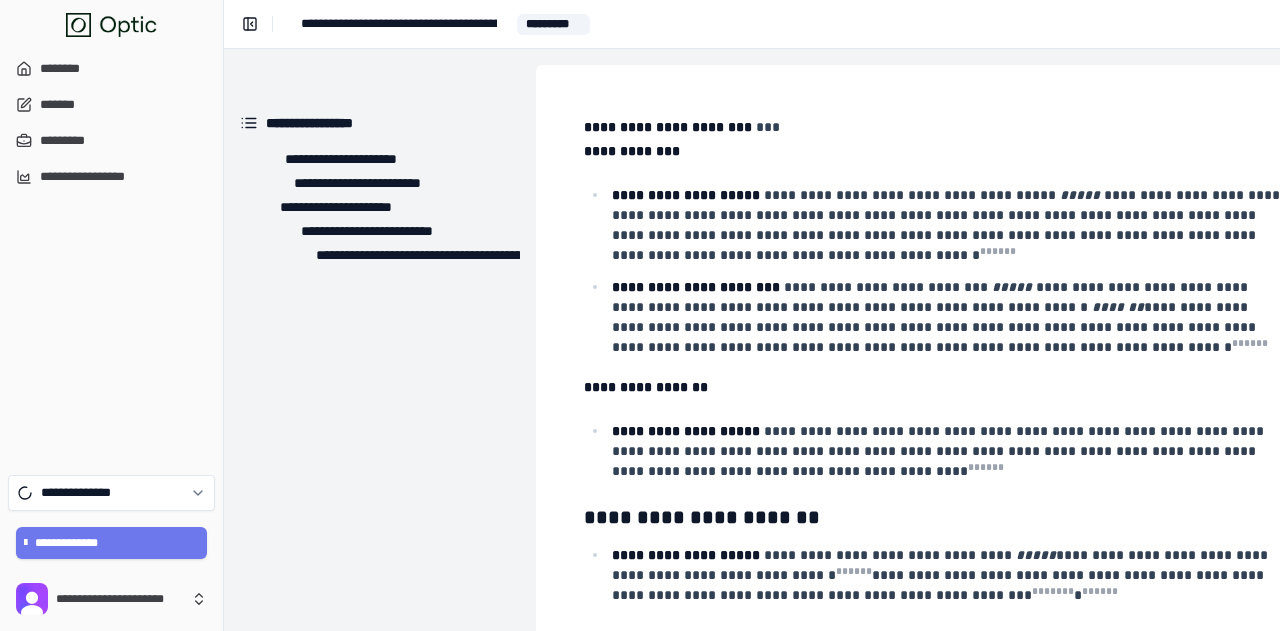 click on "**********" at bounding box center (932, 297) 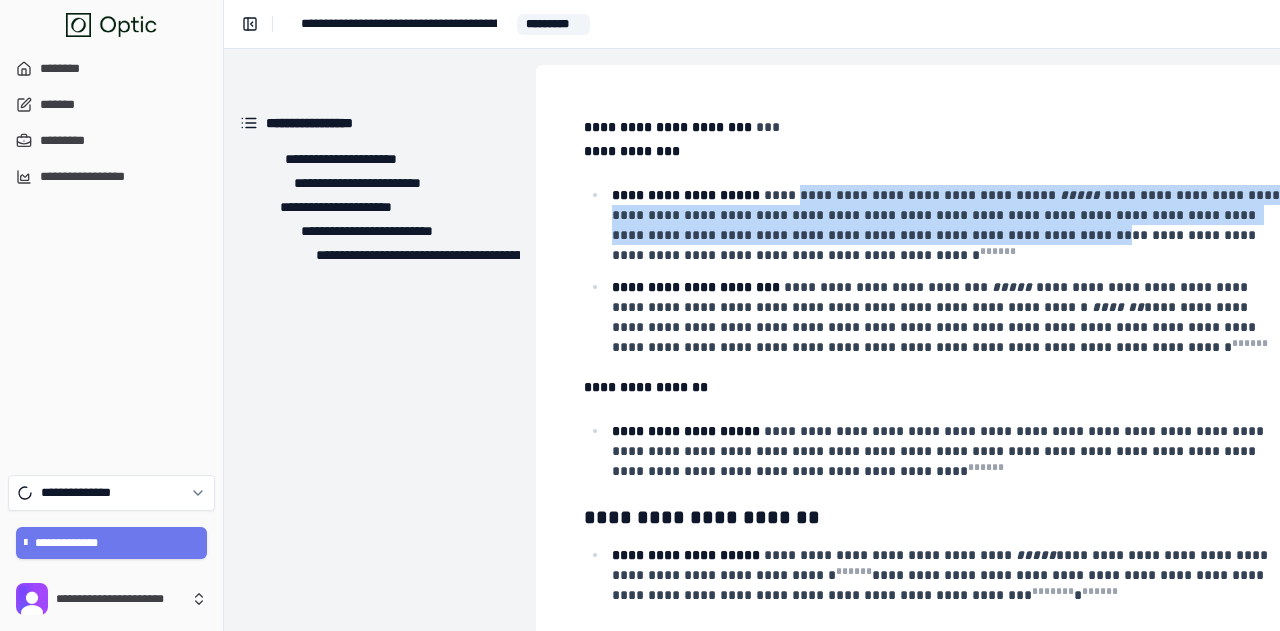 drag, startPoint x: 802, startPoint y: 197, endPoint x: 926, endPoint y: 227, distance: 127.57743 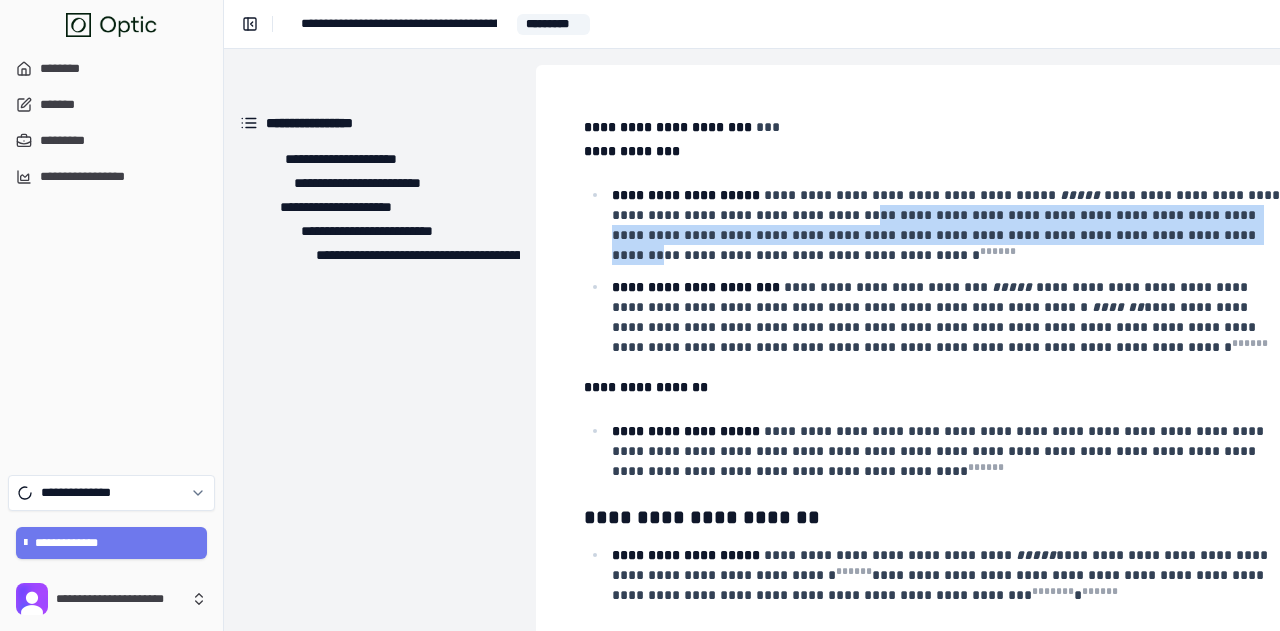drag, startPoint x: 830, startPoint y: 213, endPoint x: 1066, endPoint y: 240, distance: 237.53947 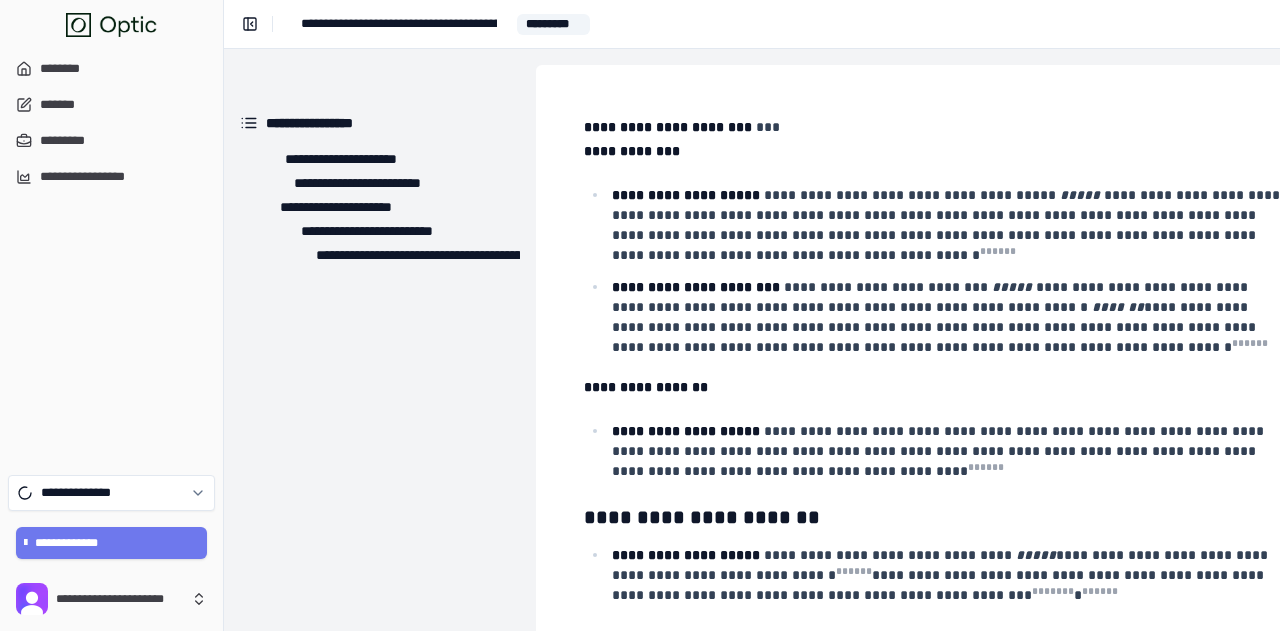 click on "**********" at bounding box center (948, 225) 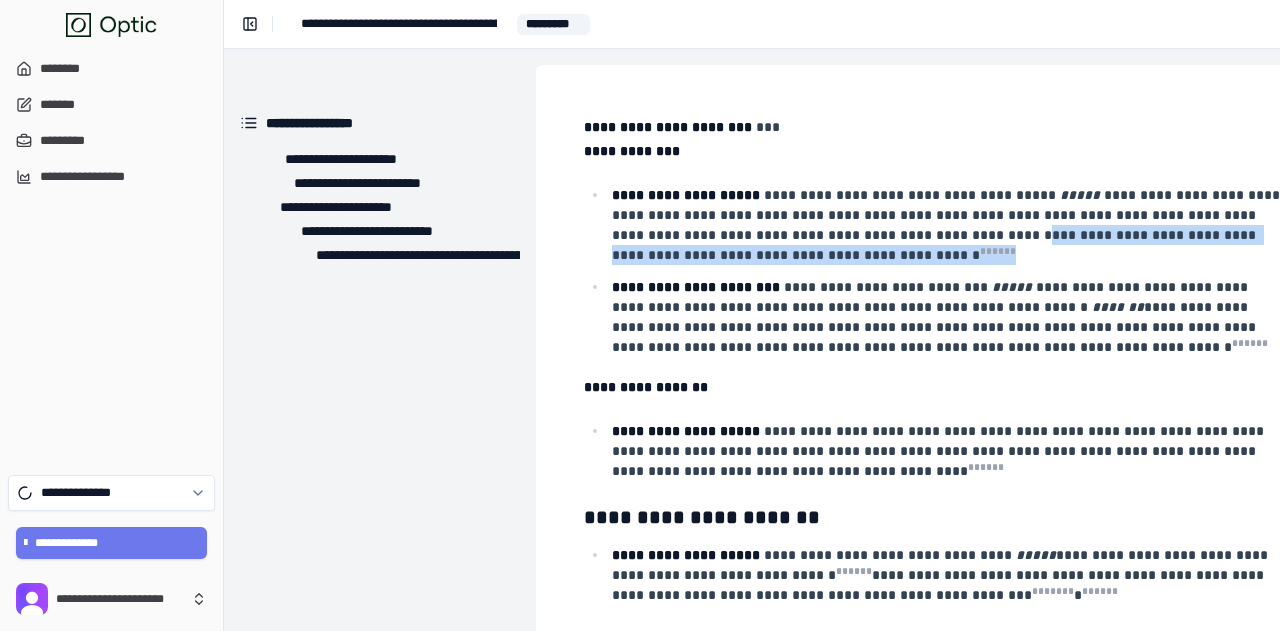 drag, startPoint x: 1134, startPoint y: 249, endPoint x: 866, endPoint y: 237, distance: 268.26852 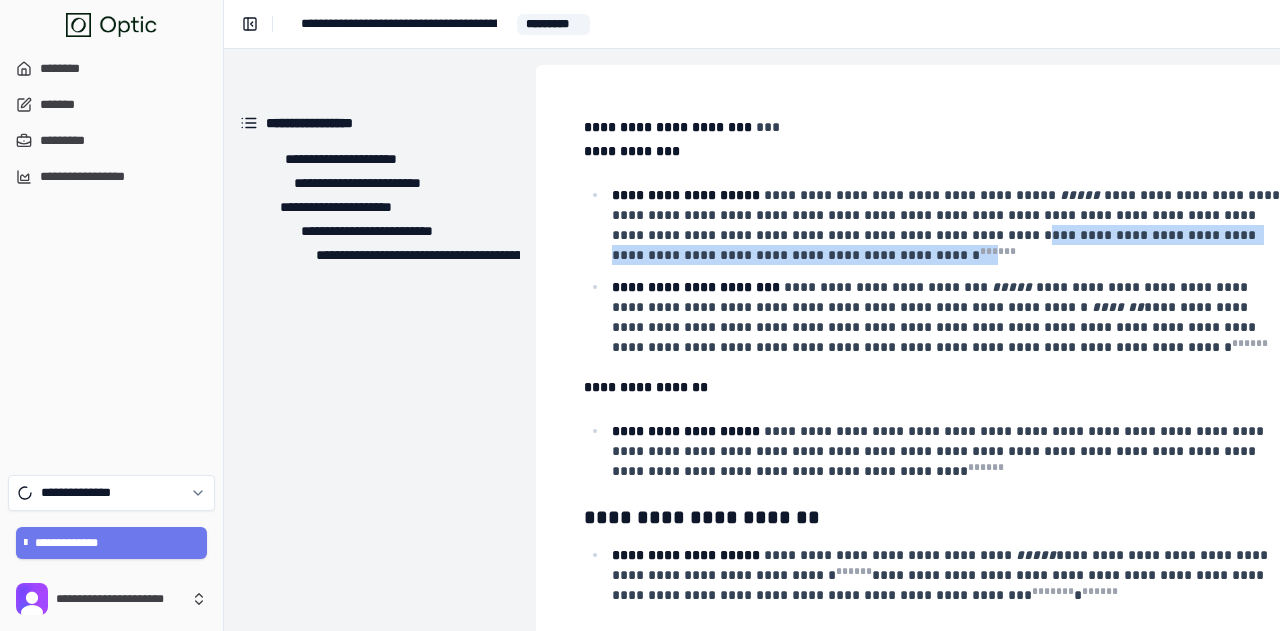 click on "**********" at bounding box center (948, 225) 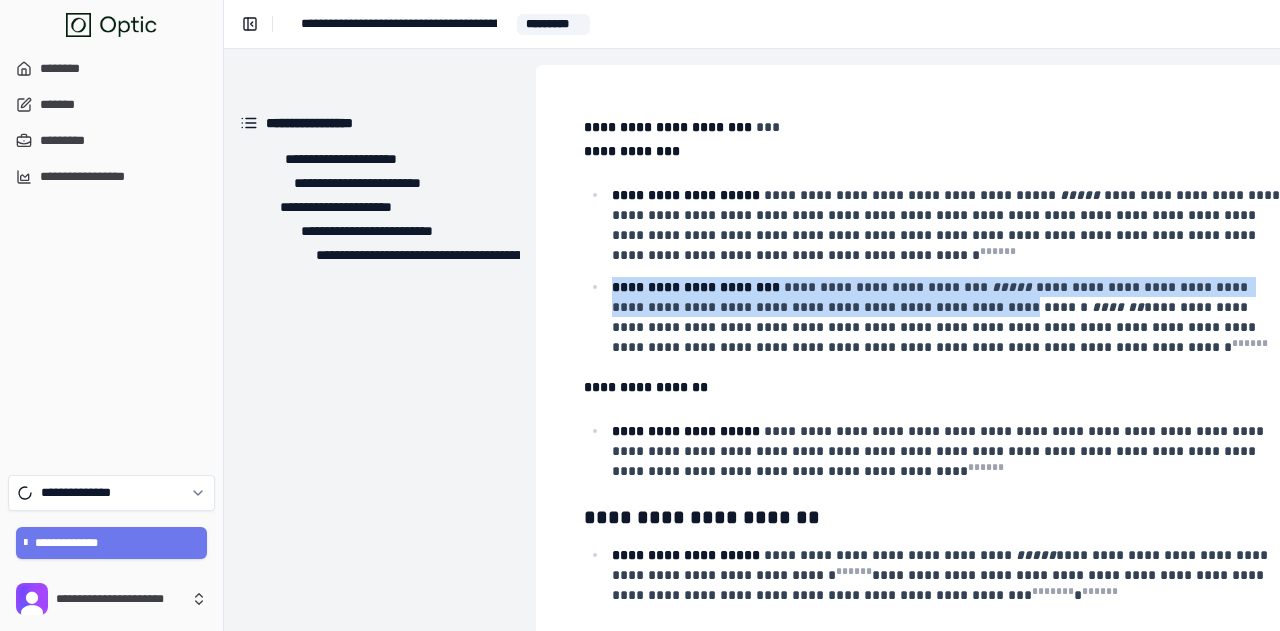 drag, startPoint x: 784, startPoint y: 271, endPoint x: 924, endPoint y: 301, distance: 143.1782 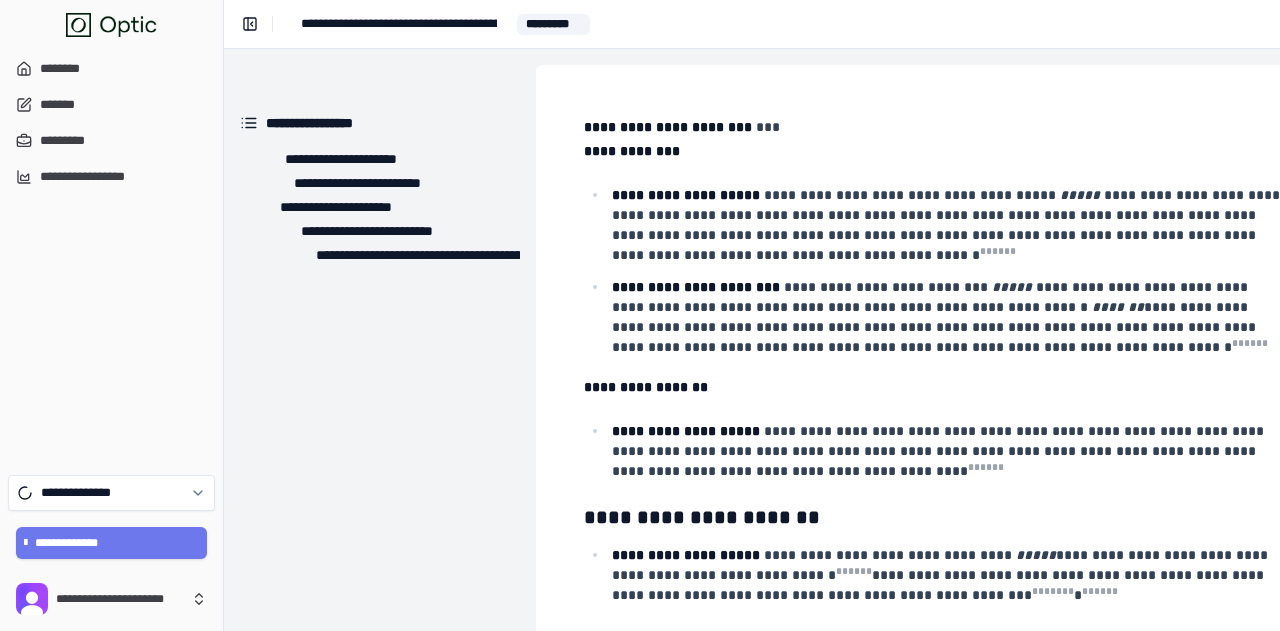 click on "**********" at bounding box center [936, 327] 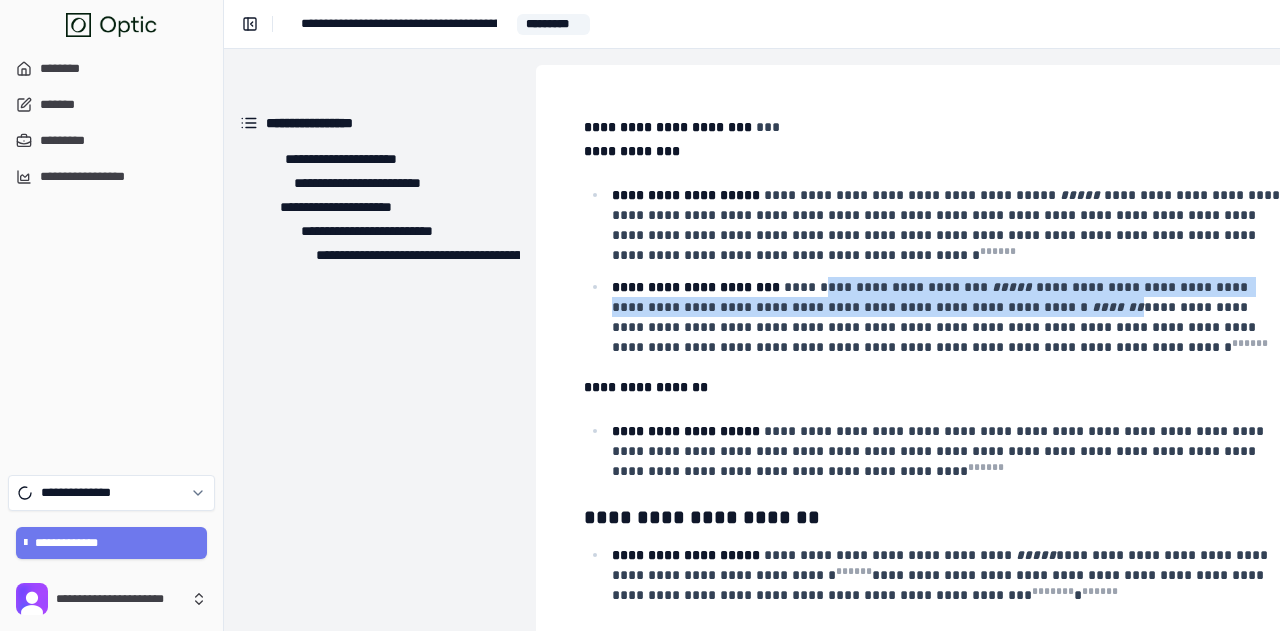 drag, startPoint x: 813, startPoint y: 283, endPoint x: 1008, endPoint y: 305, distance: 196.2371 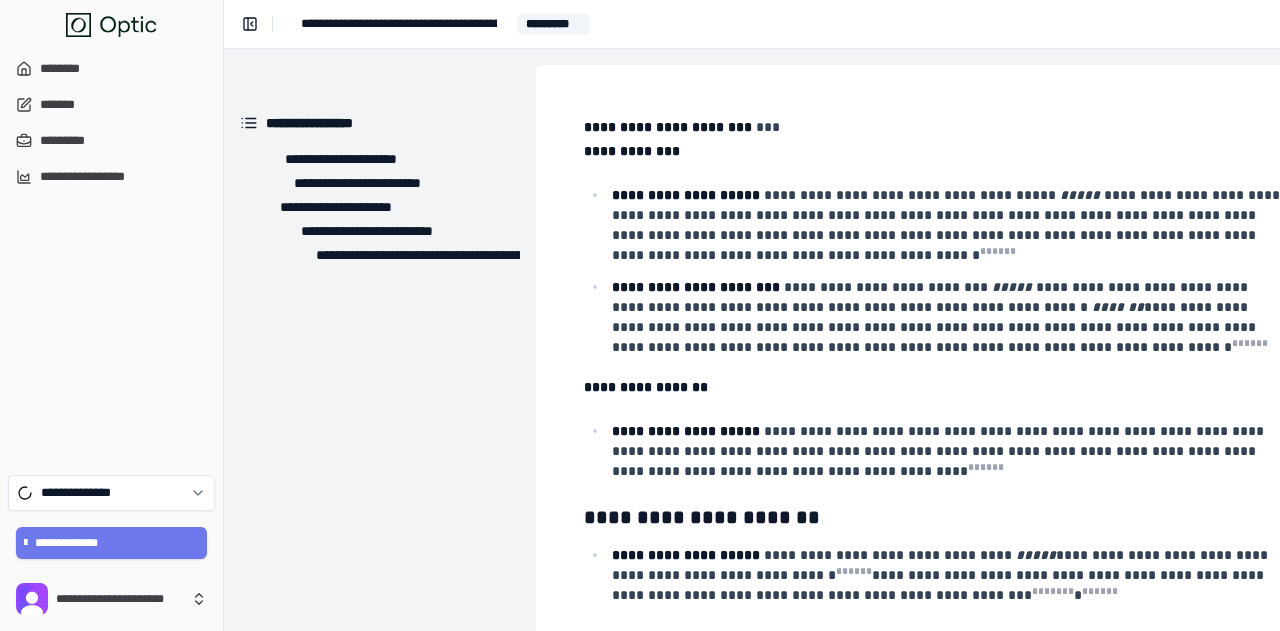 click on "**********" at bounding box center [936, 327] 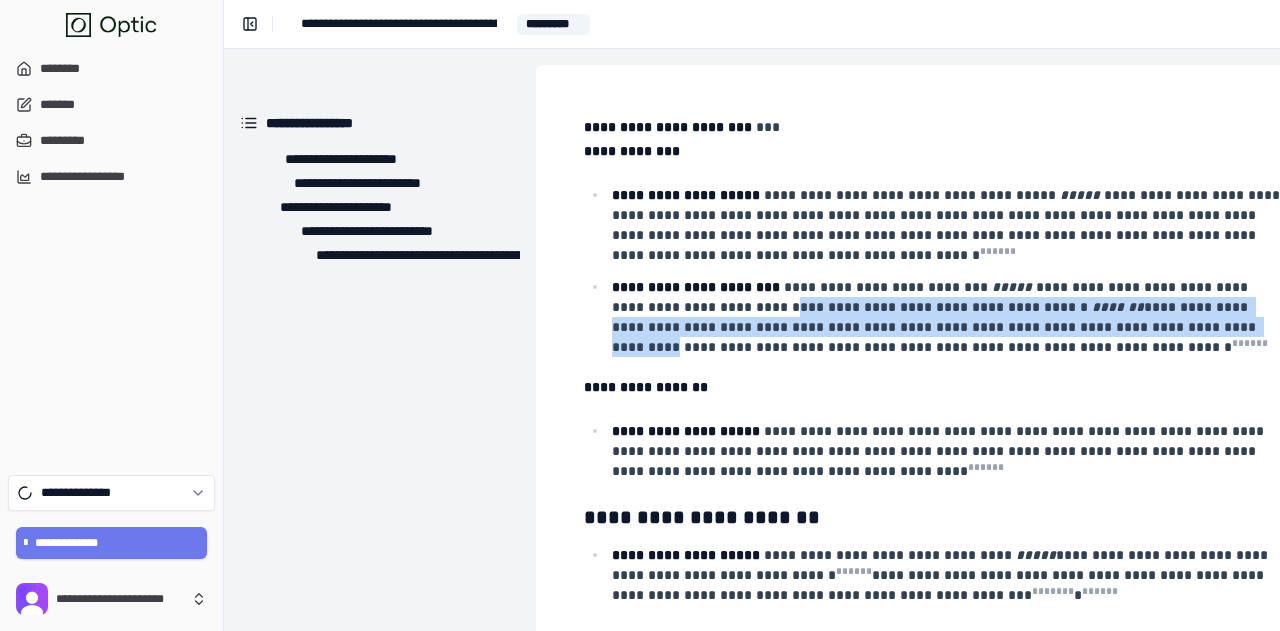 drag, startPoint x: 728, startPoint y: 305, endPoint x: 1089, endPoint y: 321, distance: 361.3544 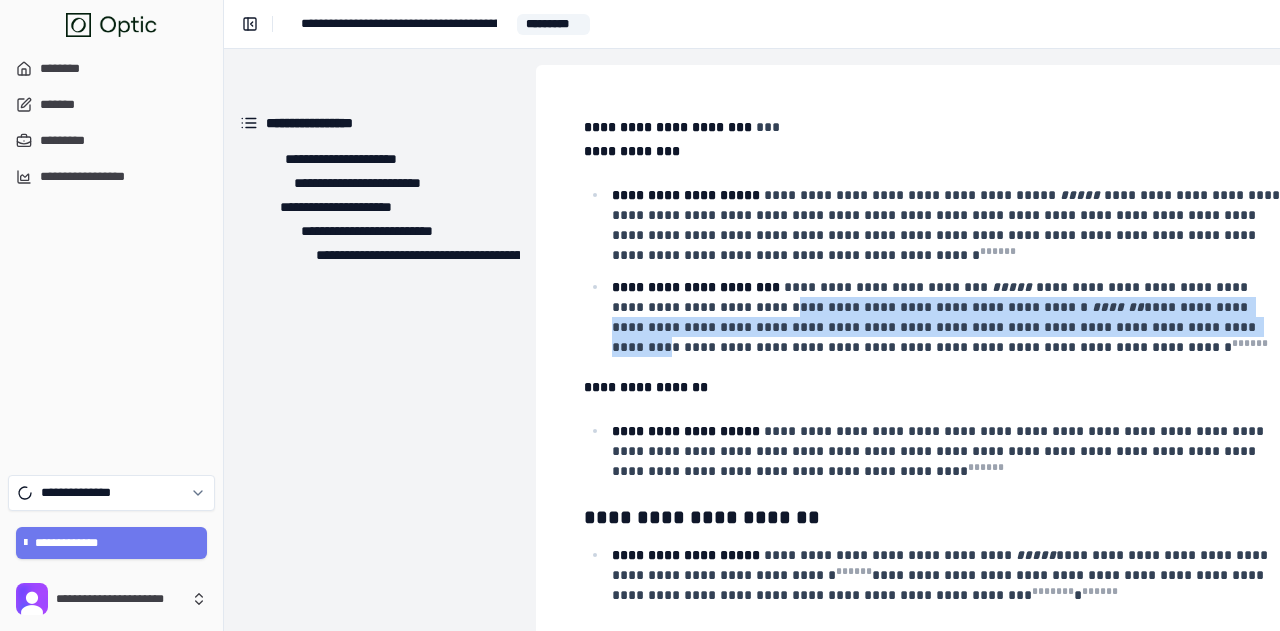 click on "**********" at bounding box center [948, 317] 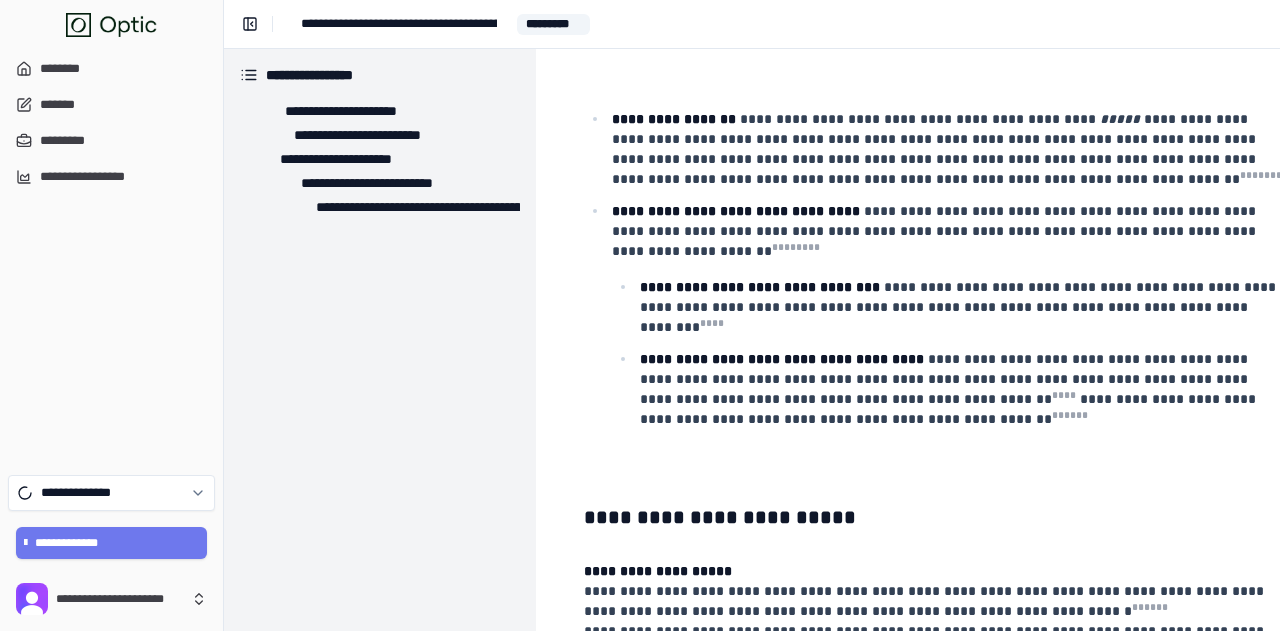 scroll, scrollTop: 932, scrollLeft: 0, axis: vertical 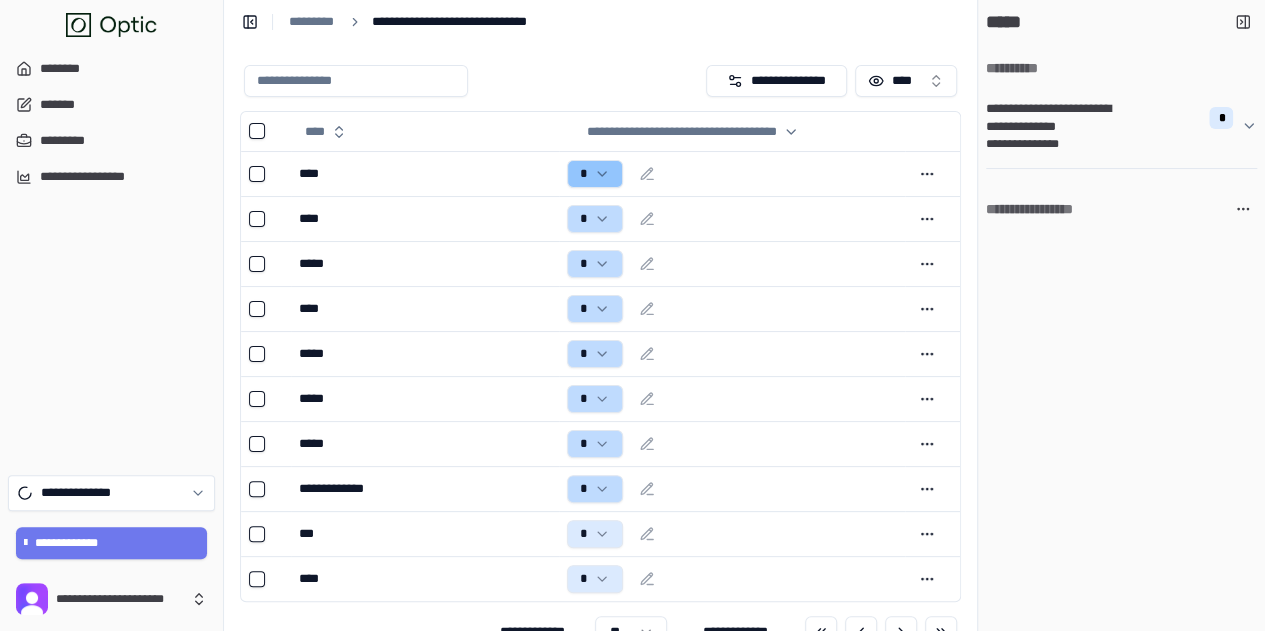 click at bounding box center [356, 81] 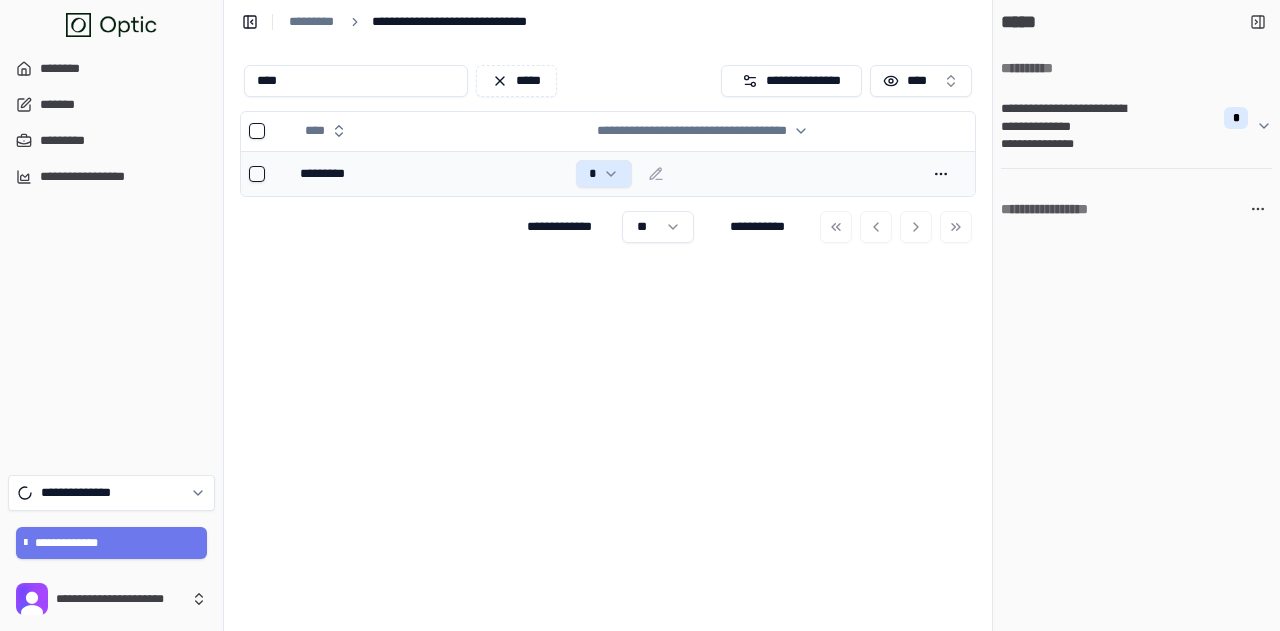 type on "****" 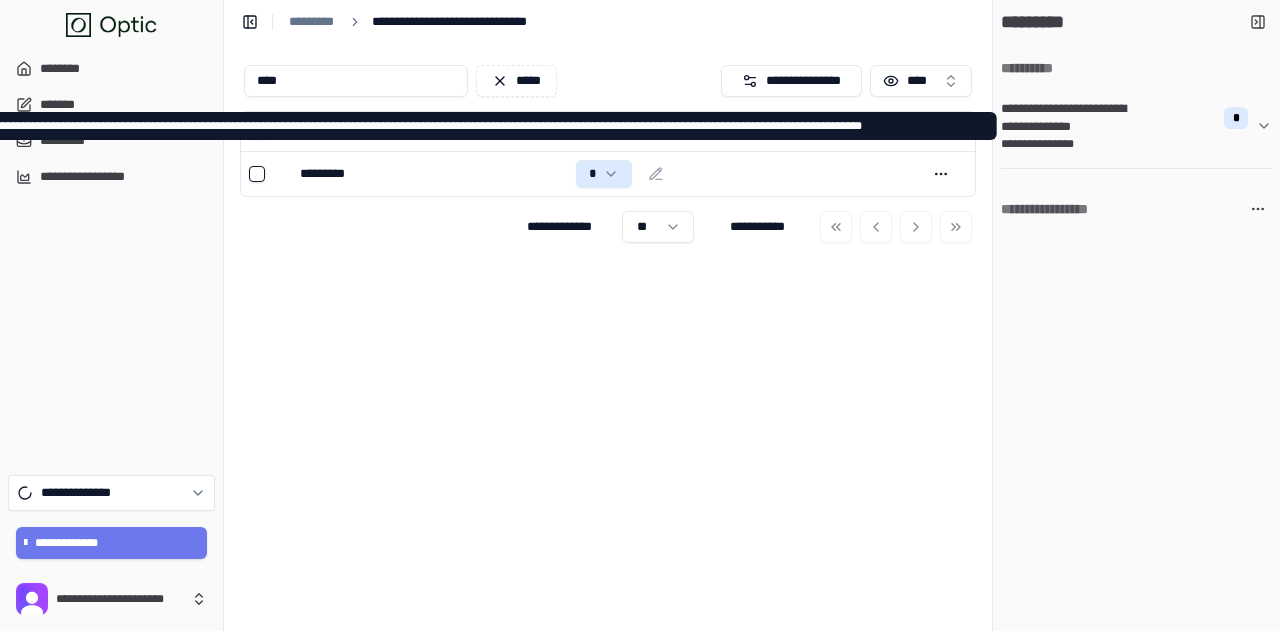 click on "**********" at bounding box center (1073, 118) 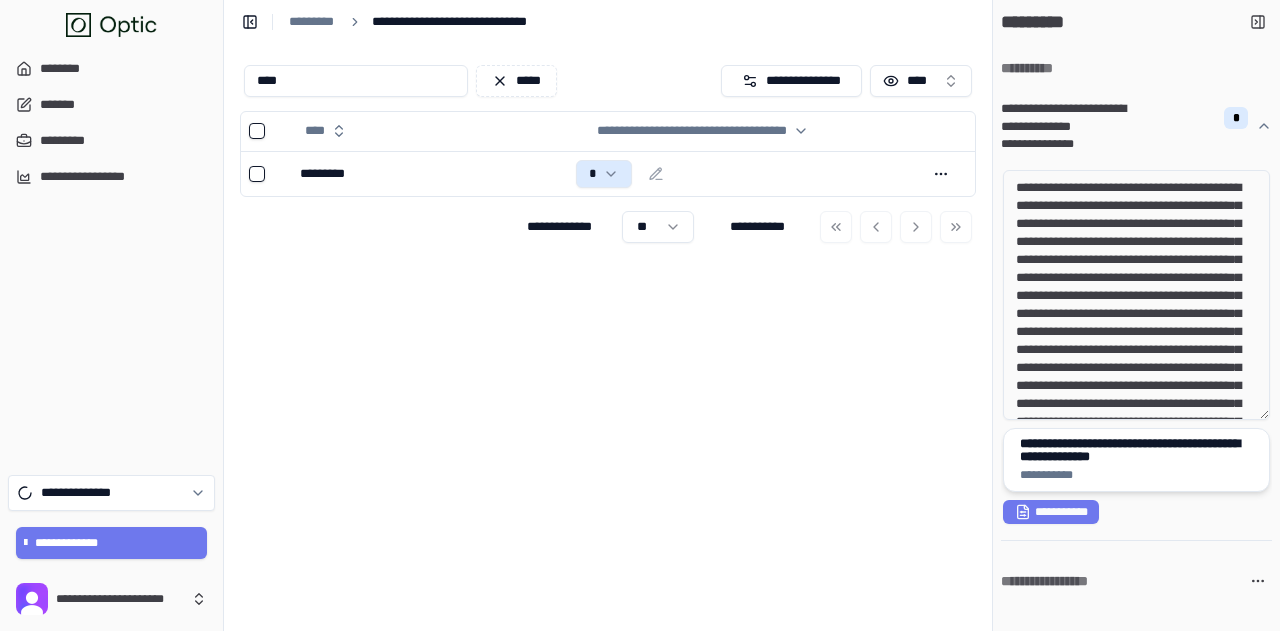 click on "**********" at bounding box center [1137, 450] 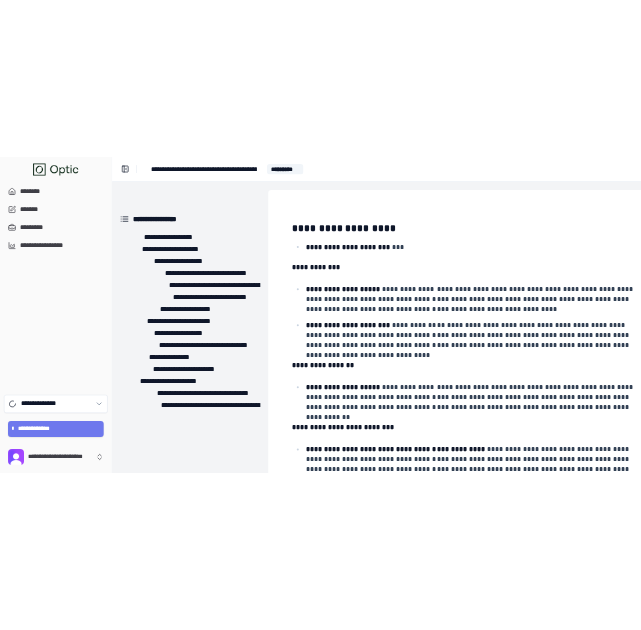 scroll, scrollTop: 100, scrollLeft: 0, axis: vertical 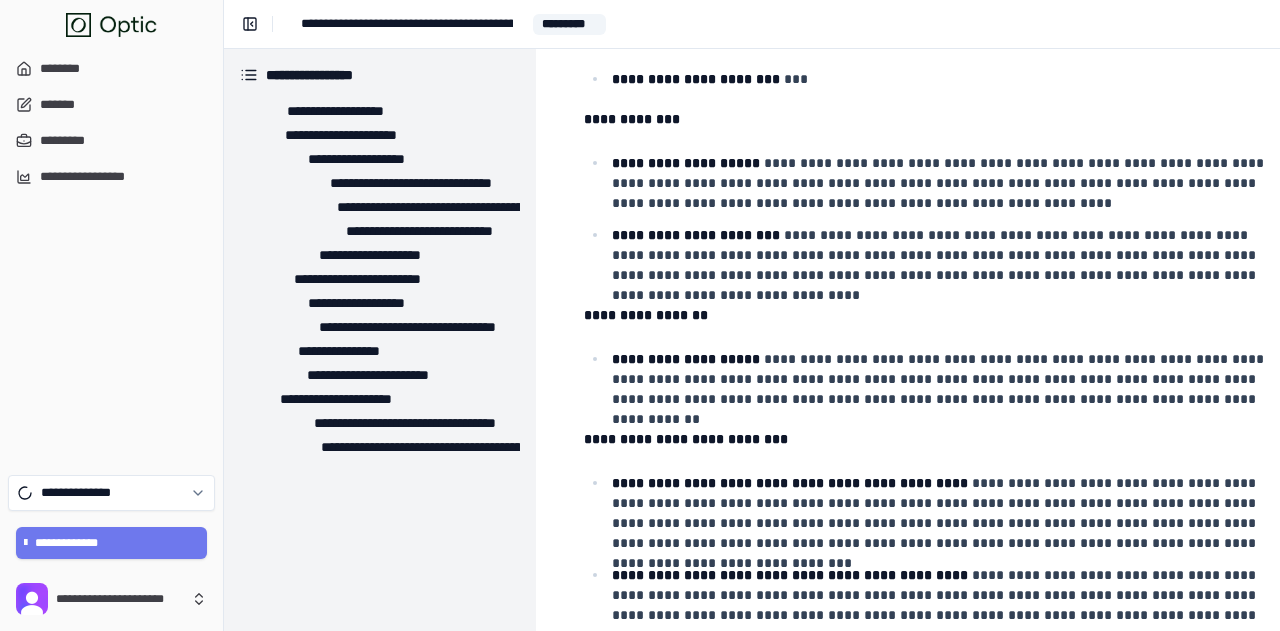 click on "**********" at bounding box center (948, 183) 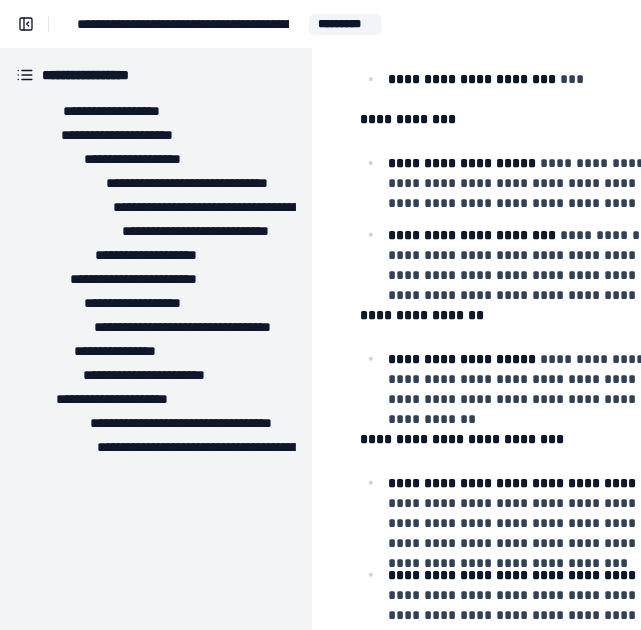 click on "**********" at bounding box center [472, 235] 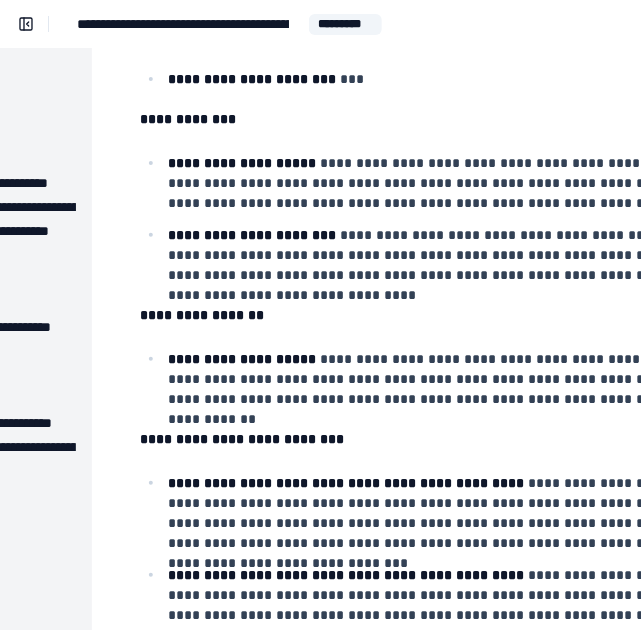 scroll, scrollTop: 100, scrollLeft: 271, axis: both 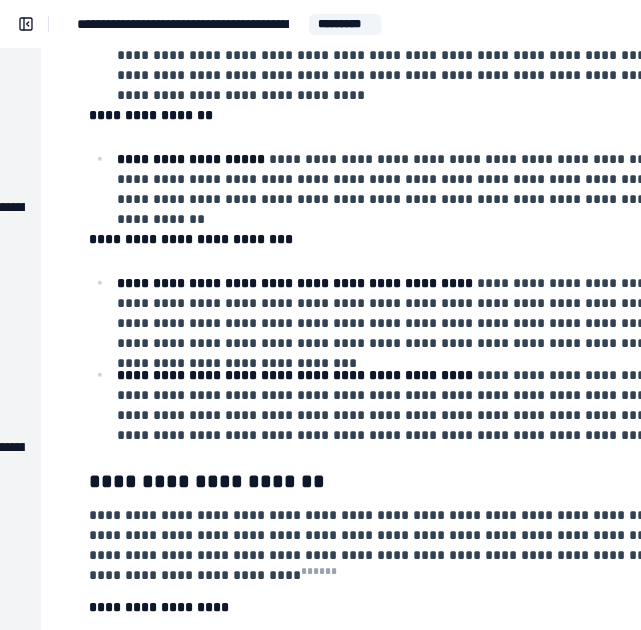 click on "**********" at bounding box center [441, 638] 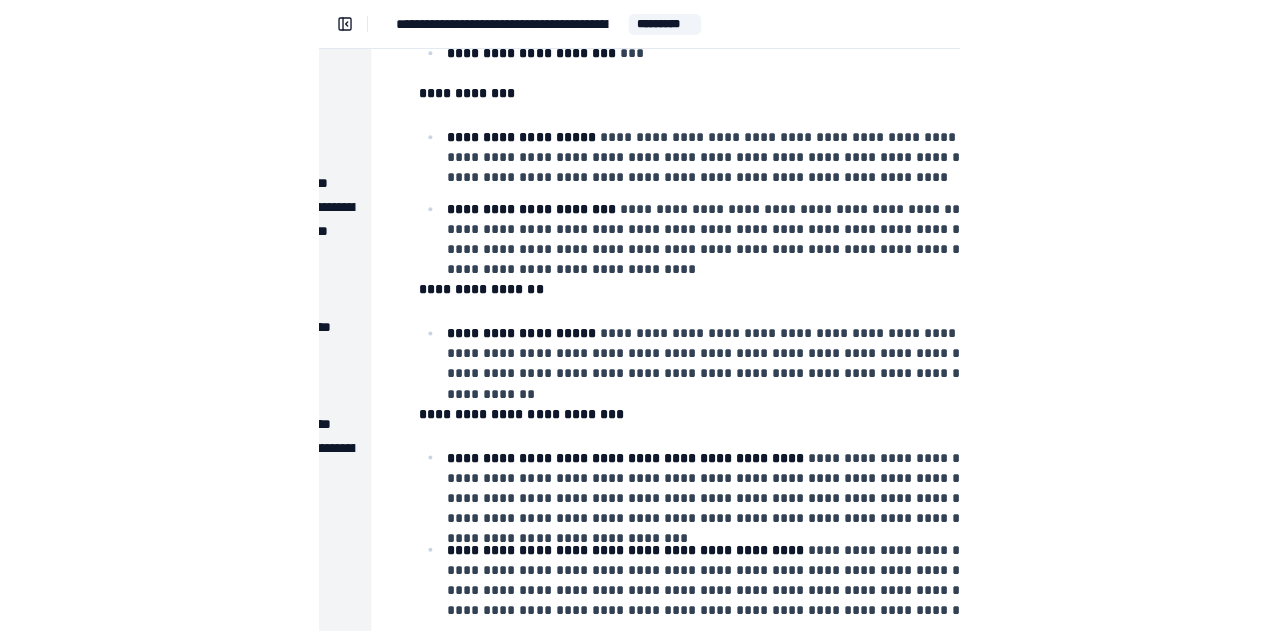 scroll, scrollTop: 100, scrollLeft: 260, axis: both 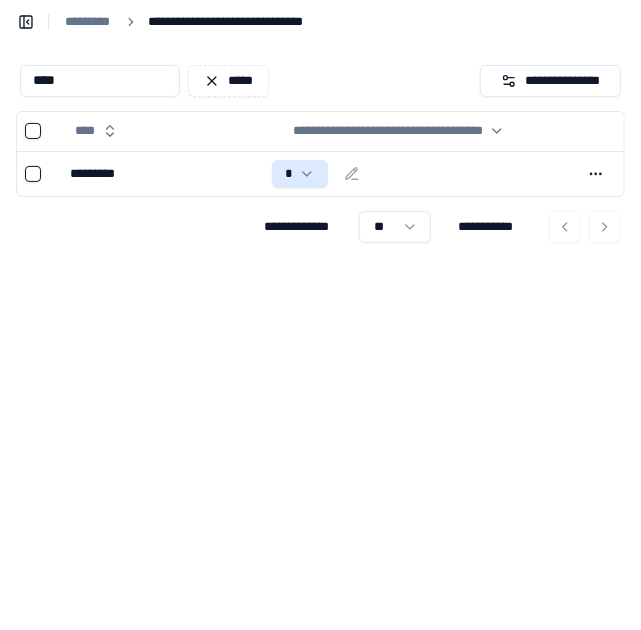 drag, startPoint x: 100, startPoint y: 77, endPoint x: -46, endPoint y: 47, distance: 149.05032 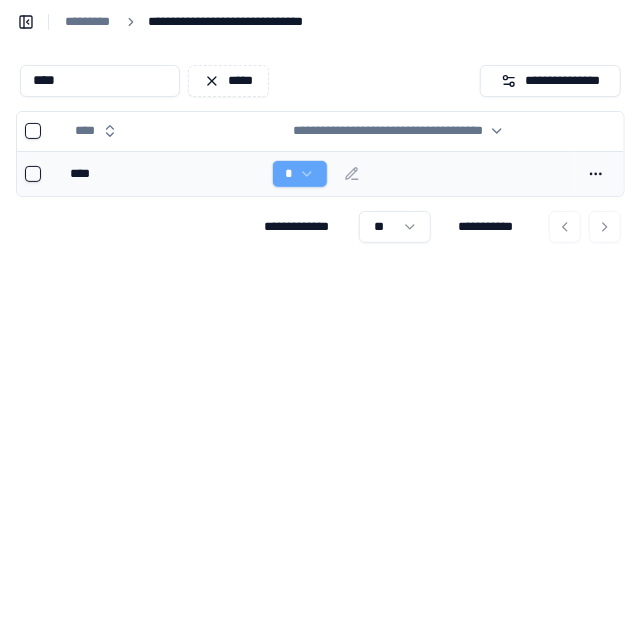 type on "****" 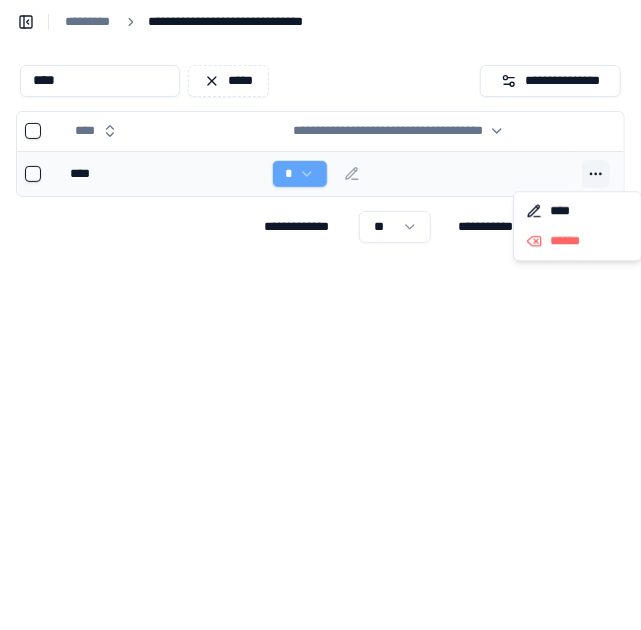 click at bounding box center [596, 174] 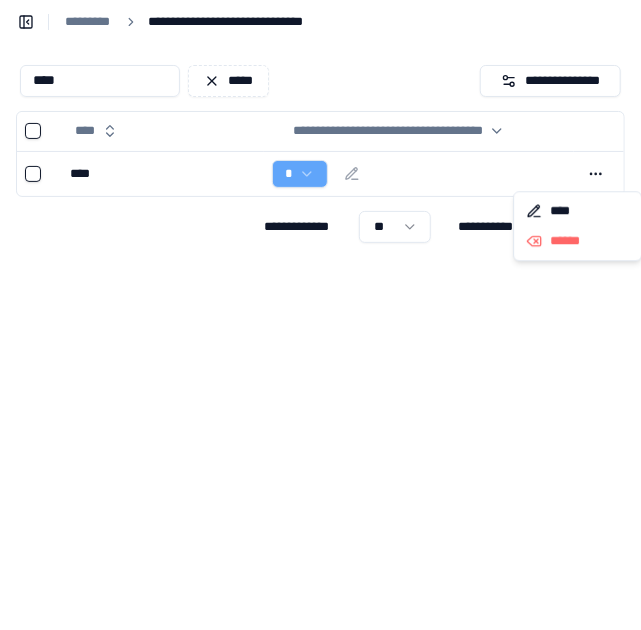 click on "**********" at bounding box center [320, 337] 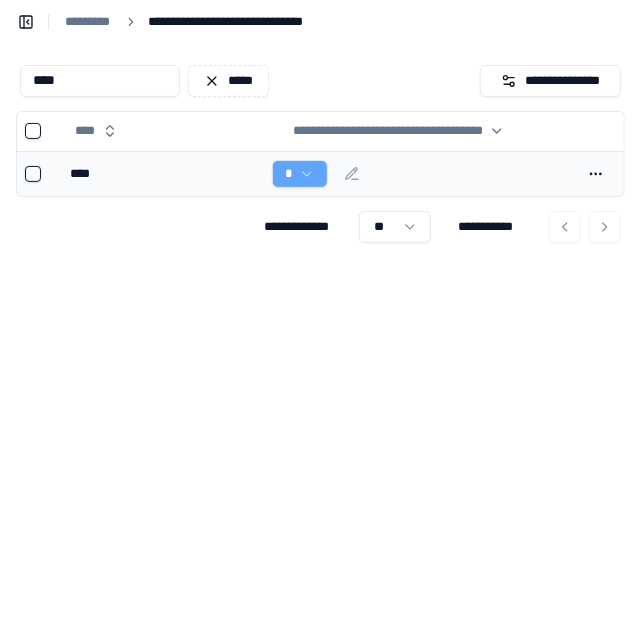 click on "****" at bounding box center [163, 174] 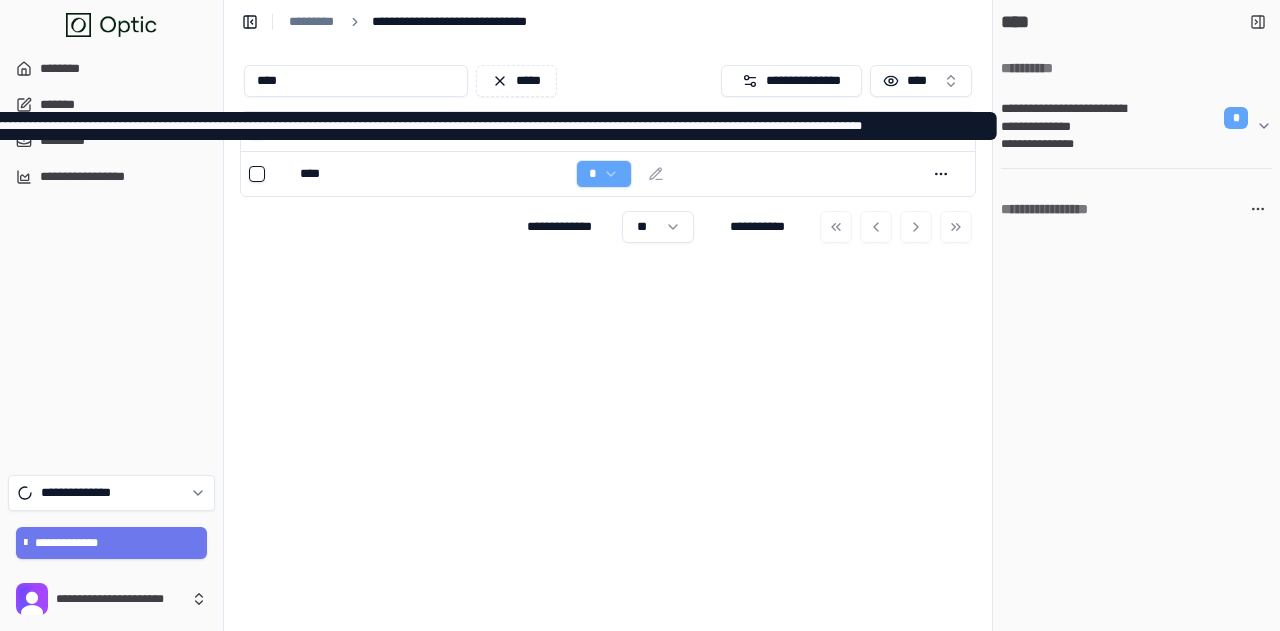 click on "**********" at bounding box center [1073, 118] 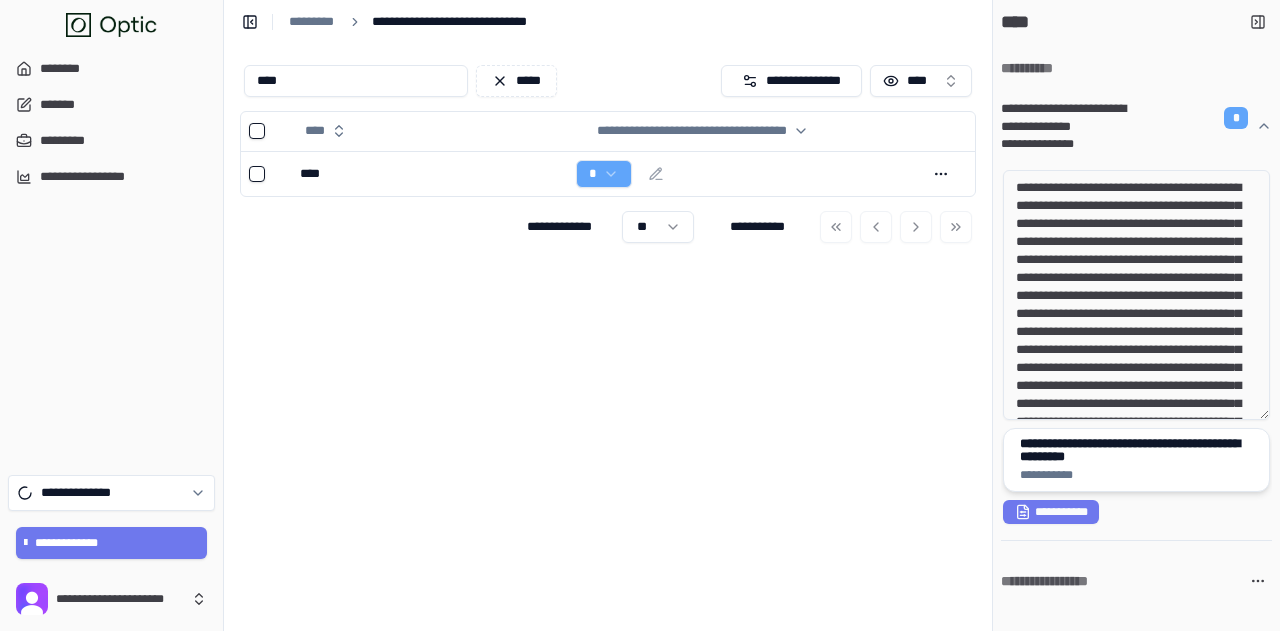 click on "**********" at bounding box center [1137, 450] 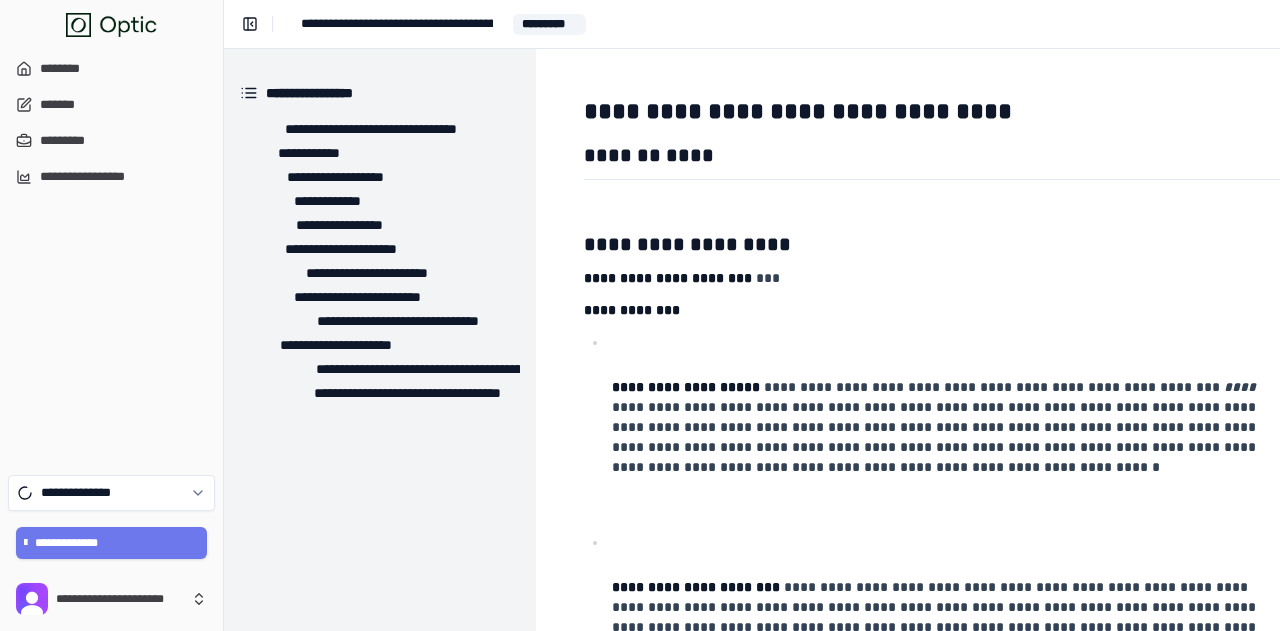 scroll, scrollTop: 0, scrollLeft: 0, axis: both 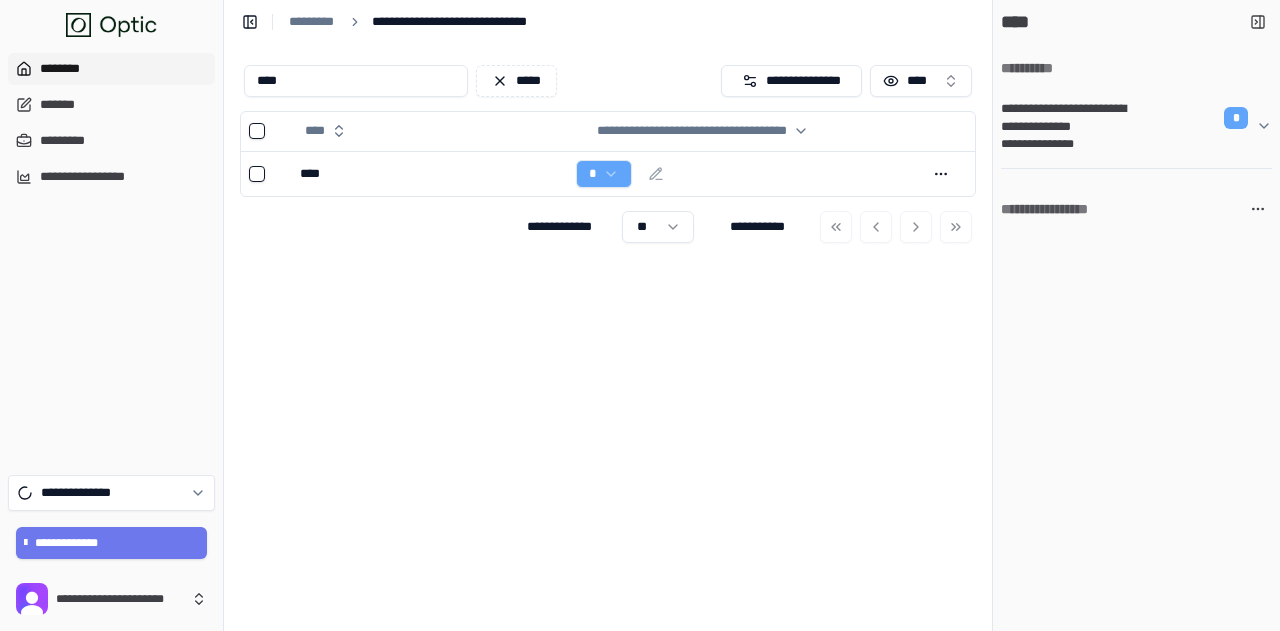 drag, startPoint x: 338, startPoint y: 77, endPoint x: 202, endPoint y: 60, distance: 137.05838 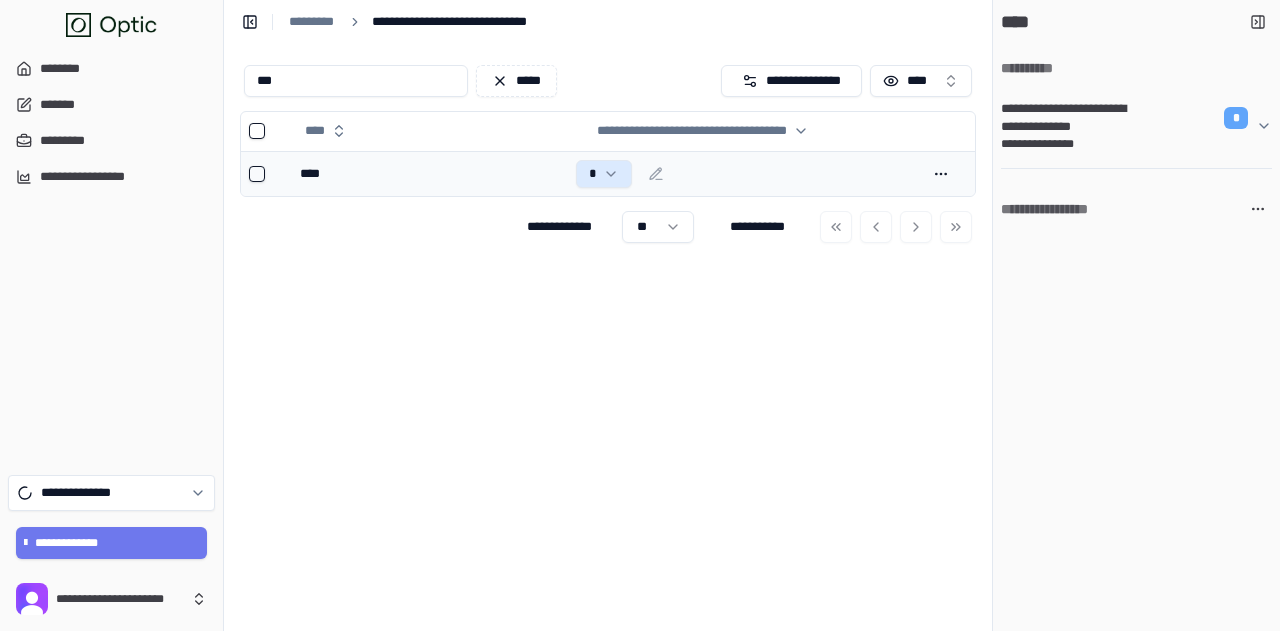 type on "***" 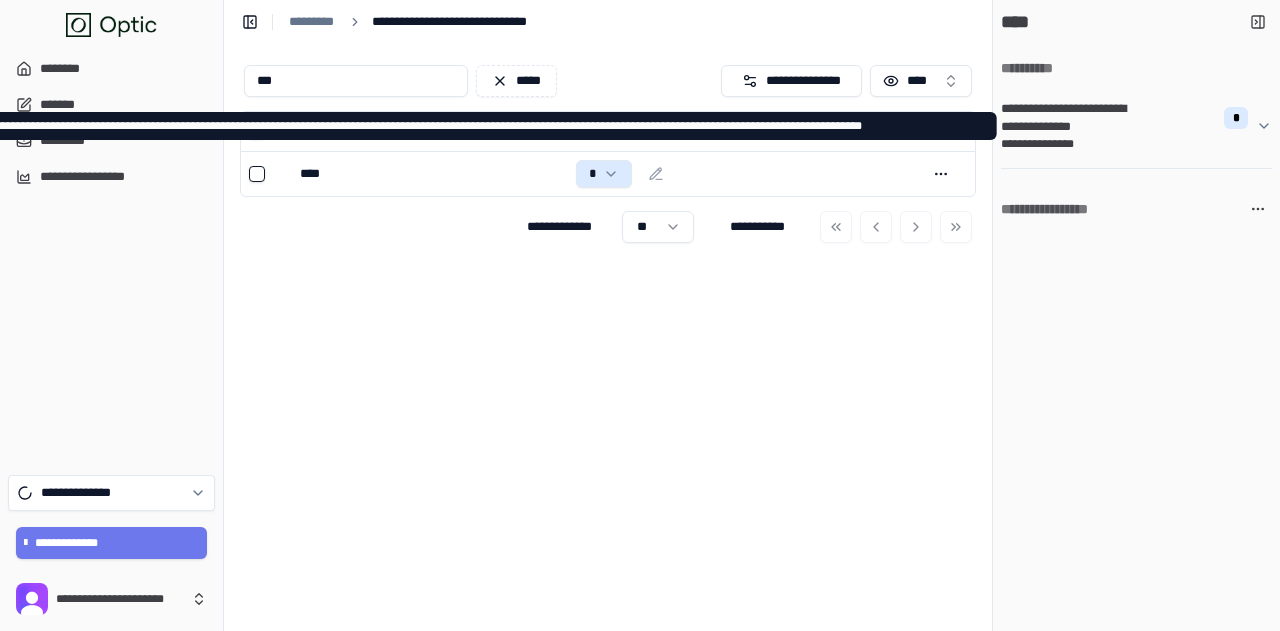 click on "**********" at bounding box center [1128, 144] 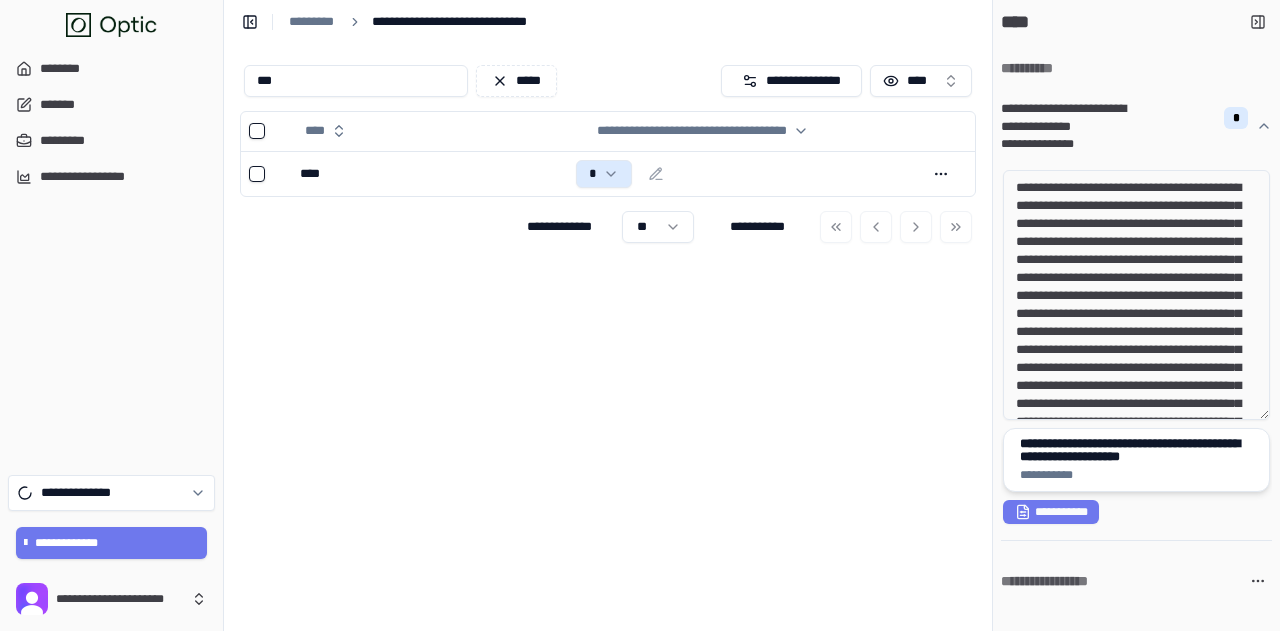 click on "**********" at bounding box center [1137, 450] 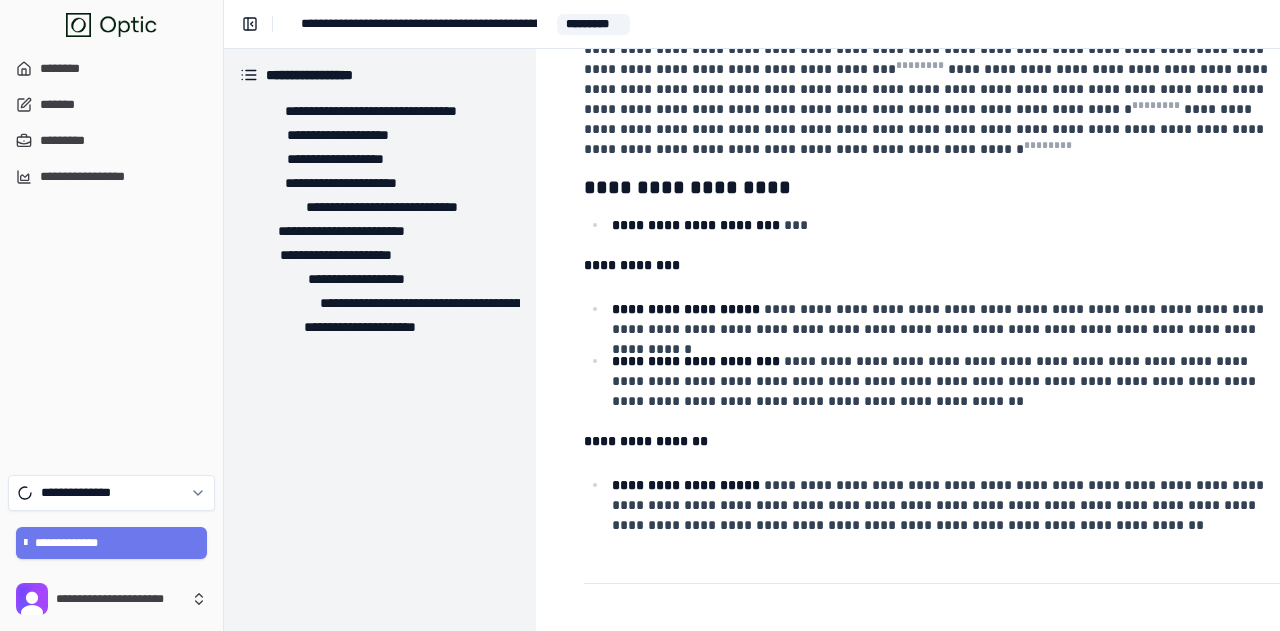 scroll, scrollTop: 500, scrollLeft: 0, axis: vertical 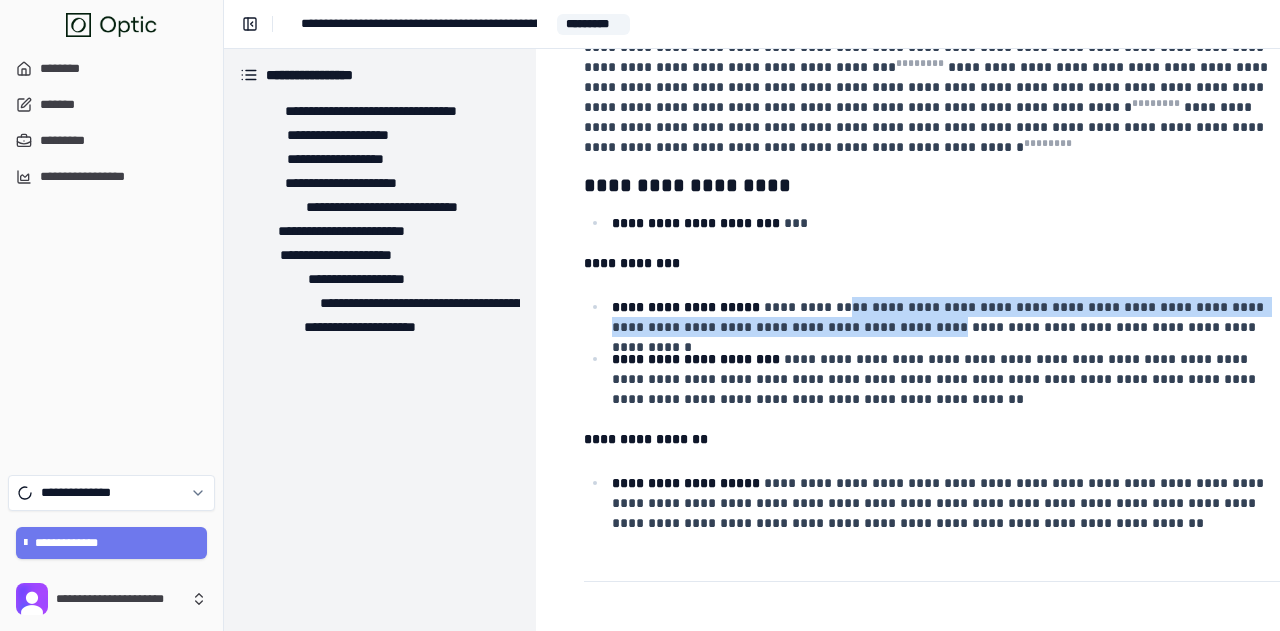 drag, startPoint x: 820, startPoint y: 267, endPoint x: 916, endPoint y: 293, distance: 99.458534 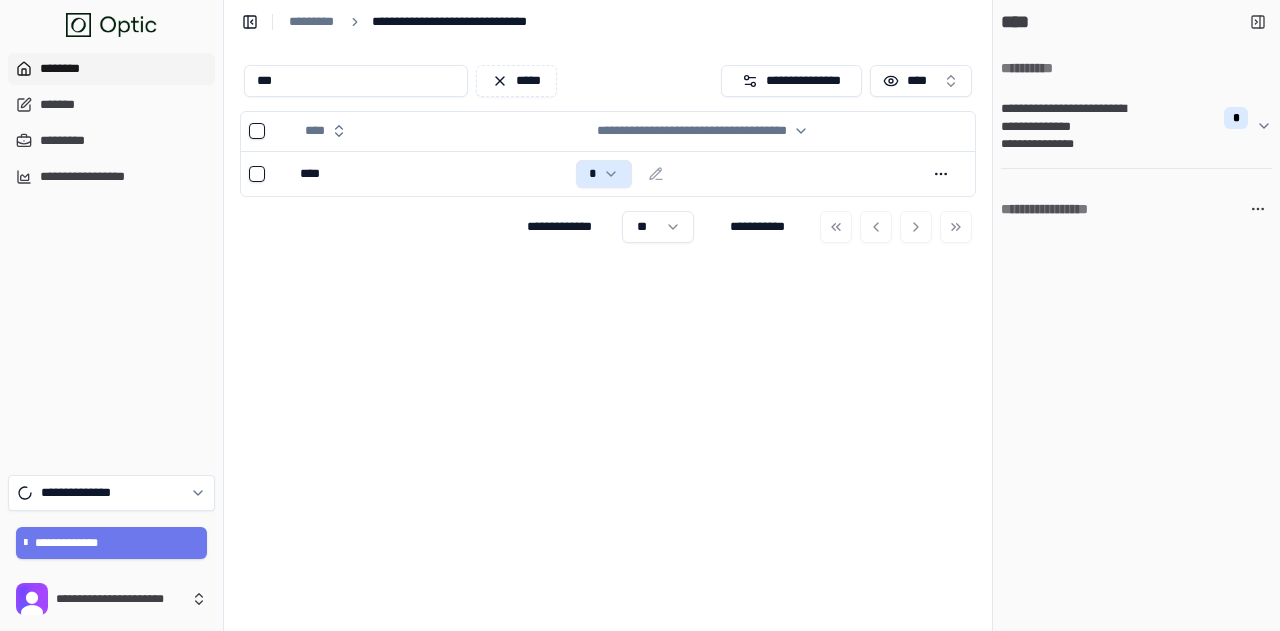 drag, startPoint x: 296, startPoint y: 80, endPoint x: 210, endPoint y: 63, distance: 87.66413 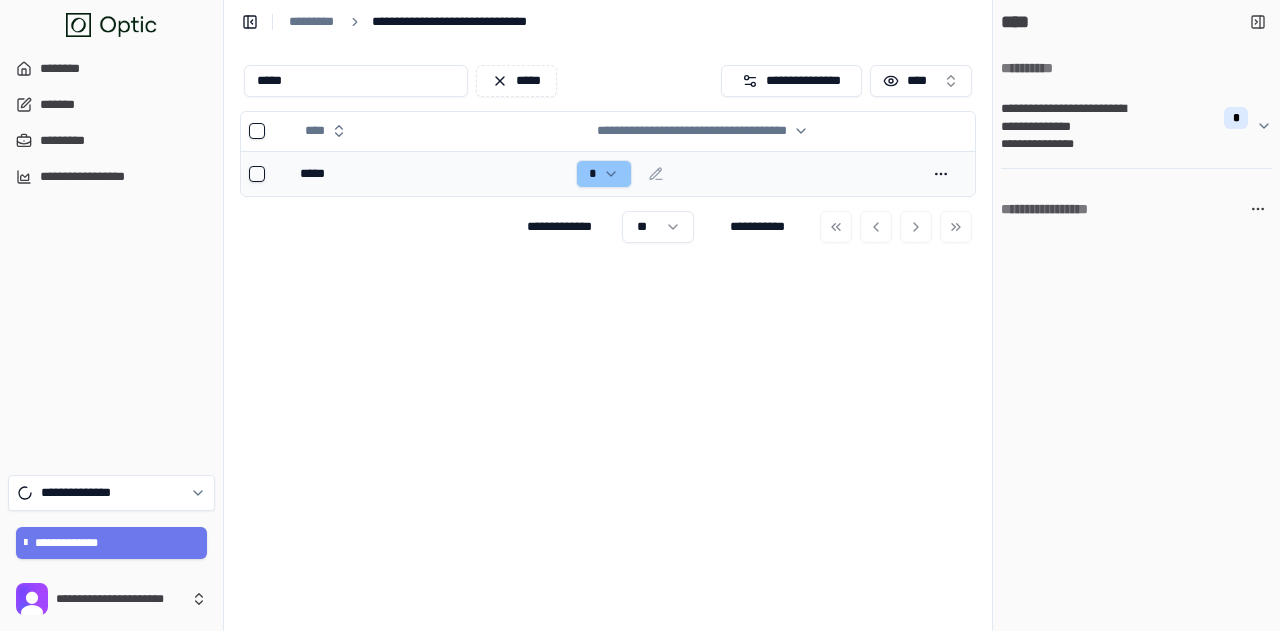 type on "*****" 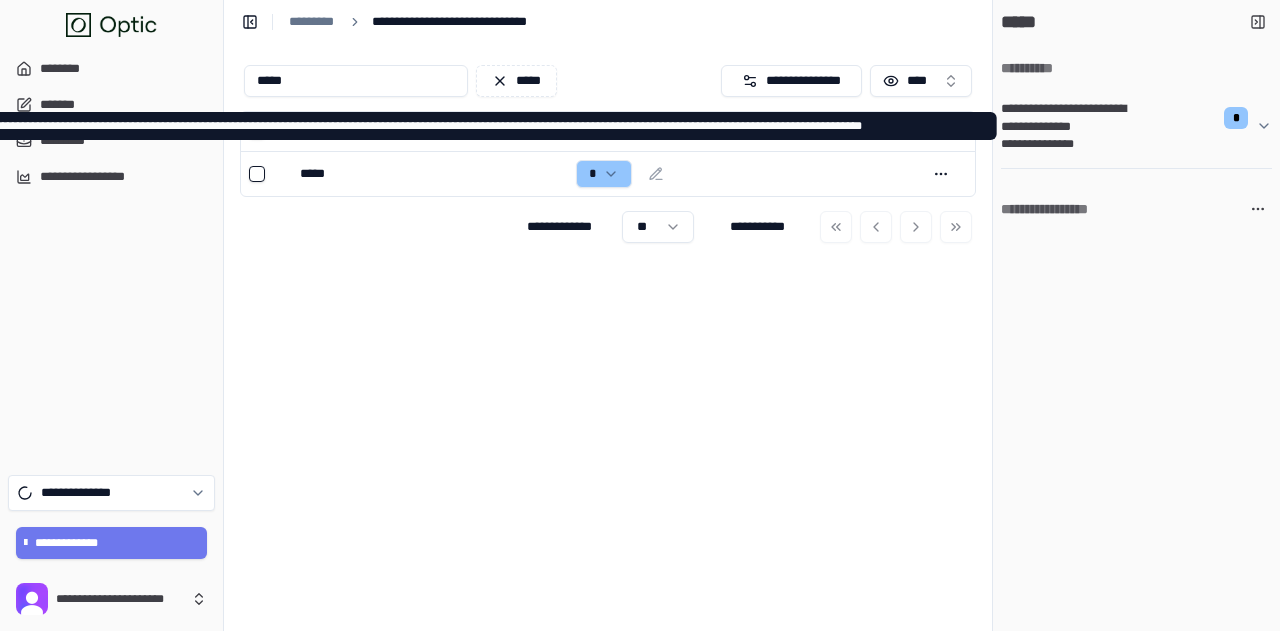 click on "**********" at bounding box center [1073, 118] 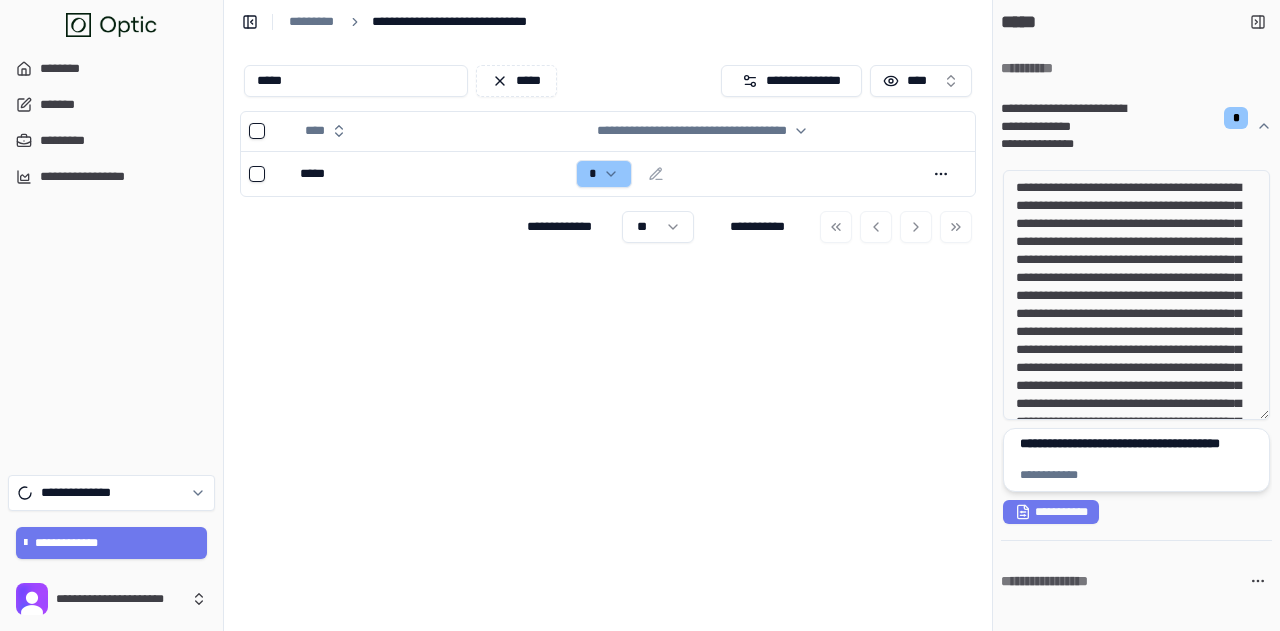 click on "**********" at bounding box center [1137, 450] 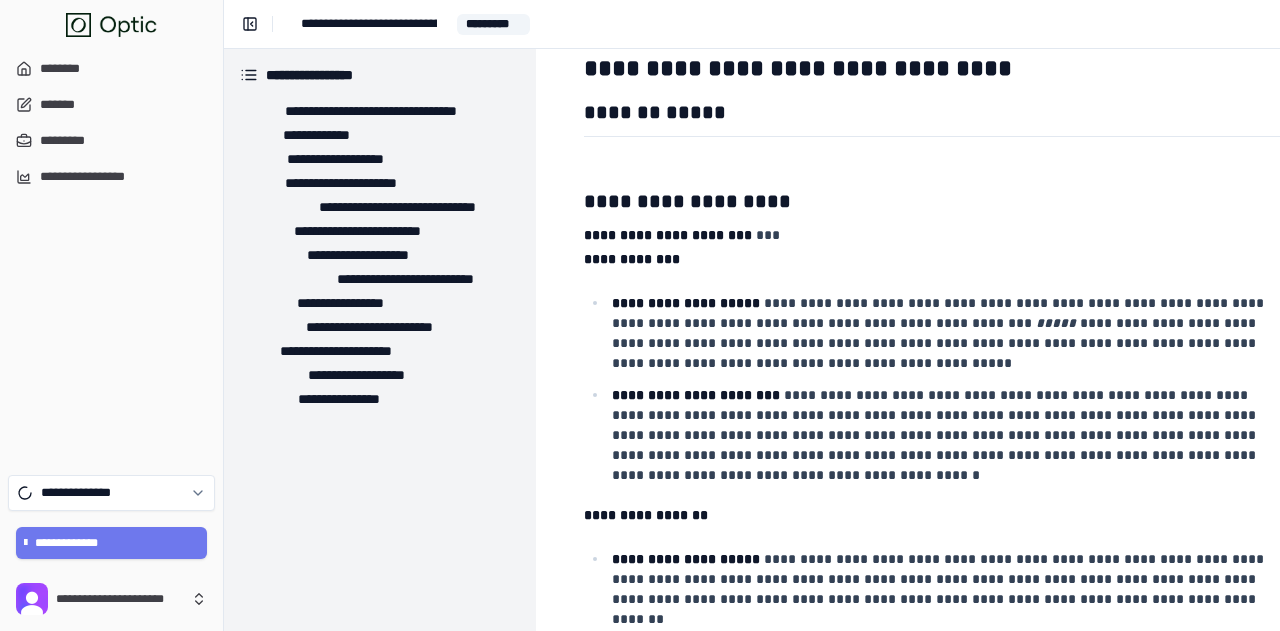scroll, scrollTop: 100, scrollLeft: 0, axis: vertical 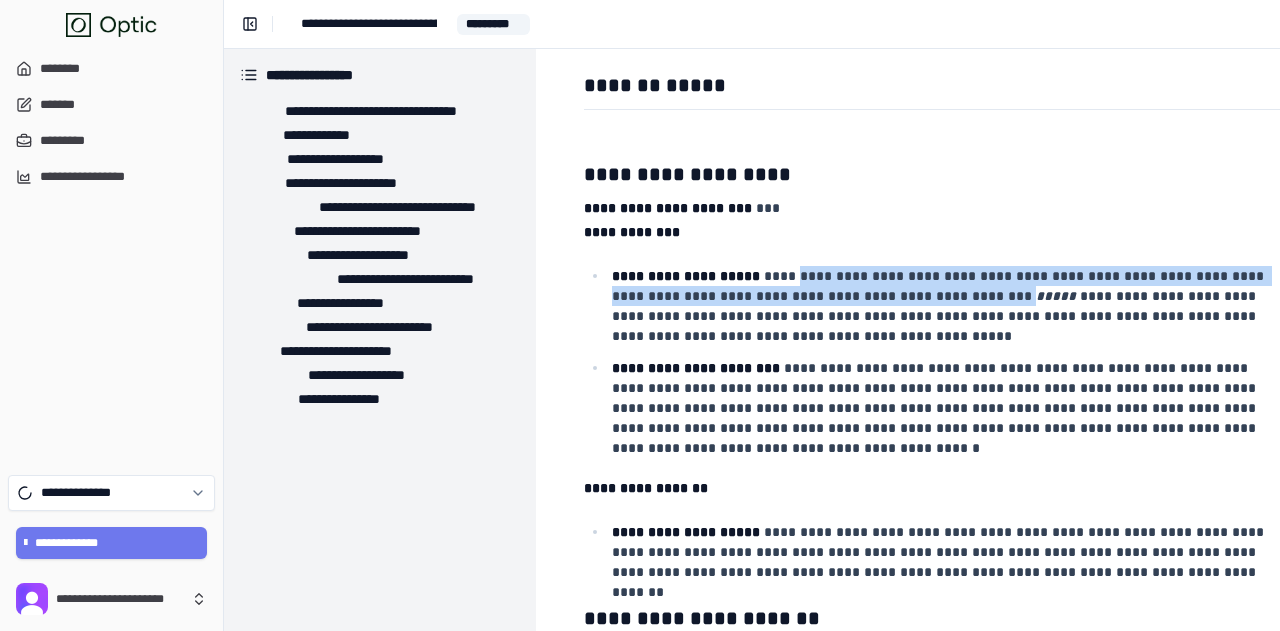 drag, startPoint x: 773, startPoint y: 277, endPoint x: 928, endPoint y: 295, distance: 156.04166 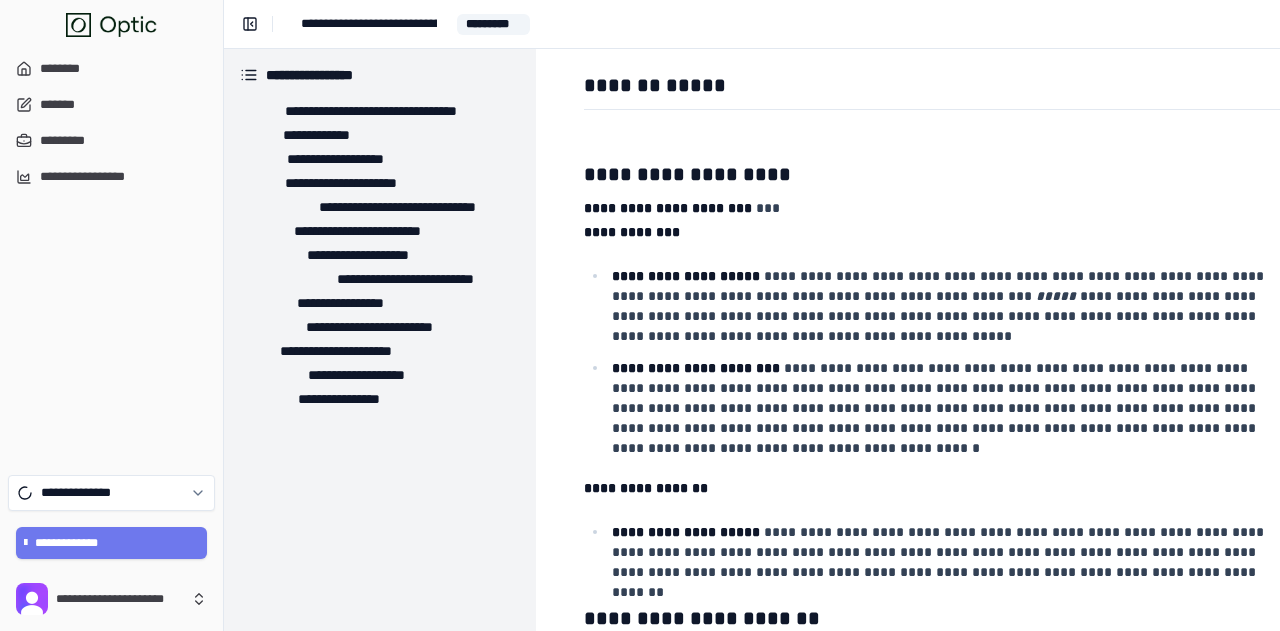 click on "*****" at bounding box center [1056, 296] 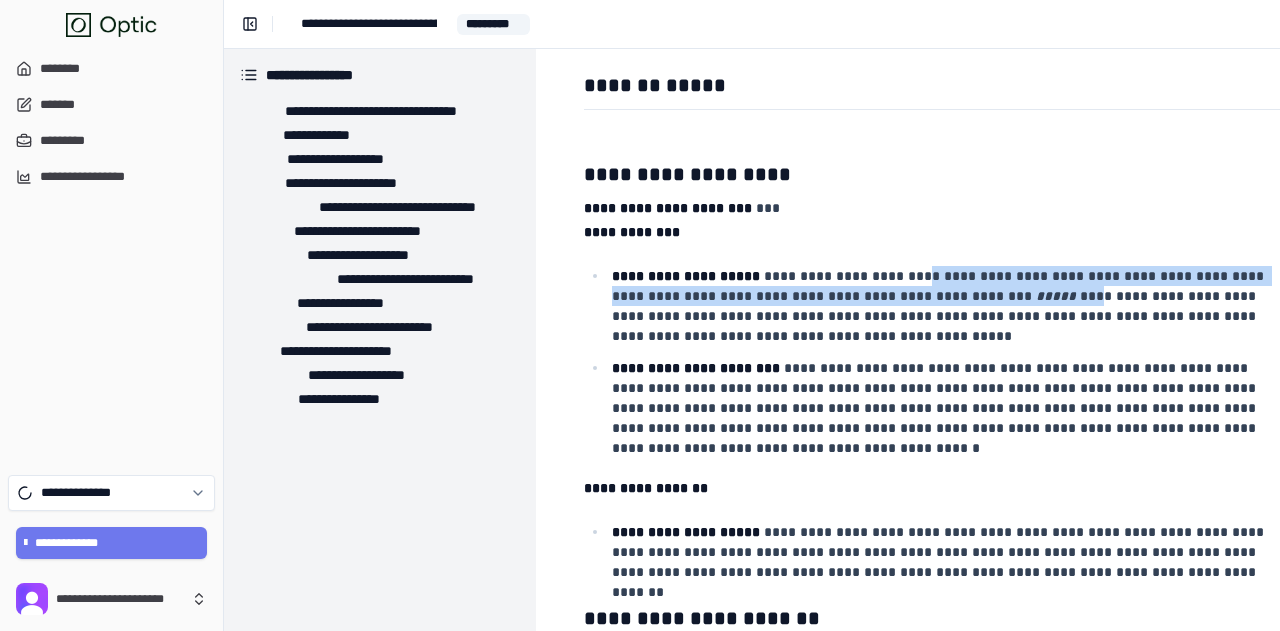 drag, startPoint x: 881, startPoint y: 271, endPoint x: 990, endPoint y: 291, distance: 110.81967 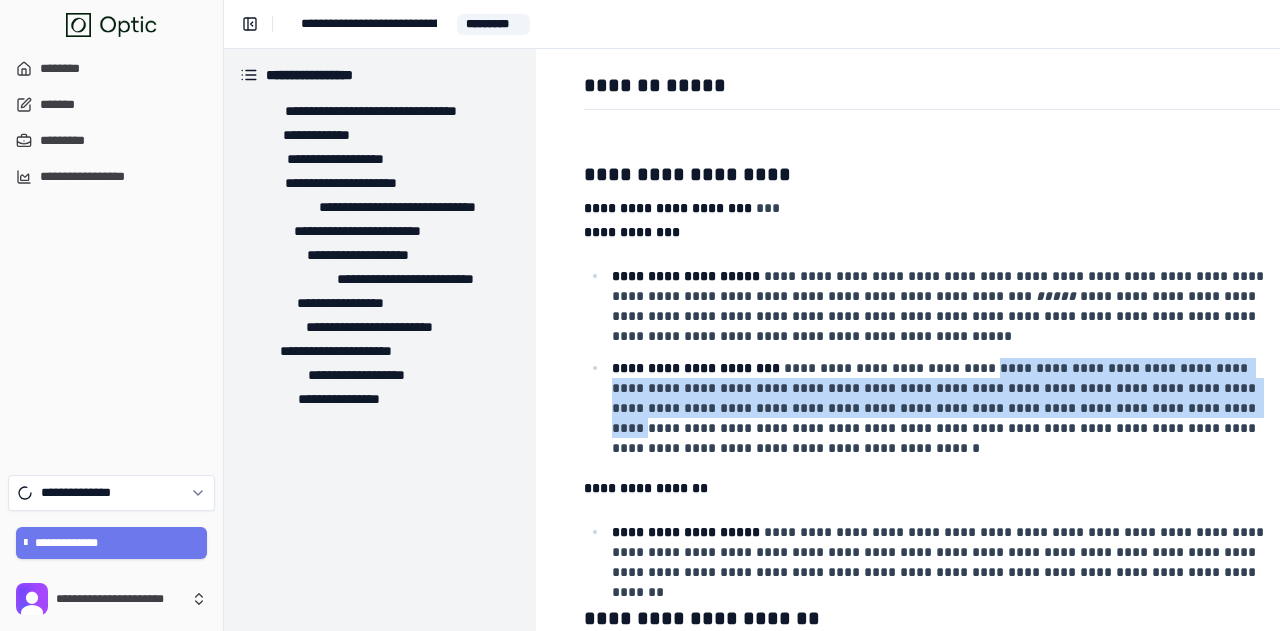 drag, startPoint x: 954, startPoint y: 364, endPoint x: 1105, endPoint y: 401, distance: 155.46704 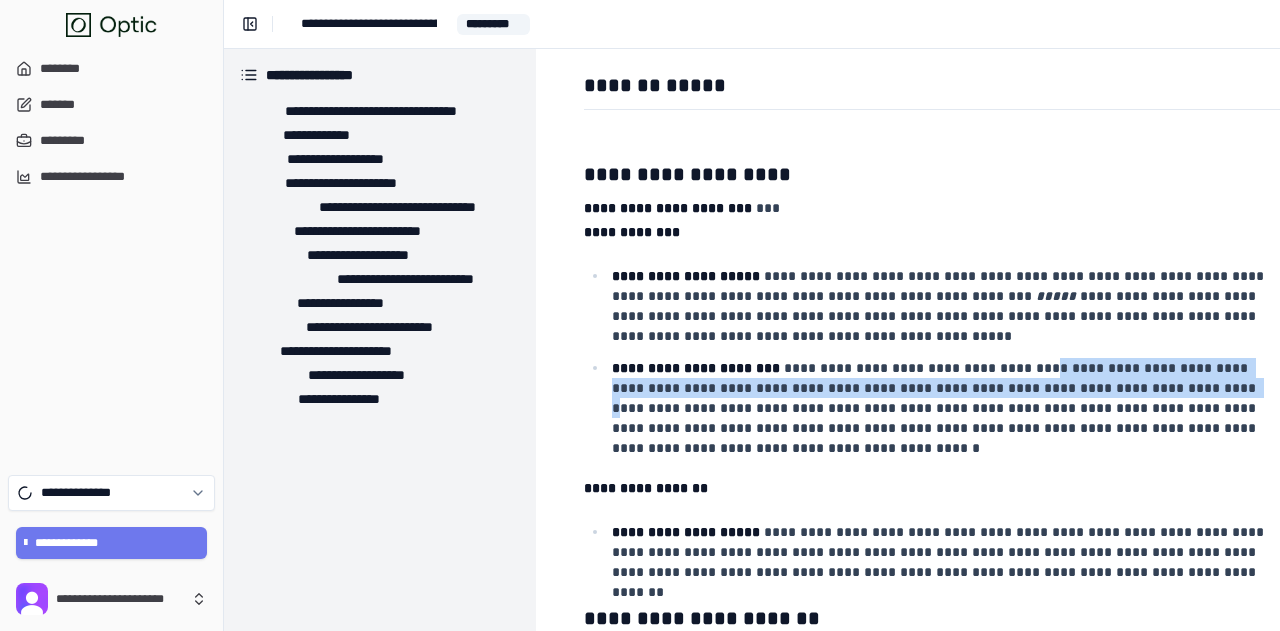 drag, startPoint x: 1012, startPoint y: 360, endPoint x: 1121, endPoint y: 382, distance: 111.19802 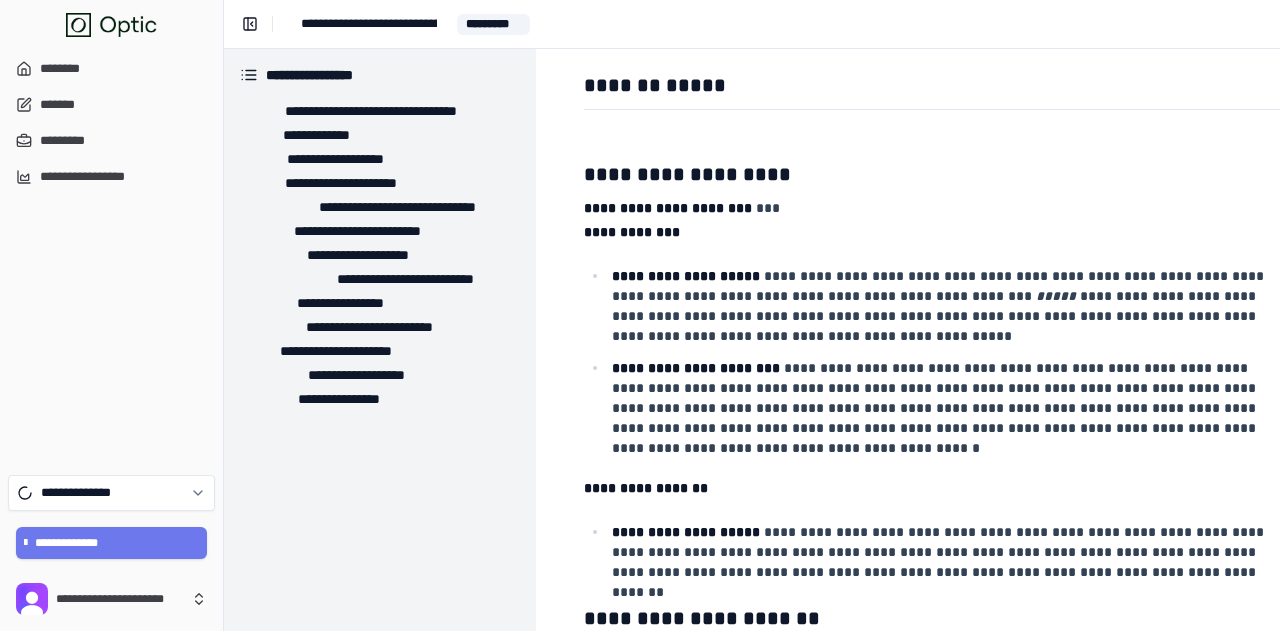 scroll, scrollTop: 0, scrollLeft: 0, axis: both 